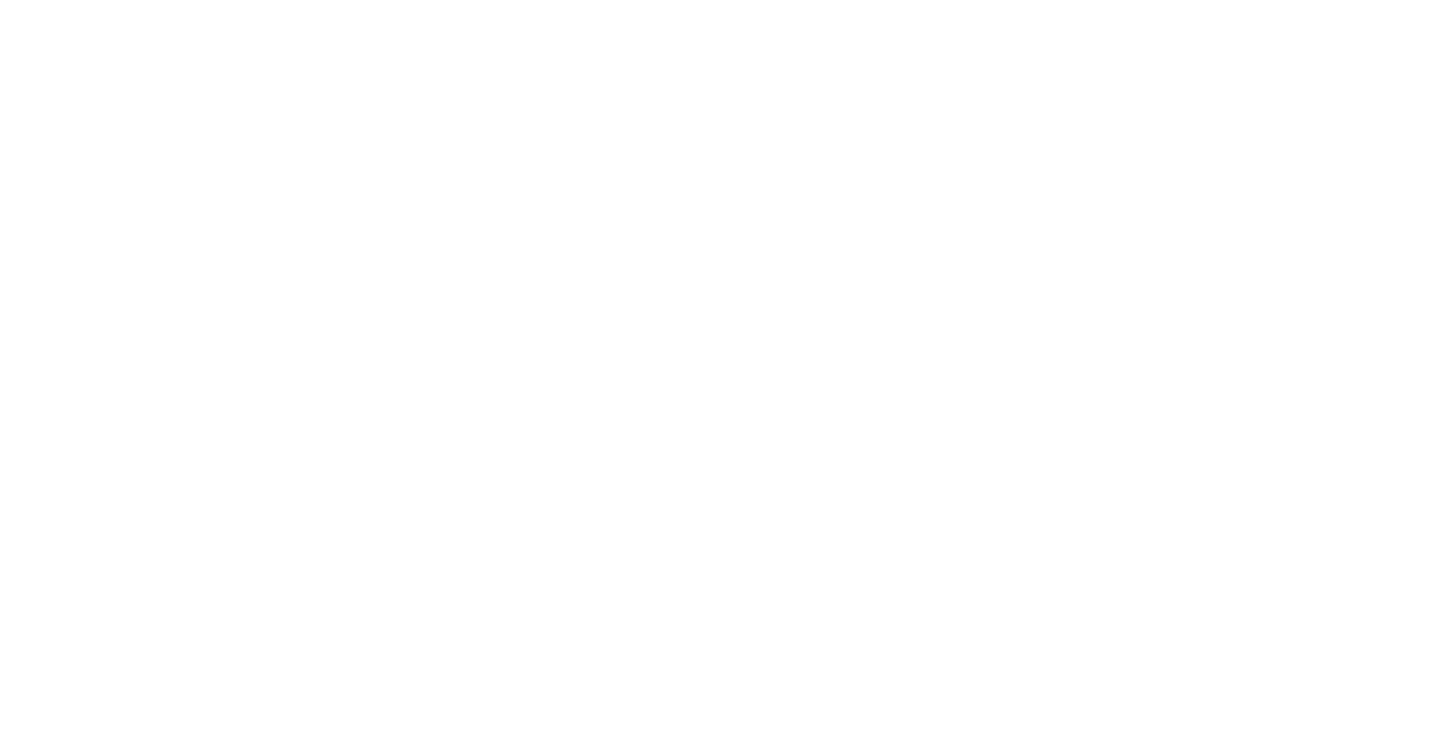 scroll, scrollTop: 0, scrollLeft: 0, axis: both 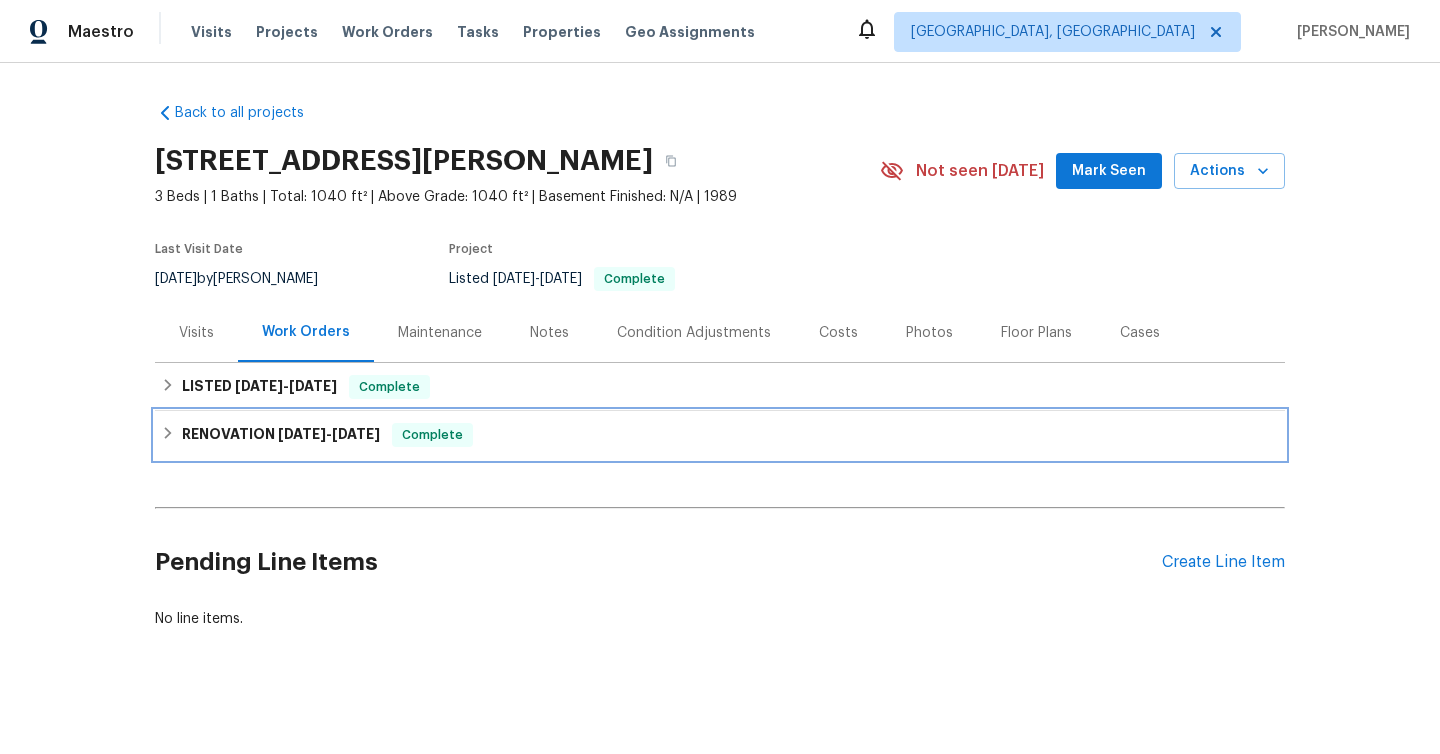 click on "RENOVATION   5/16/25  -  6/4/25 Complete" at bounding box center [720, 435] 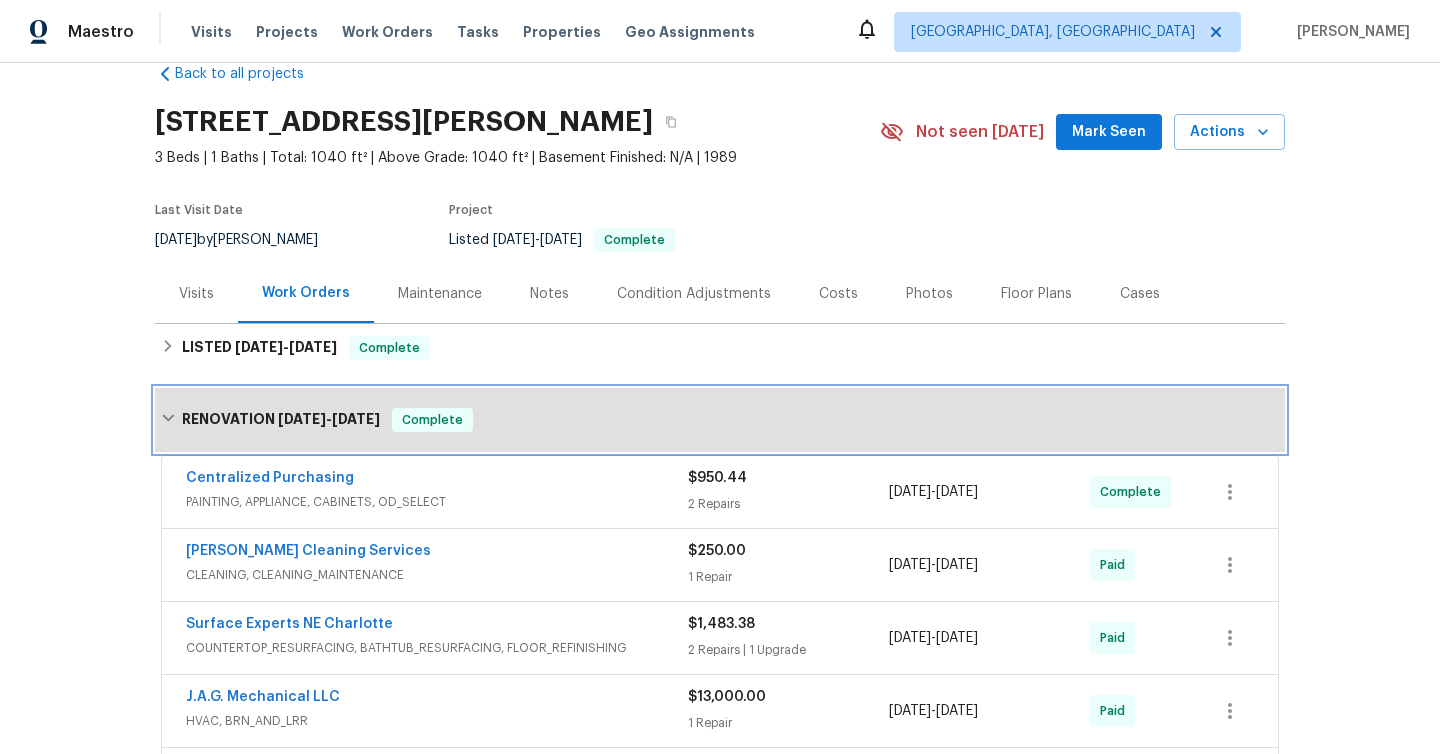 scroll, scrollTop: 175, scrollLeft: 0, axis: vertical 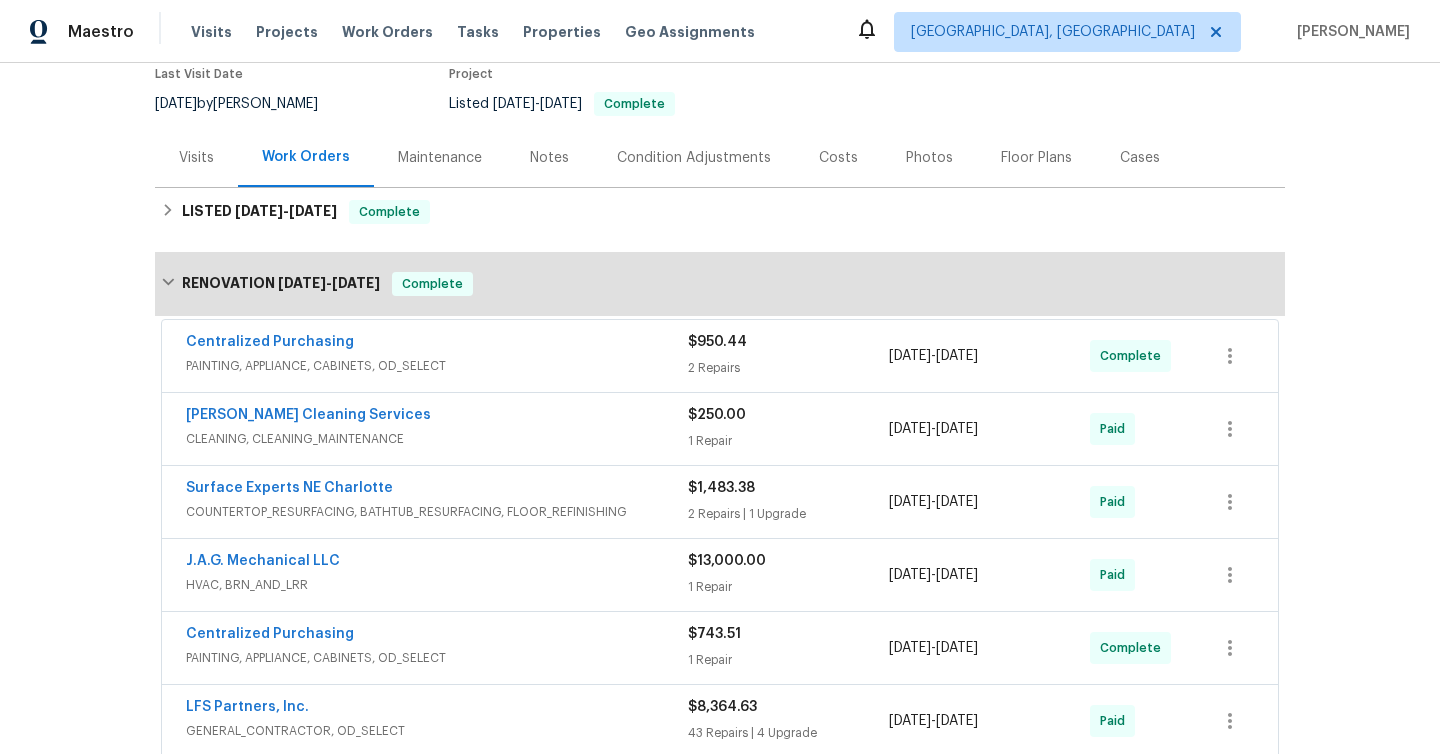 click on "Maintenance" at bounding box center [440, 157] 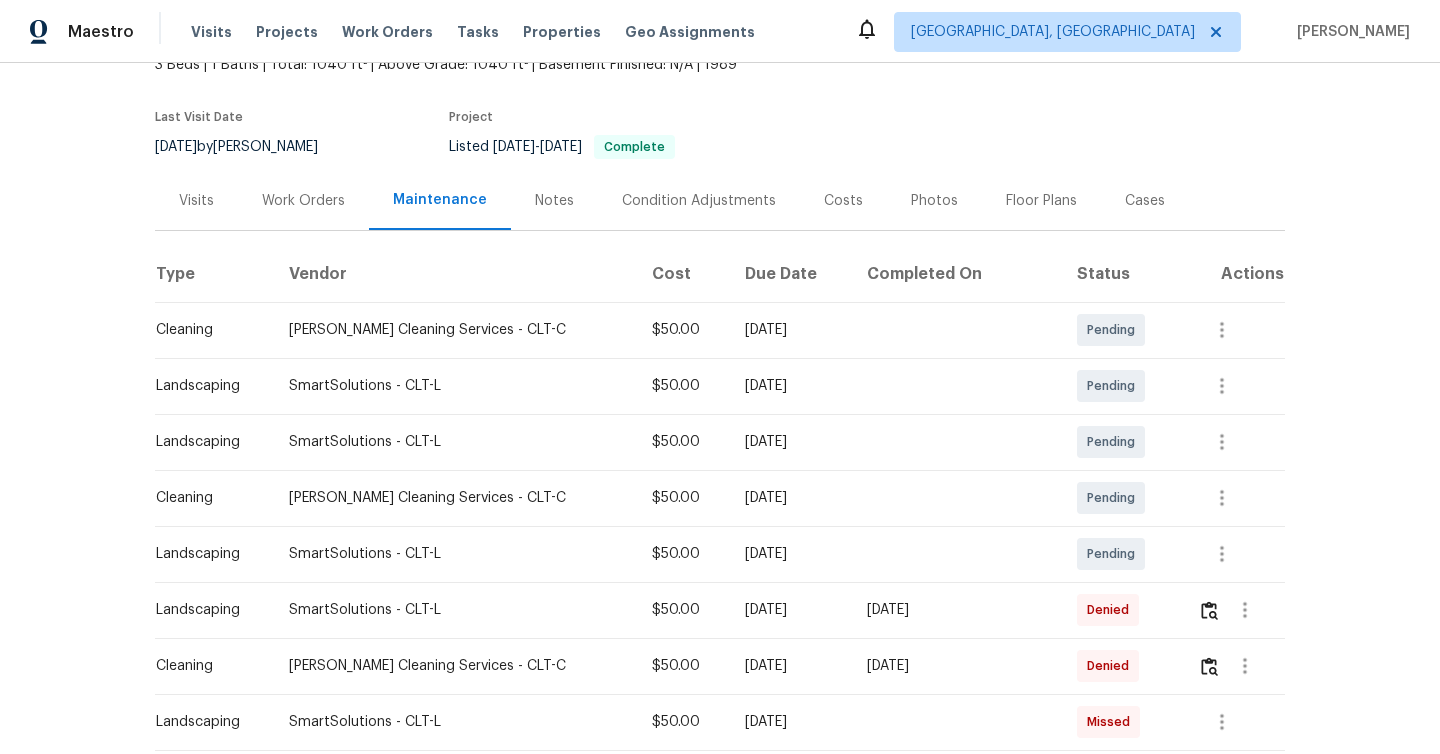 scroll, scrollTop: 174, scrollLeft: 0, axis: vertical 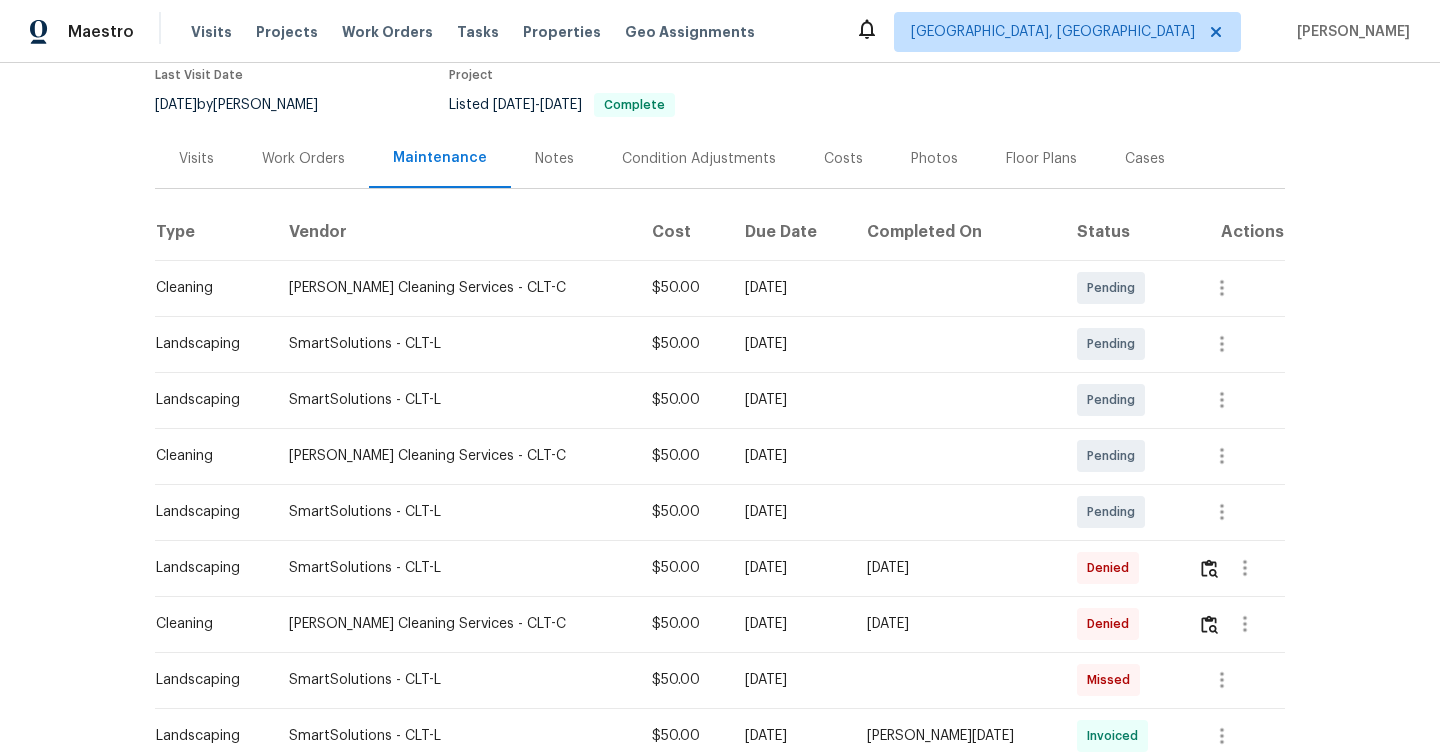 click on "Visits" at bounding box center (196, 158) 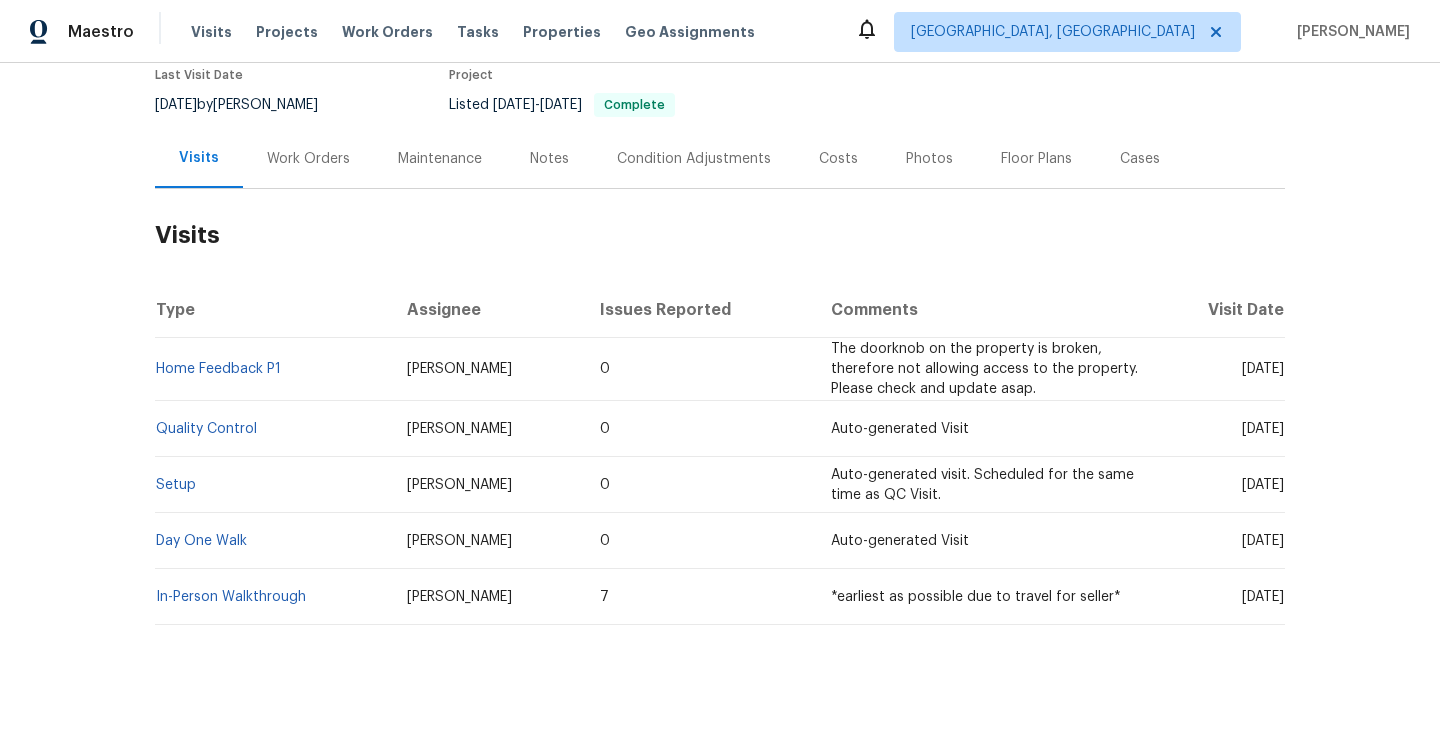 click on "Work Orders" at bounding box center [308, 159] 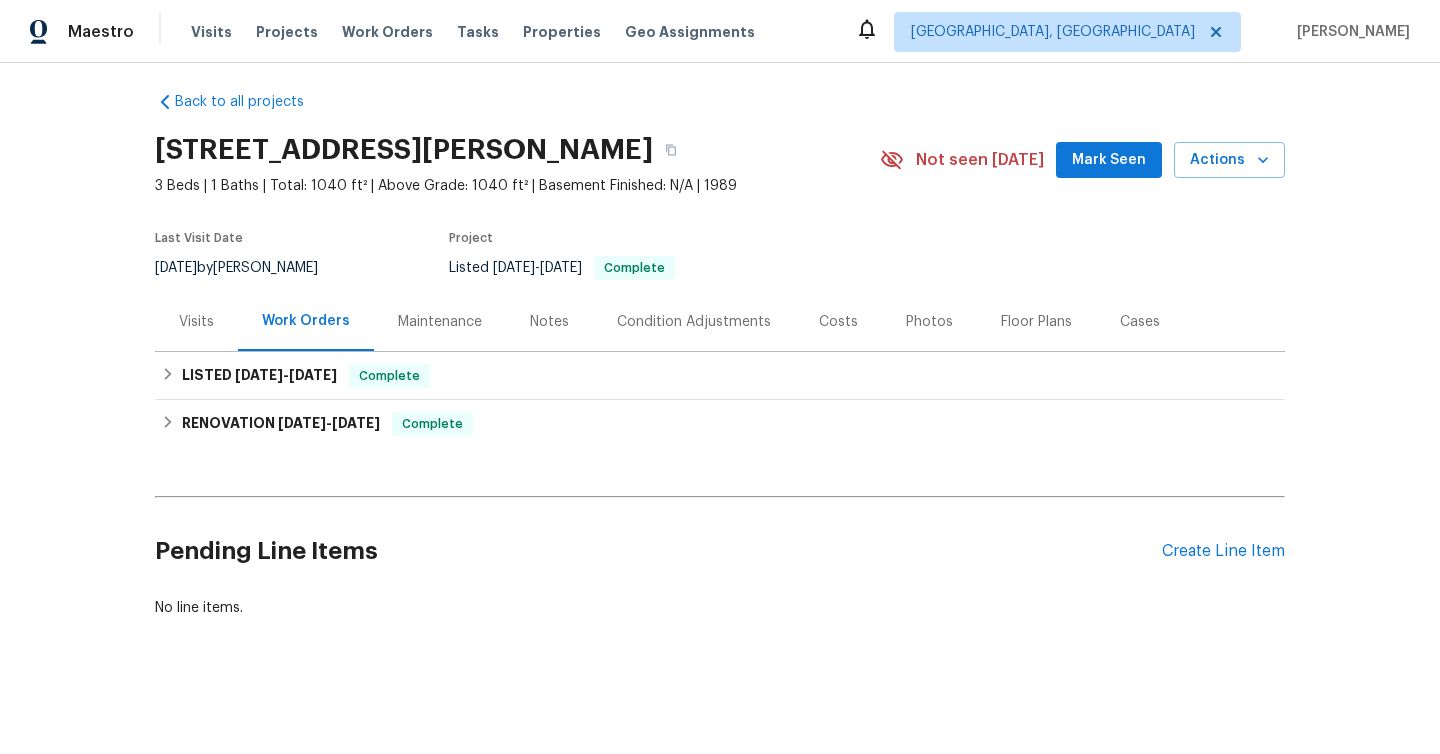 scroll, scrollTop: 11, scrollLeft: 0, axis: vertical 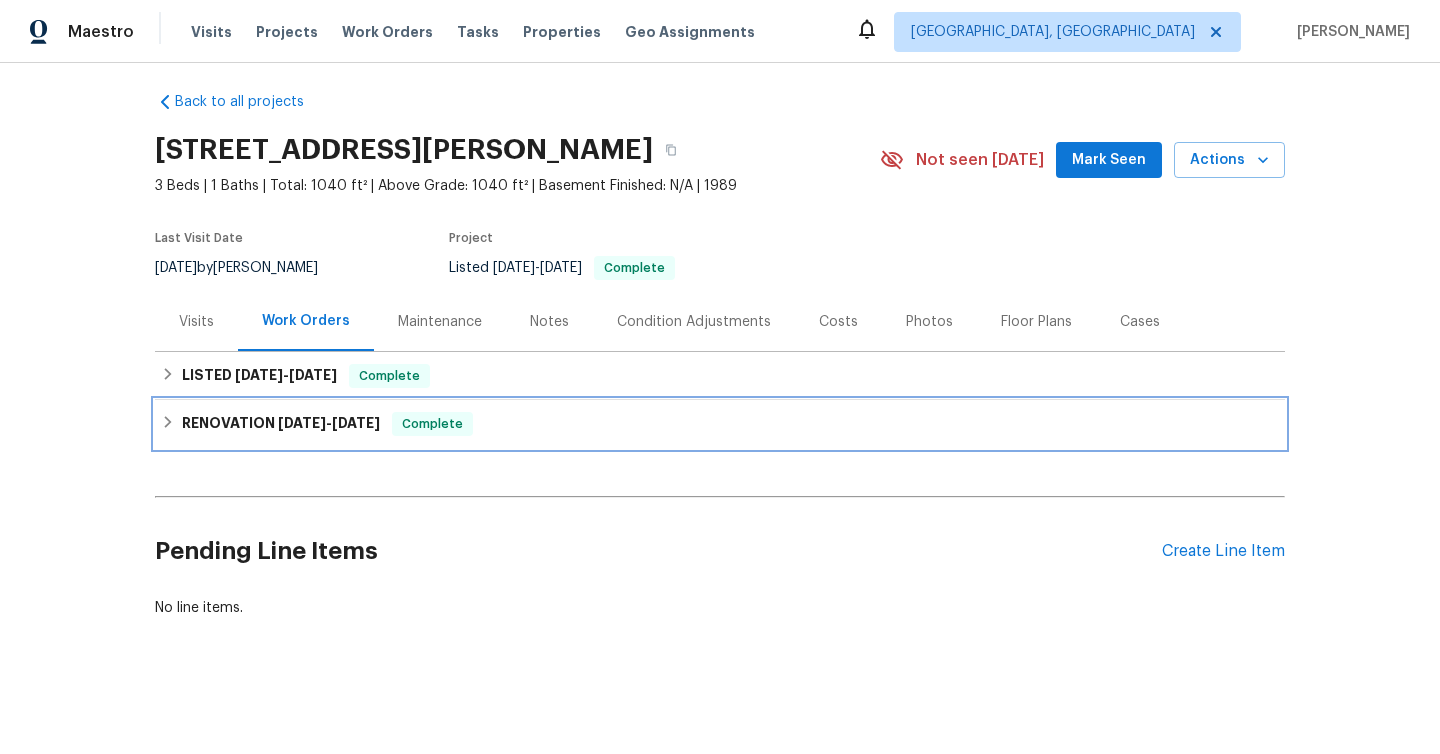 click on "5/16/25  -  6/4/25" at bounding box center (329, 423) 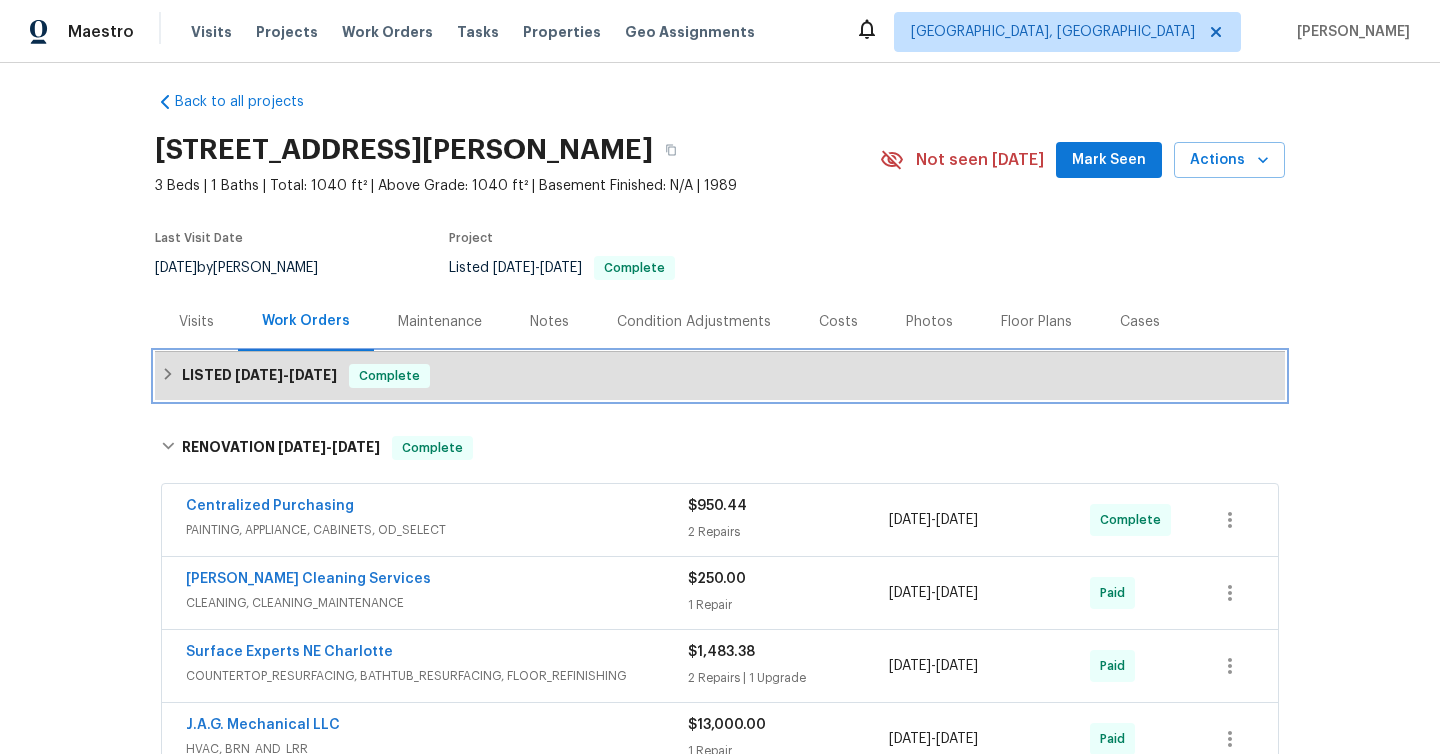 click on "[DATE]" at bounding box center [313, 375] 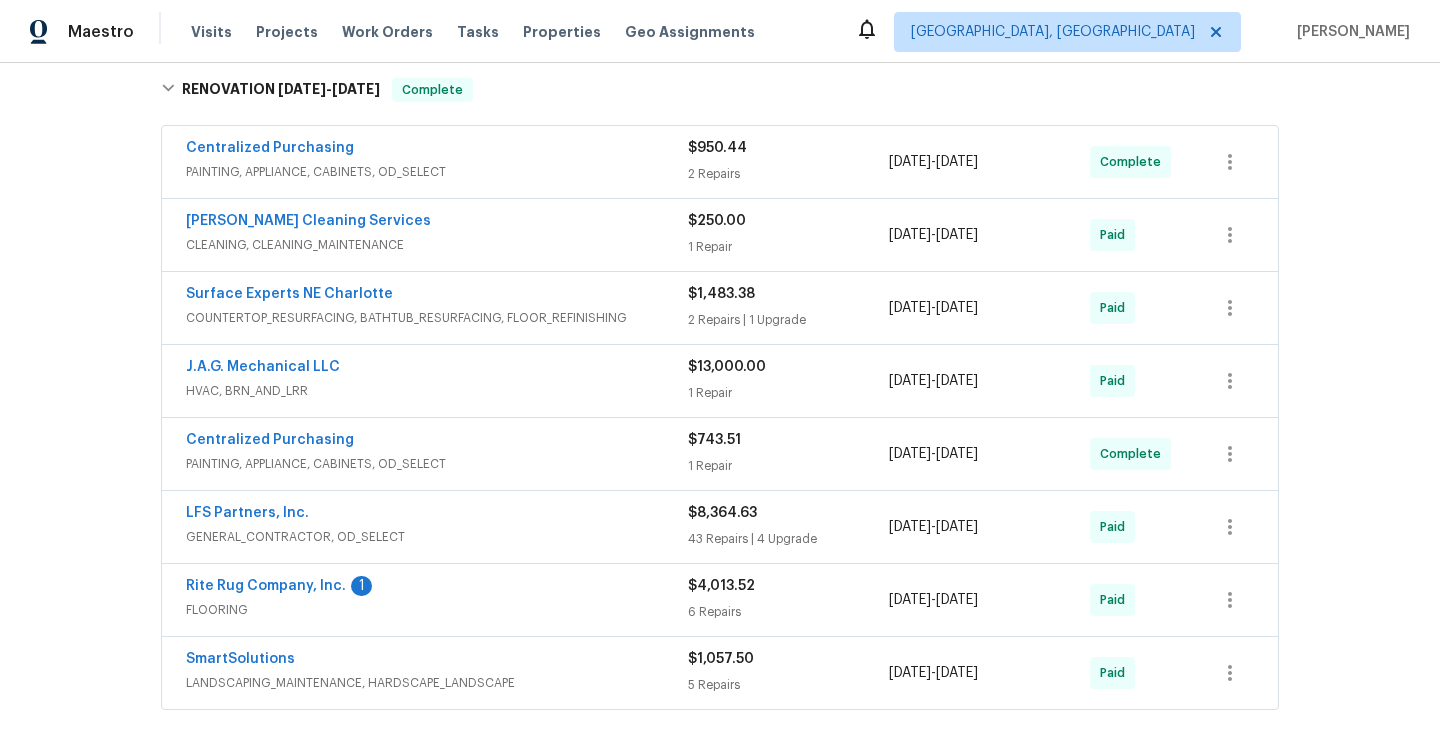 scroll, scrollTop: 559, scrollLeft: 0, axis: vertical 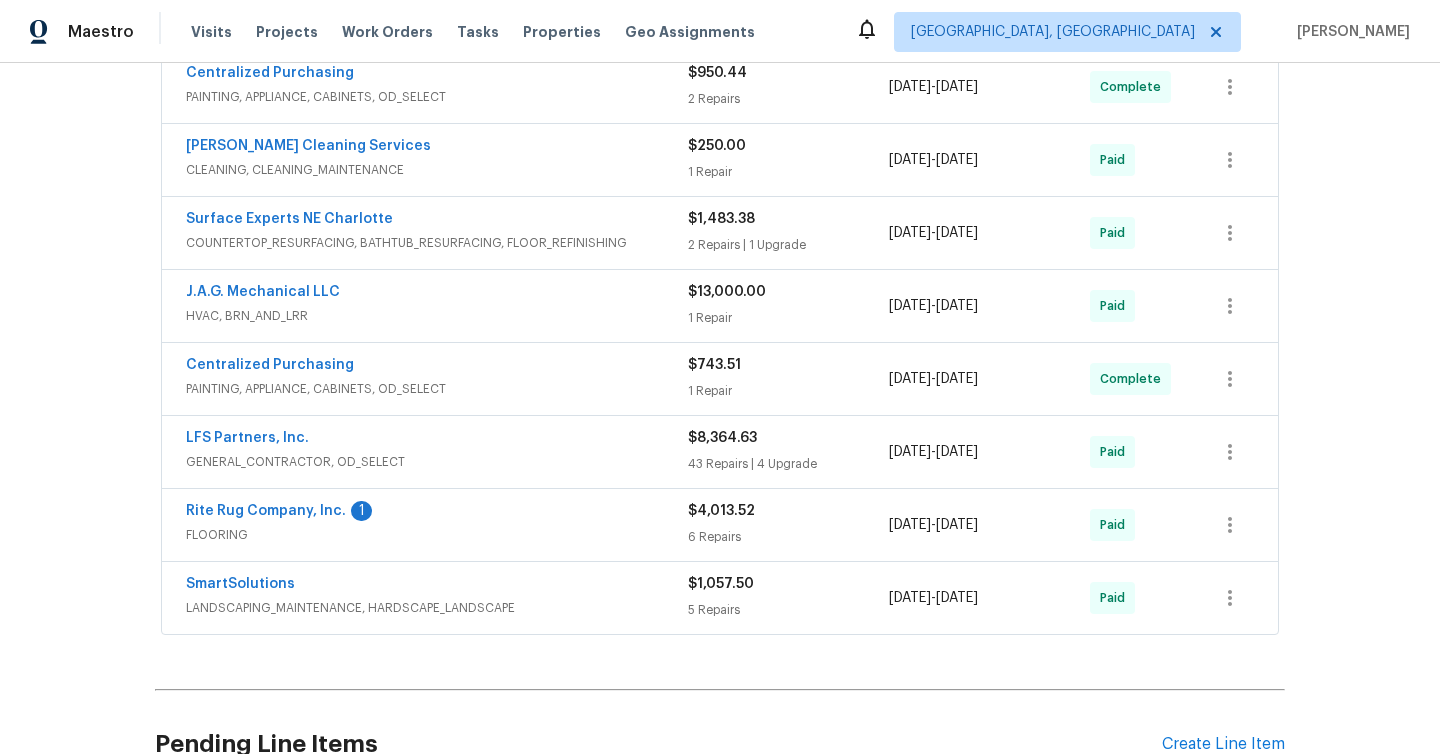 click on "LANDSCAPING_MAINTENANCE, HARDSCAPE_LANDSCAPE" at bounding box center (437, 608) 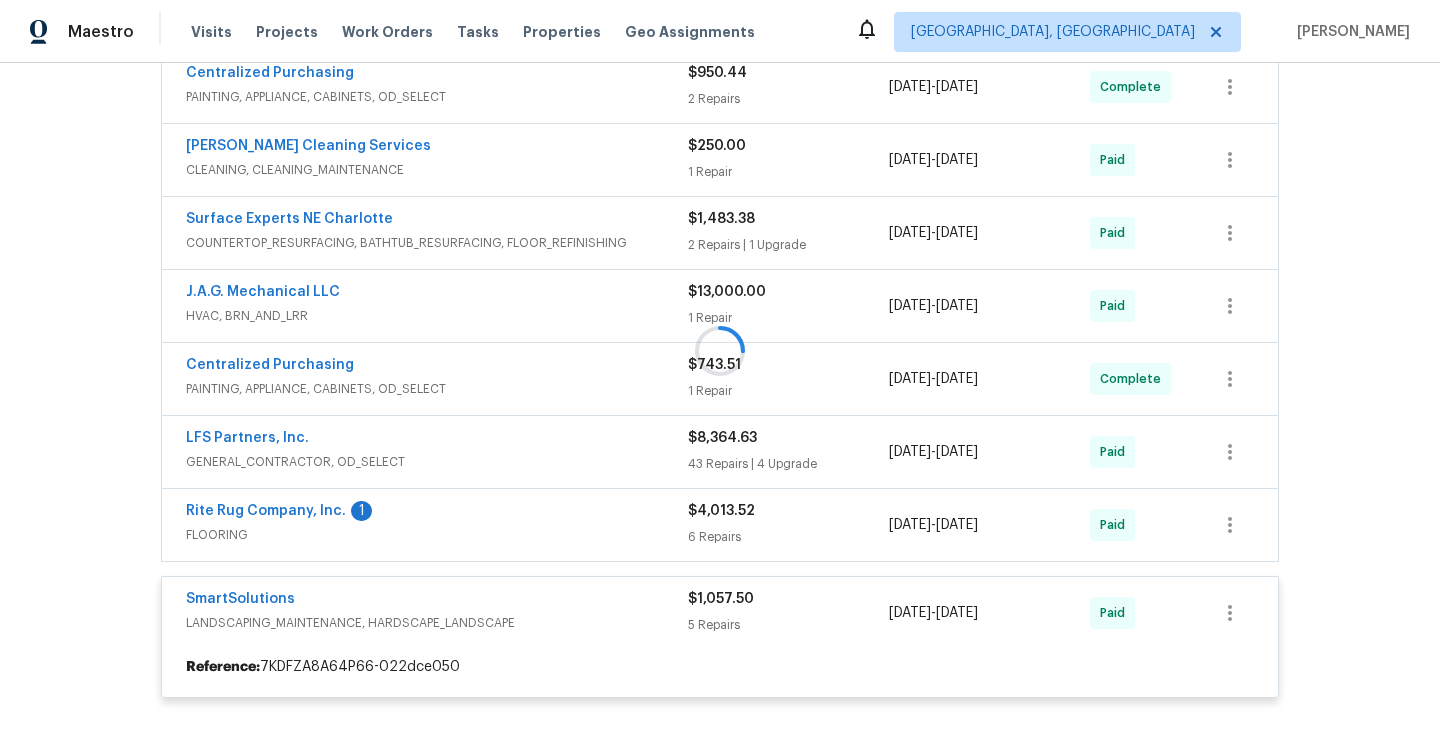 click at bounding box center (720, 350) 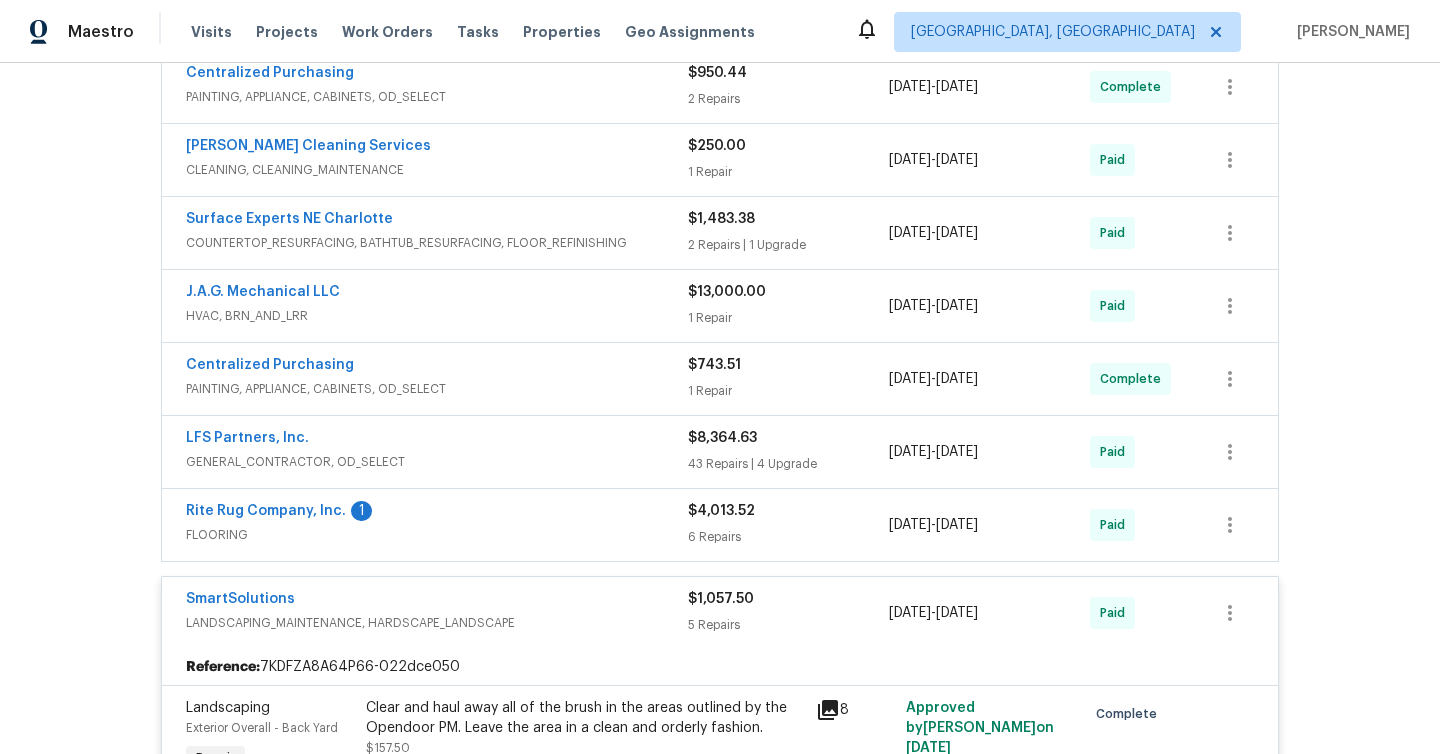 click on "FLOORING" at bounding box center [437, 535] 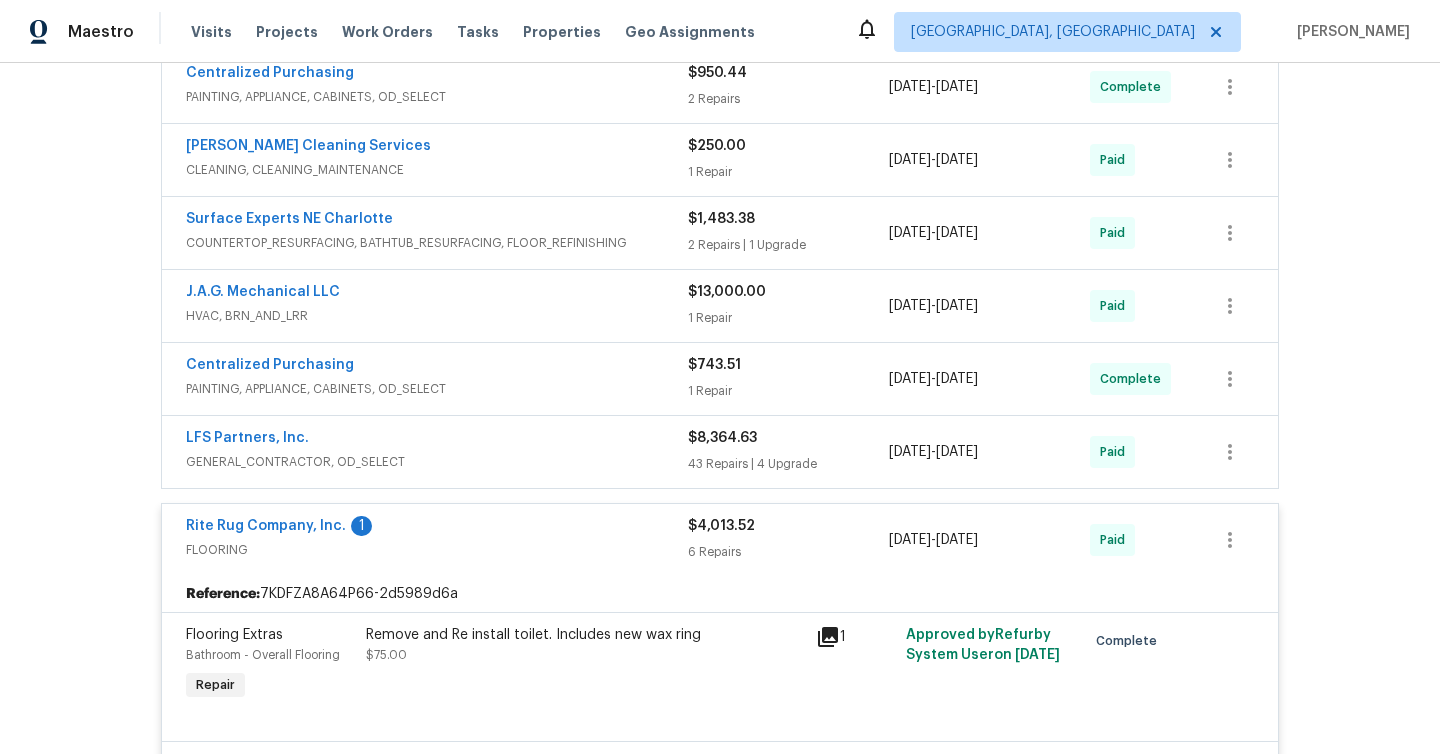 click on "GENERAL_CONTRACTOR, OD_SELECT" at bounding box center (437, 462) 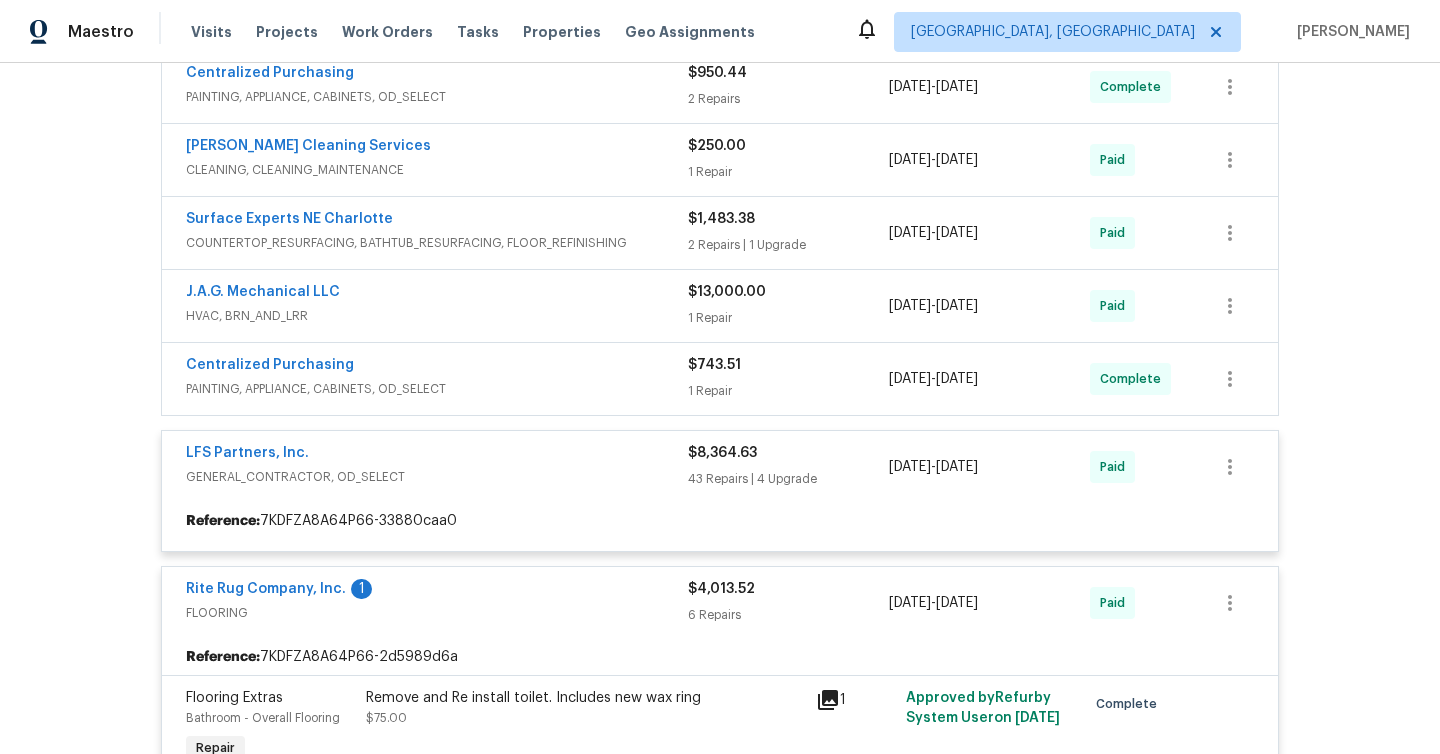 click at bounding box center [720, 1520] 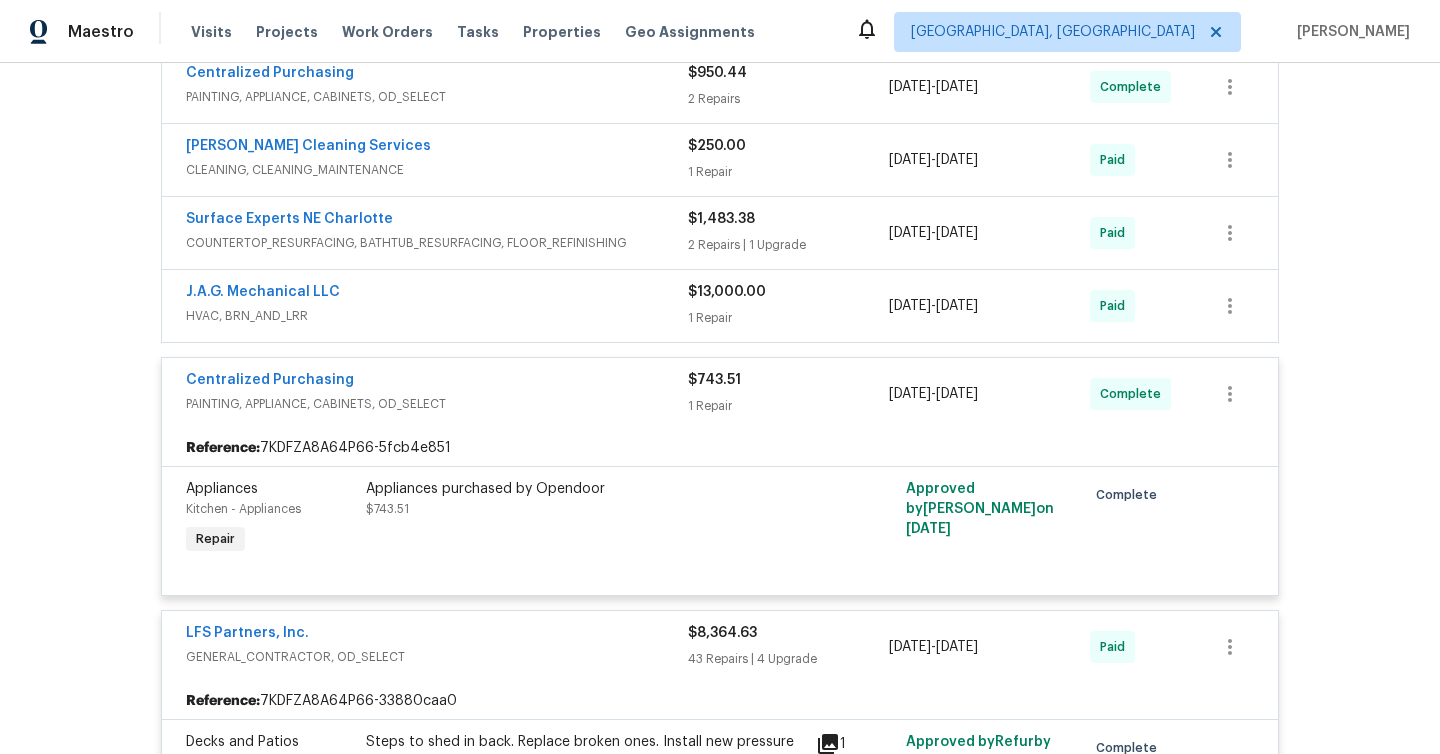 click on "HVAC, BRN_AND_LRR" at bounding box center (437, 316) 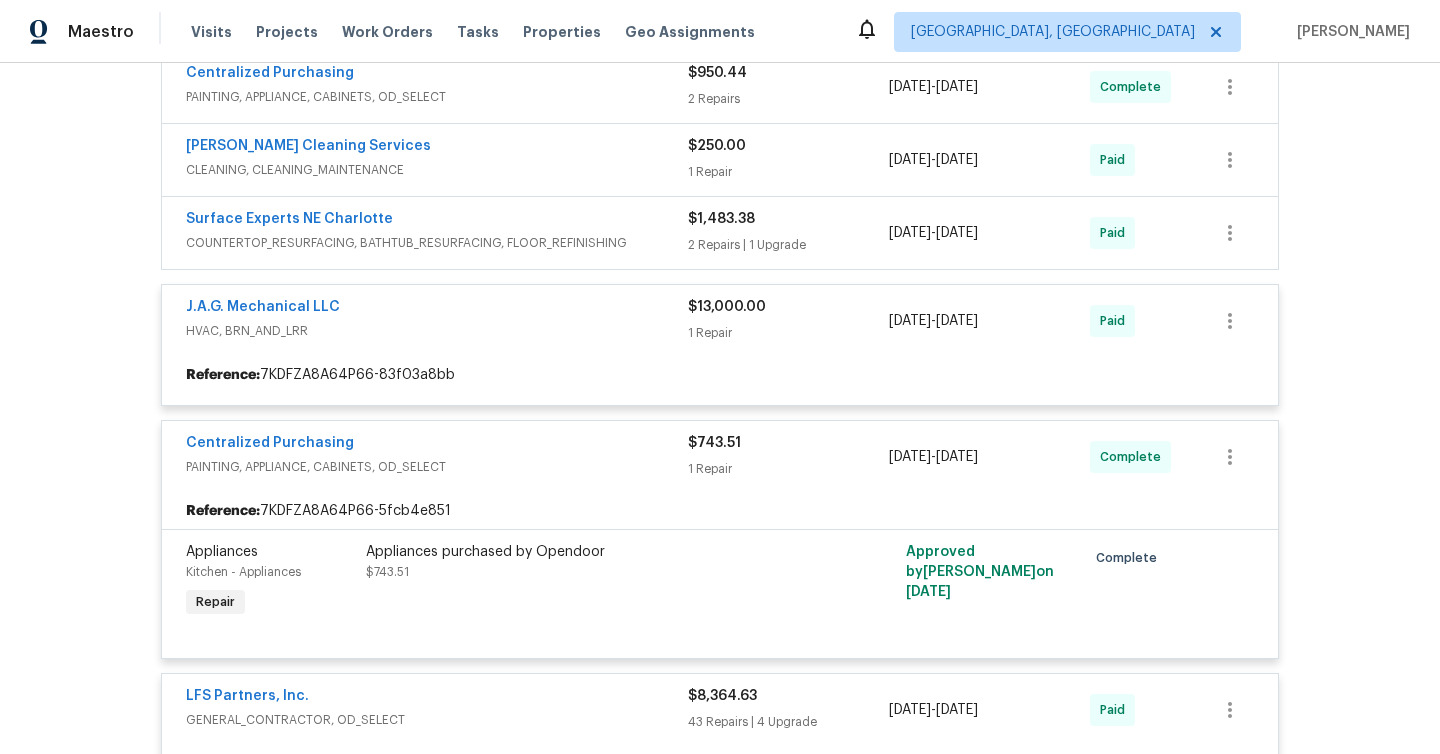 click at bounding box center (720, 5401) 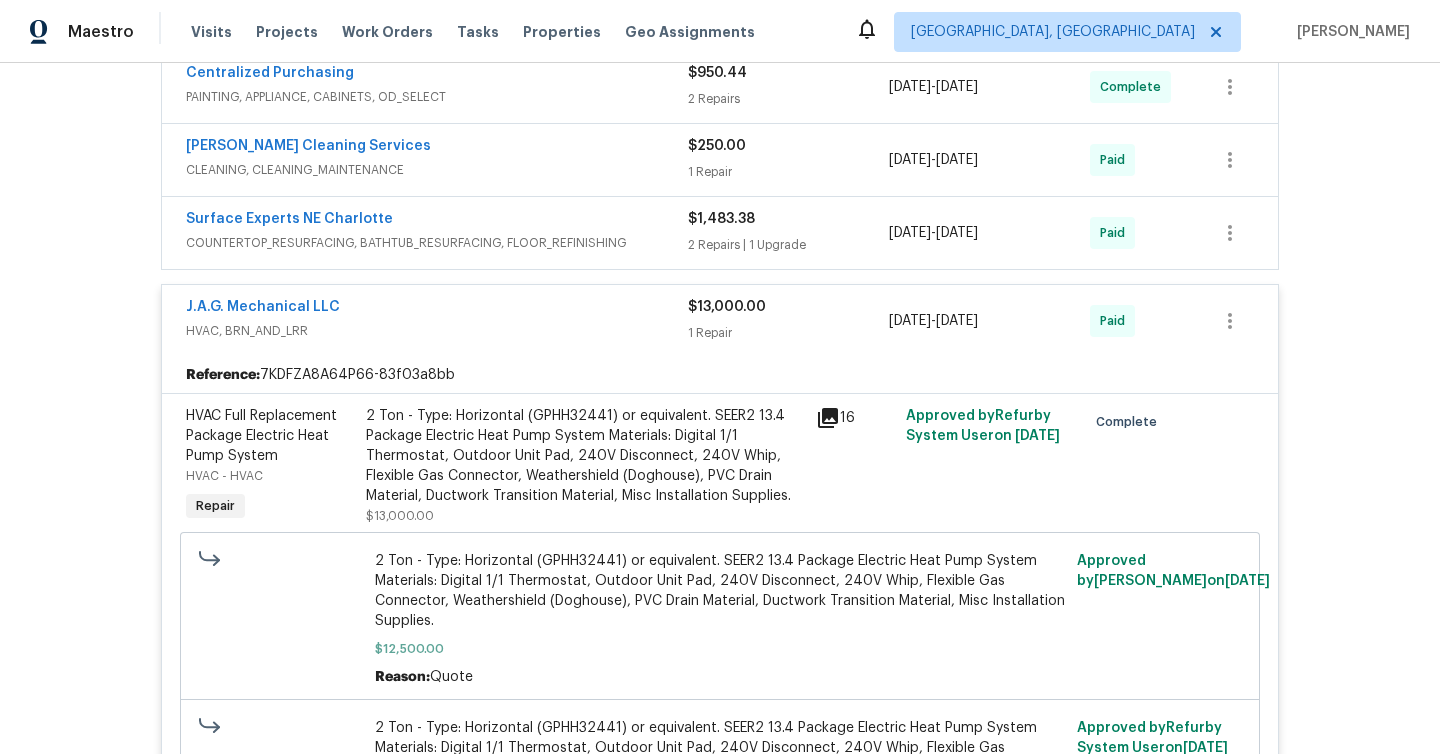 click on "COUNTERTOP_RESURFACING, BATHTUB_RESURFACING, FLOOR_REFINISHING" at bounding box center [437, 243] 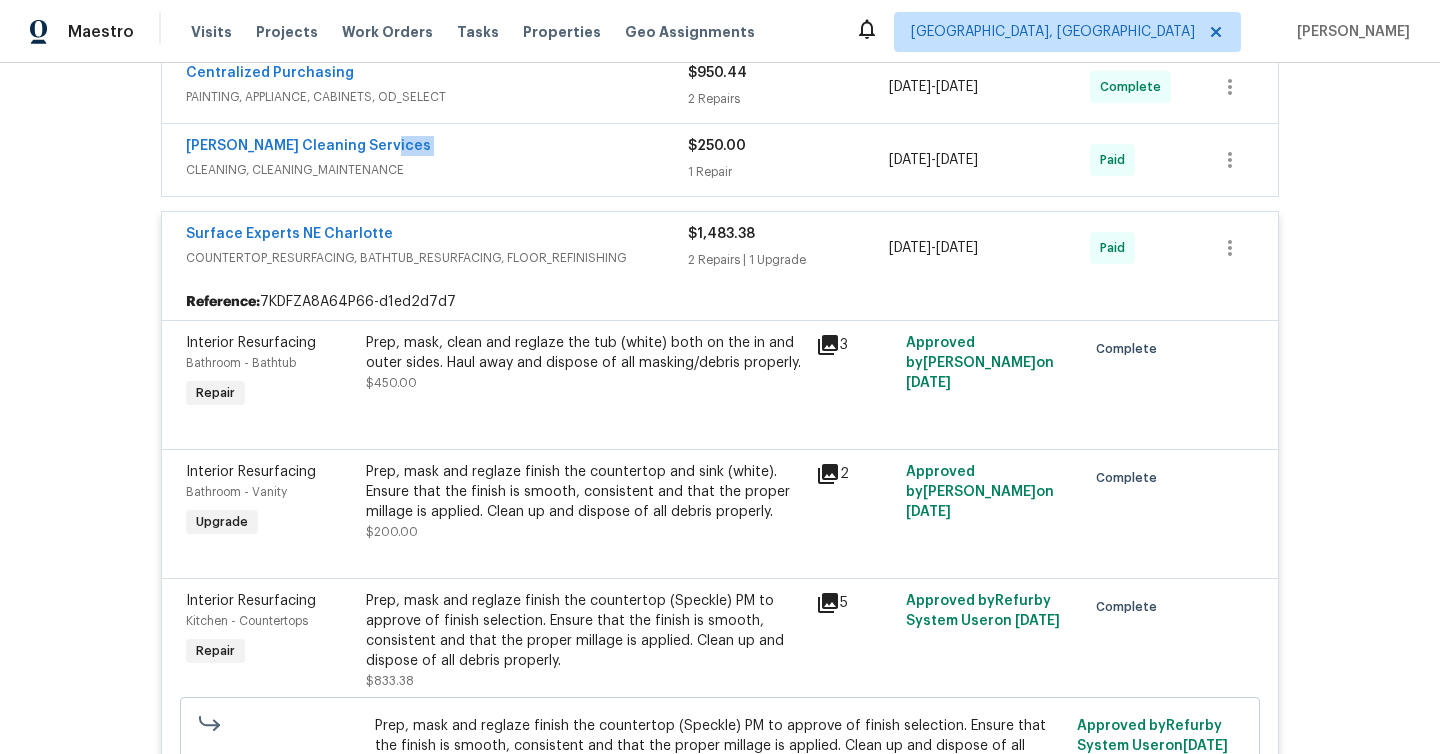 click on "[PERSON_NAME] Cleaning Services" at bounding box center [437, 148] 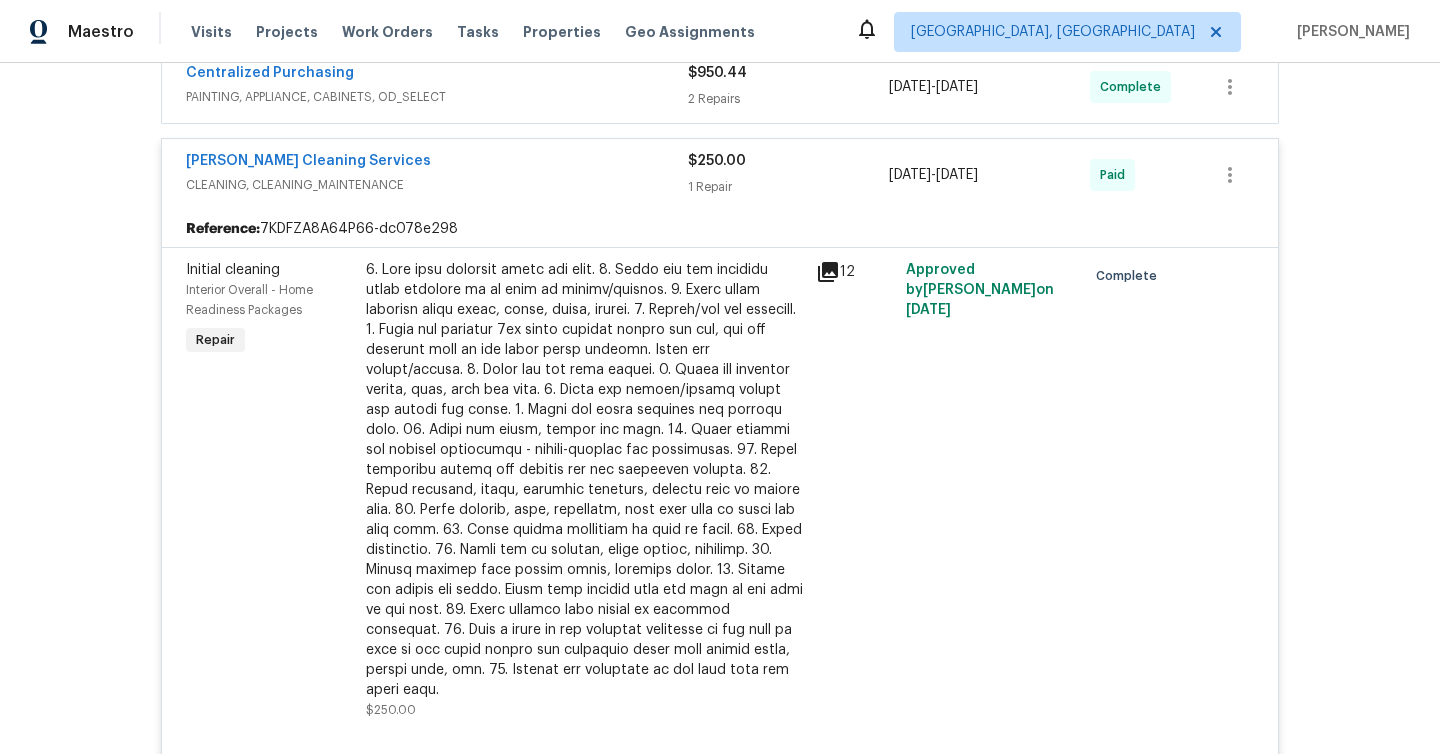 click on "PAINTING, APPLIANCE, CABINETS, OD_SELECT" at bounding box center (437, 97) 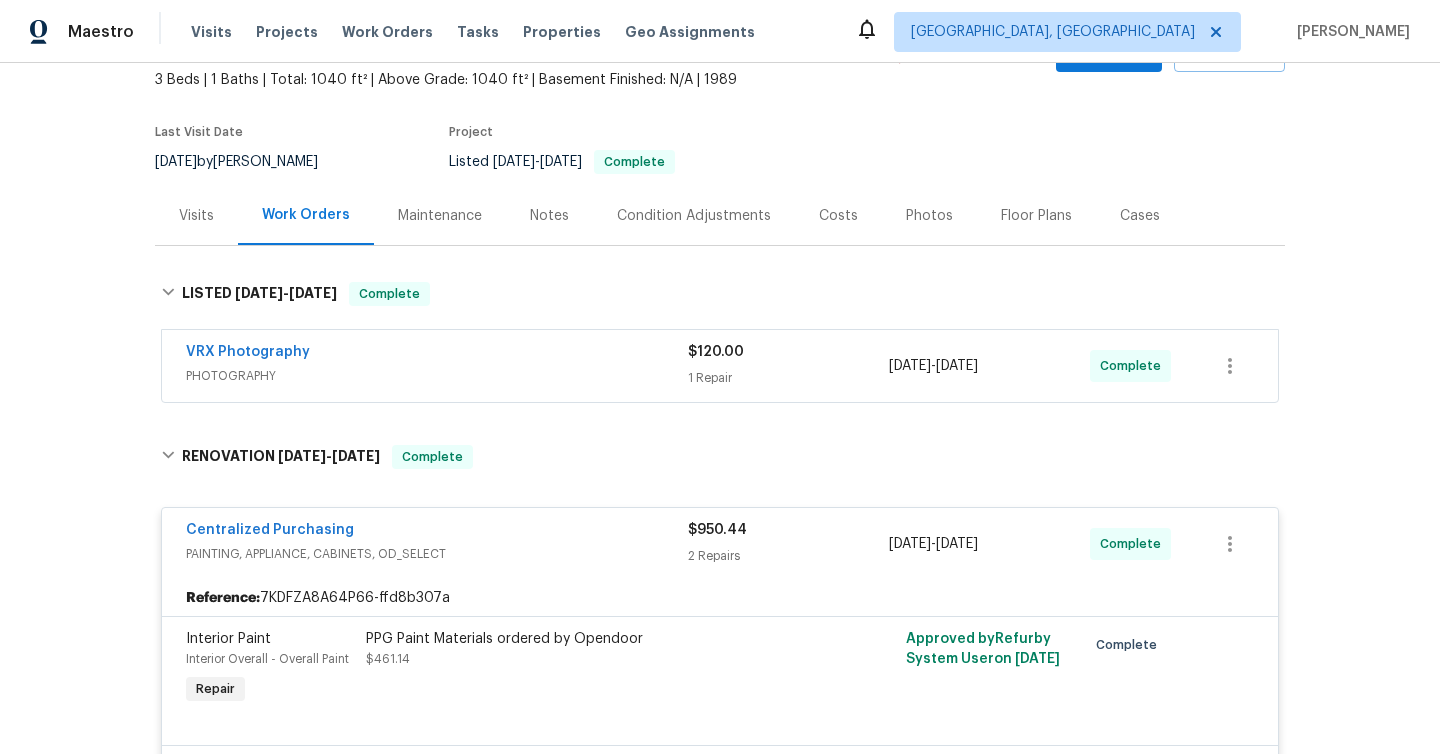scroll, scrollTop: 0, scrollLeft: 0, axis: both 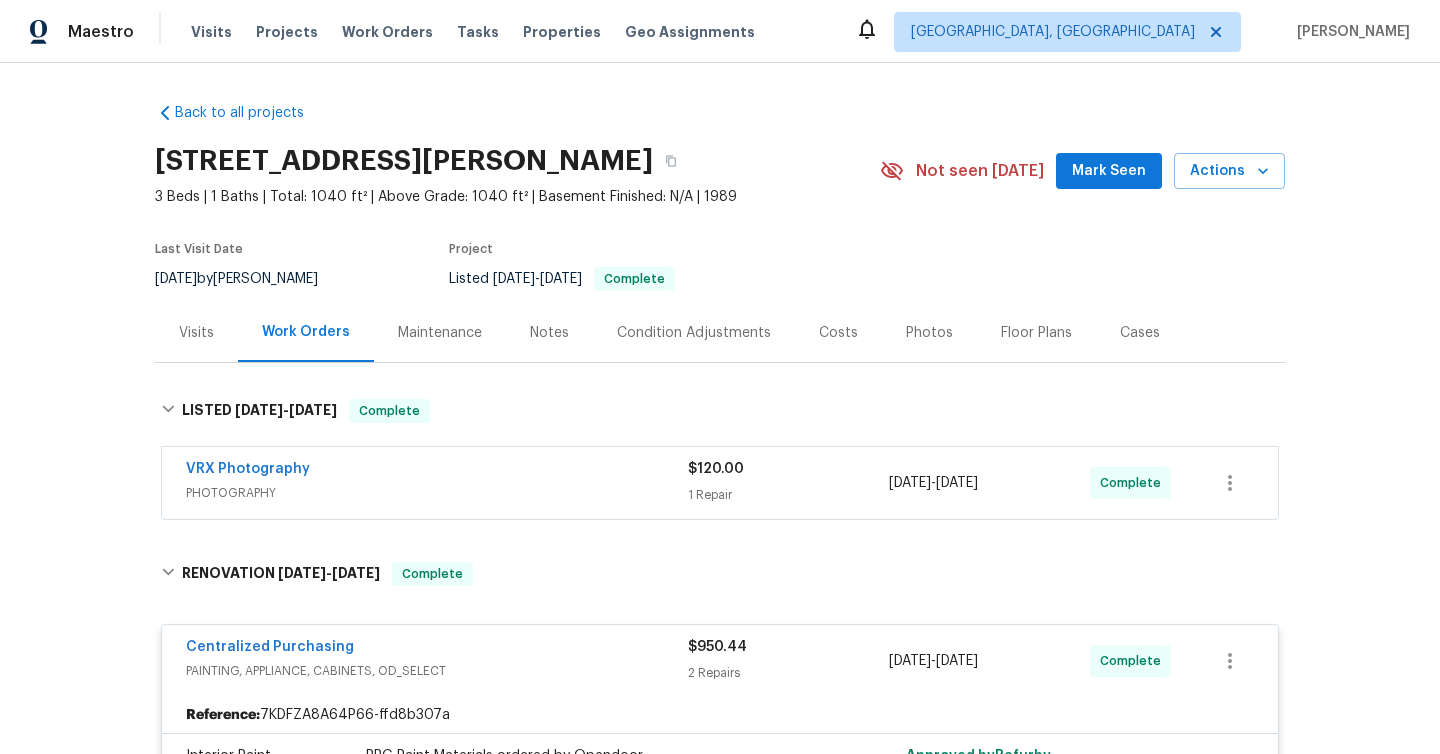 click on "VRX Photography" at bounding box center [437, 471] 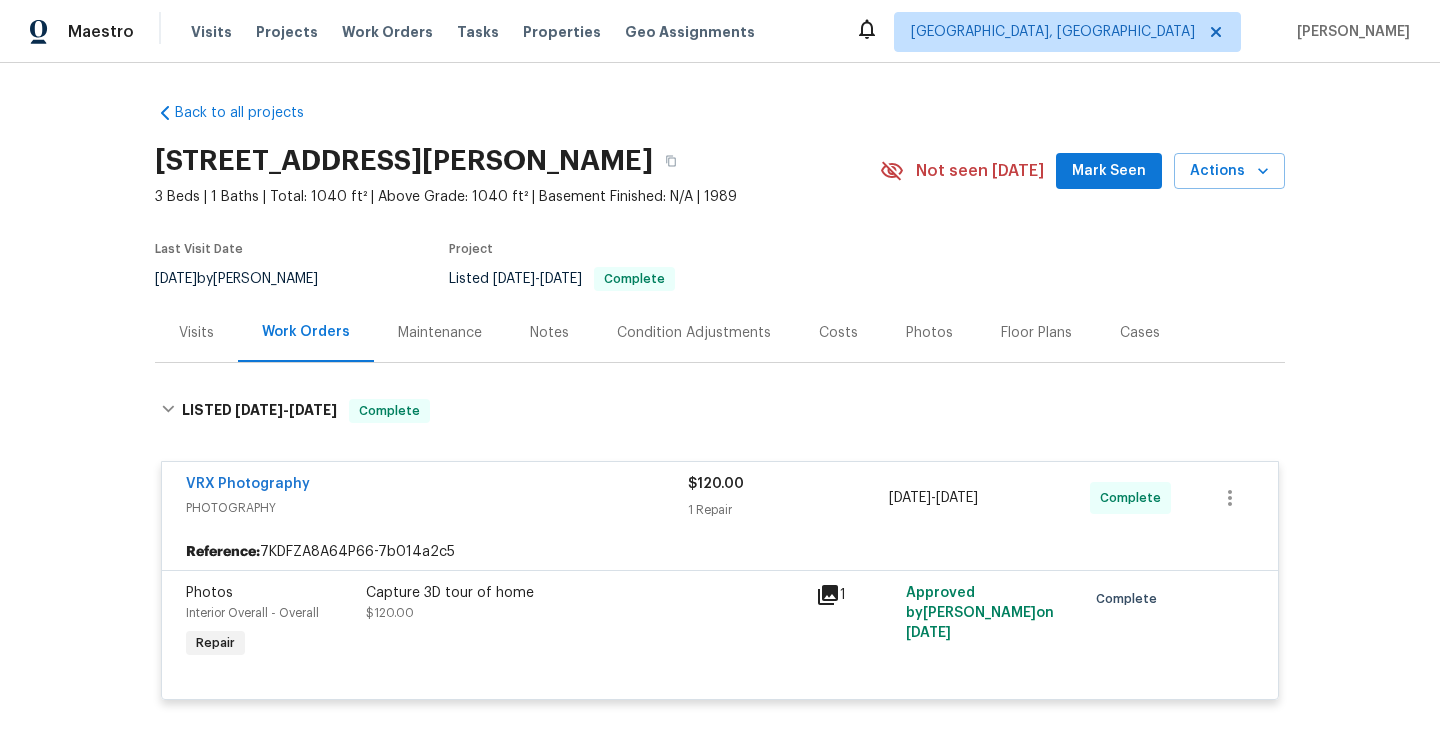 scroll, scrollTop: 3369, scrollLeft: 0, axis: vertical 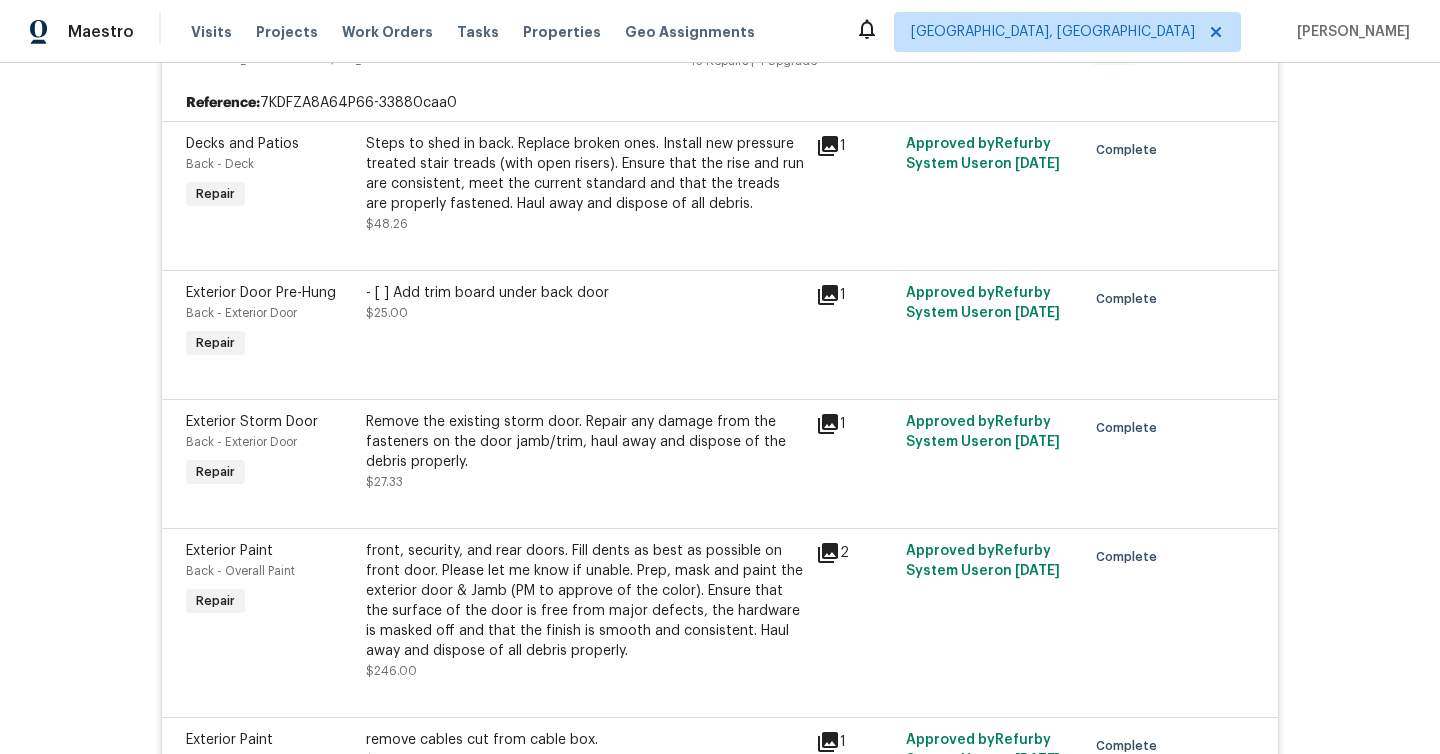 click 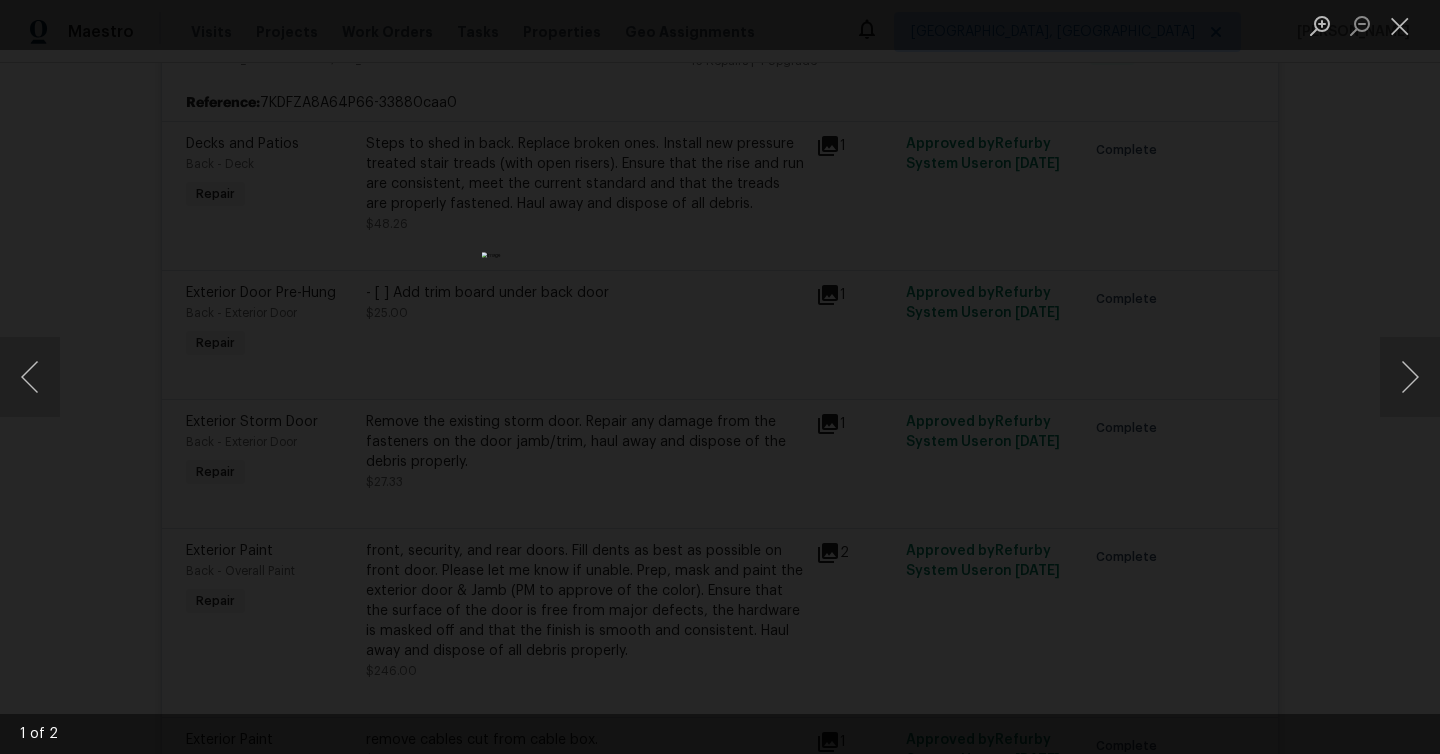 click at bounding box center (720, 377) 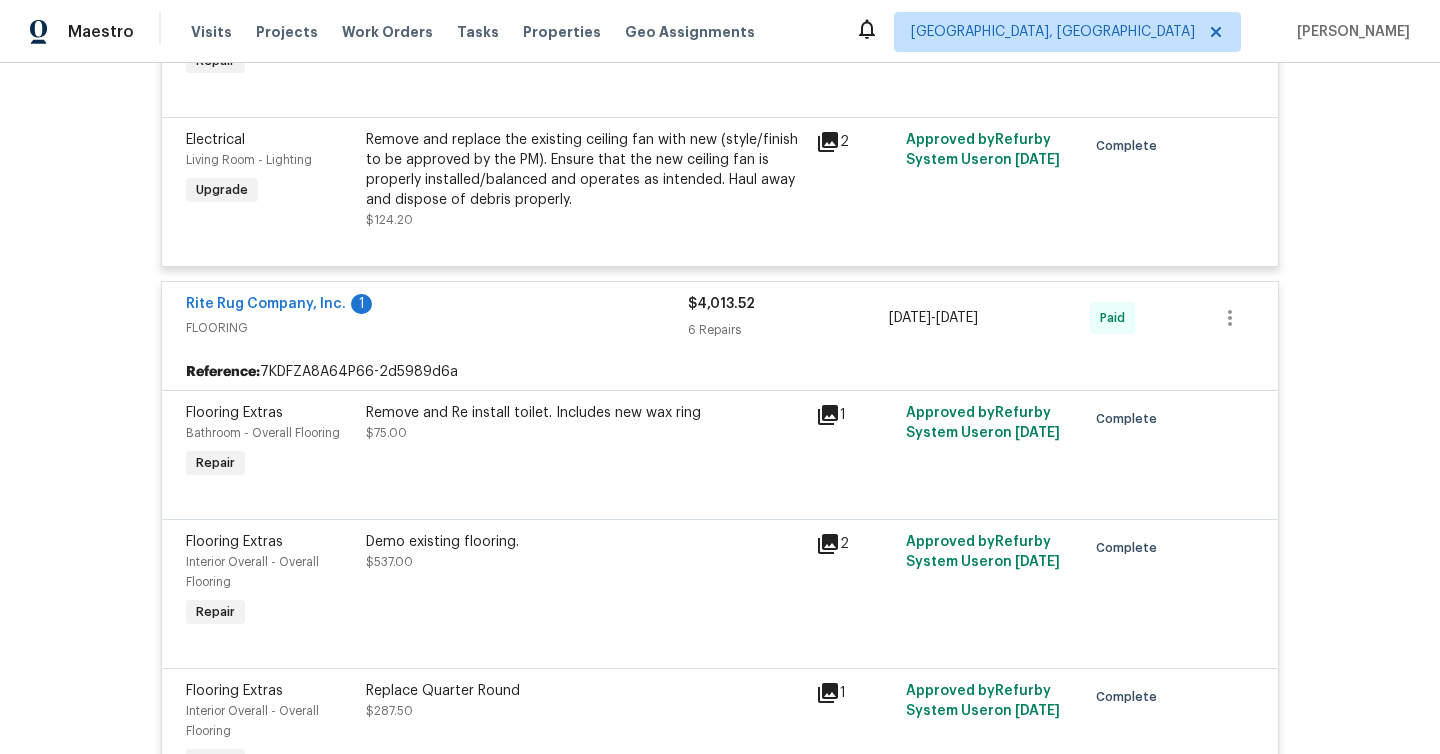 scroll, scrollTop: 1205, scrollLeft: 0, axis: vertical 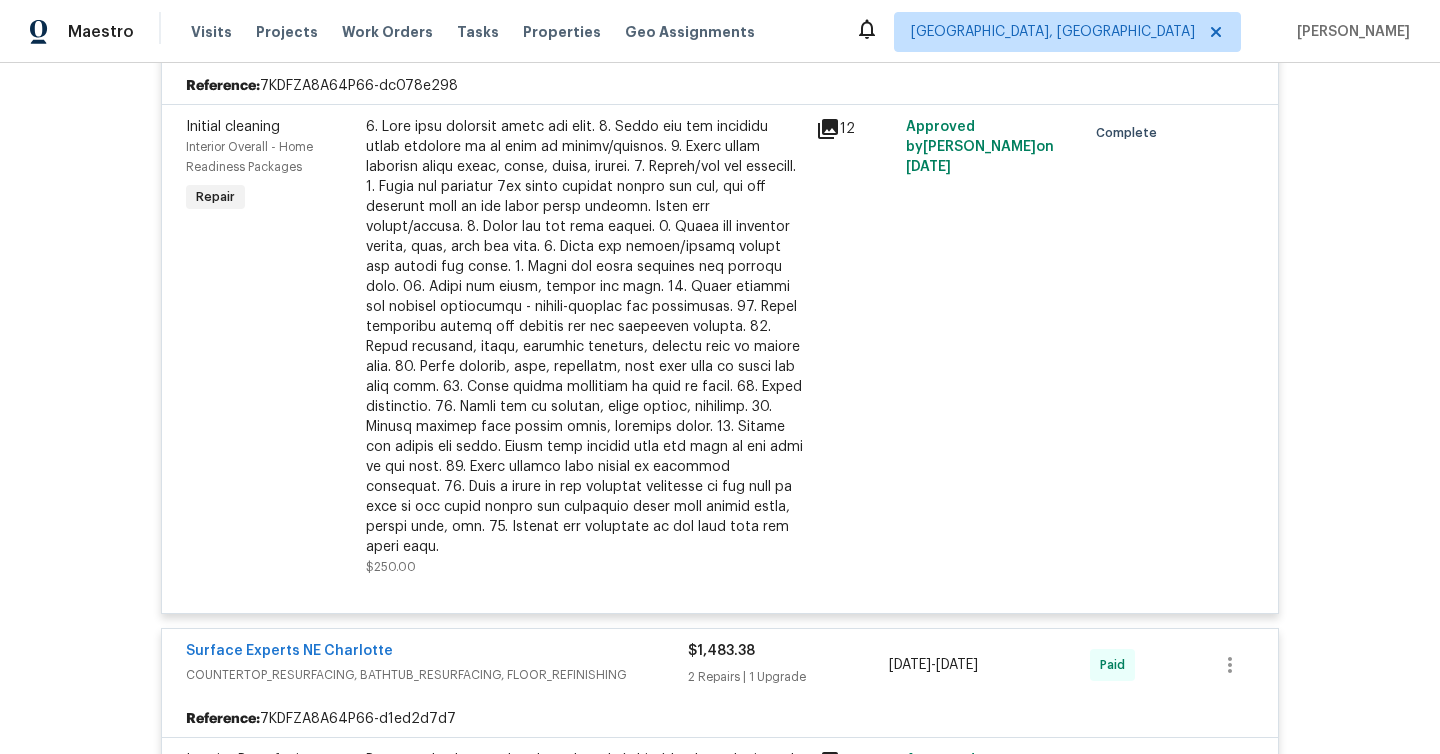 click 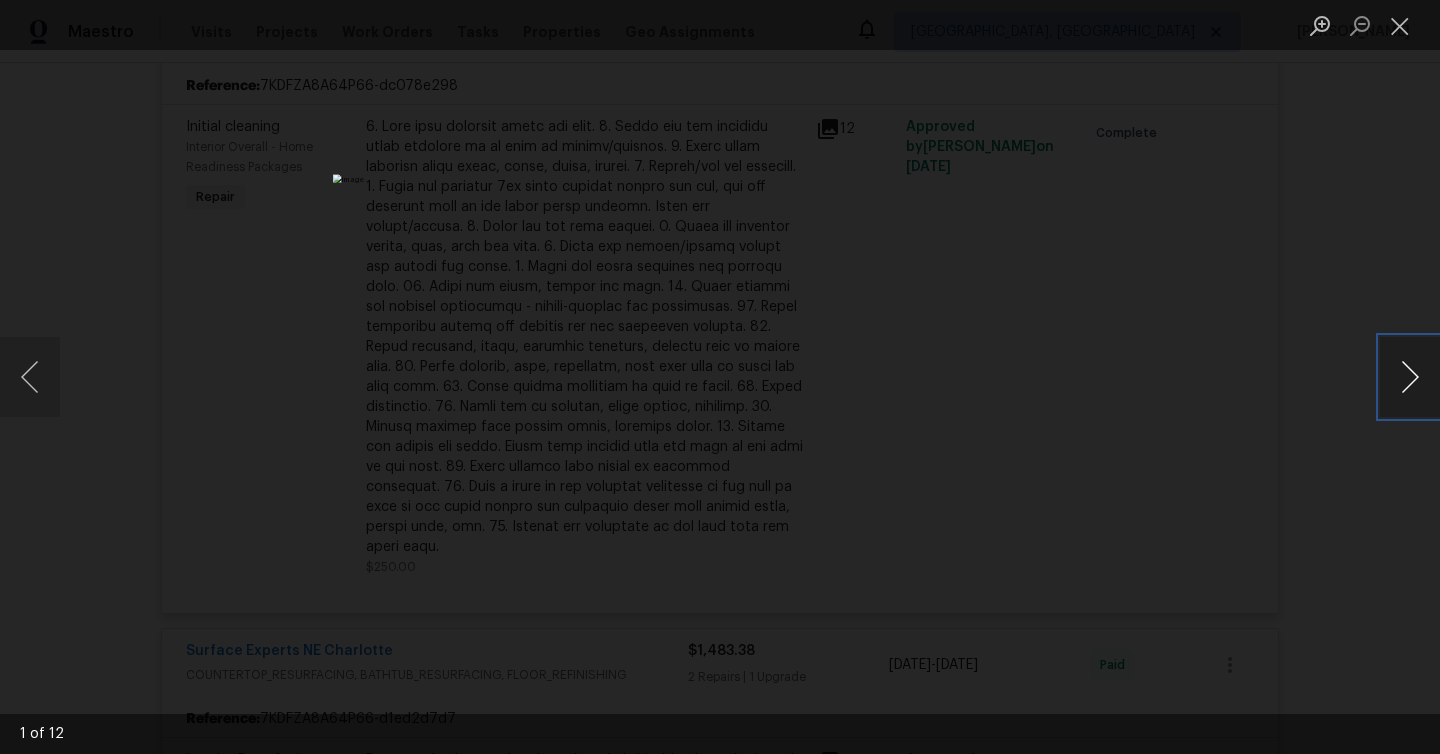 click at bounding box center (1410, 377) 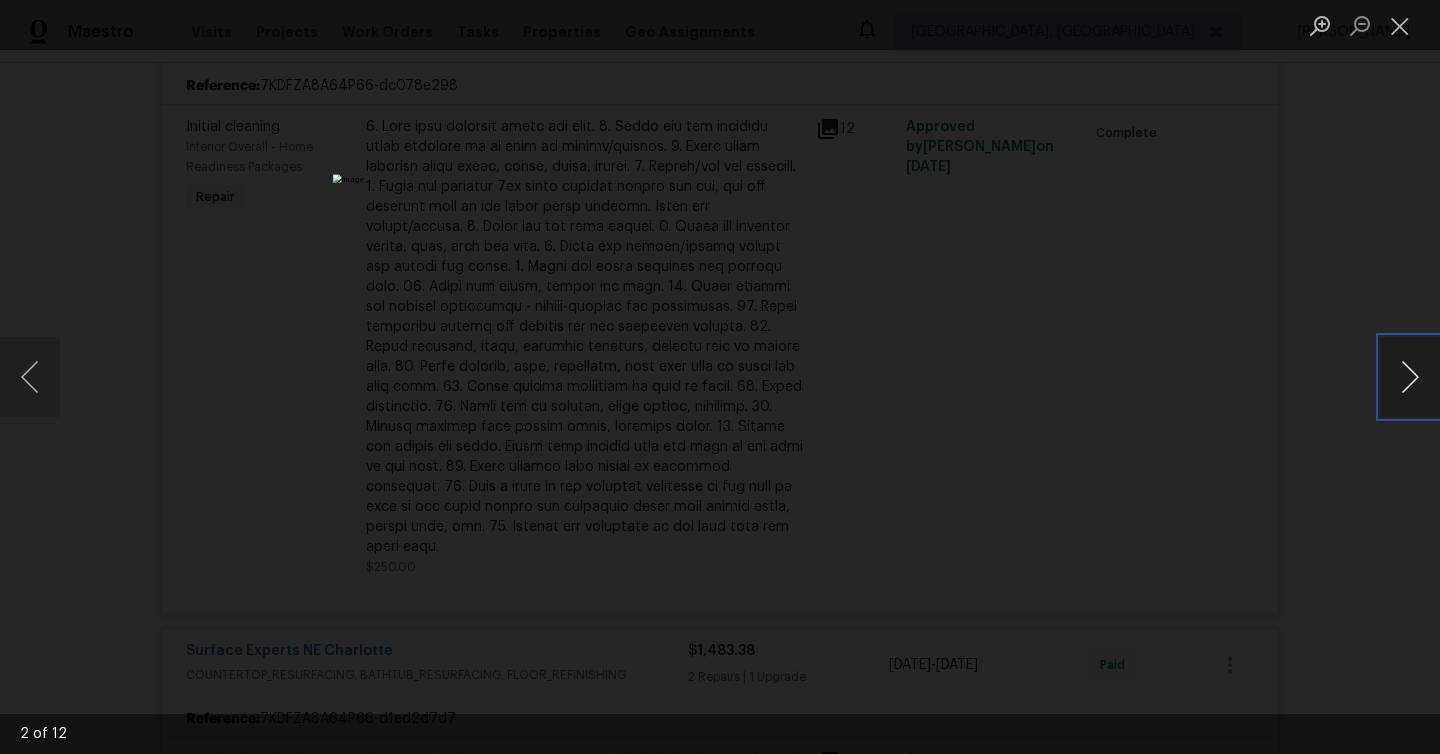 click at bounding box center [1410, 377] 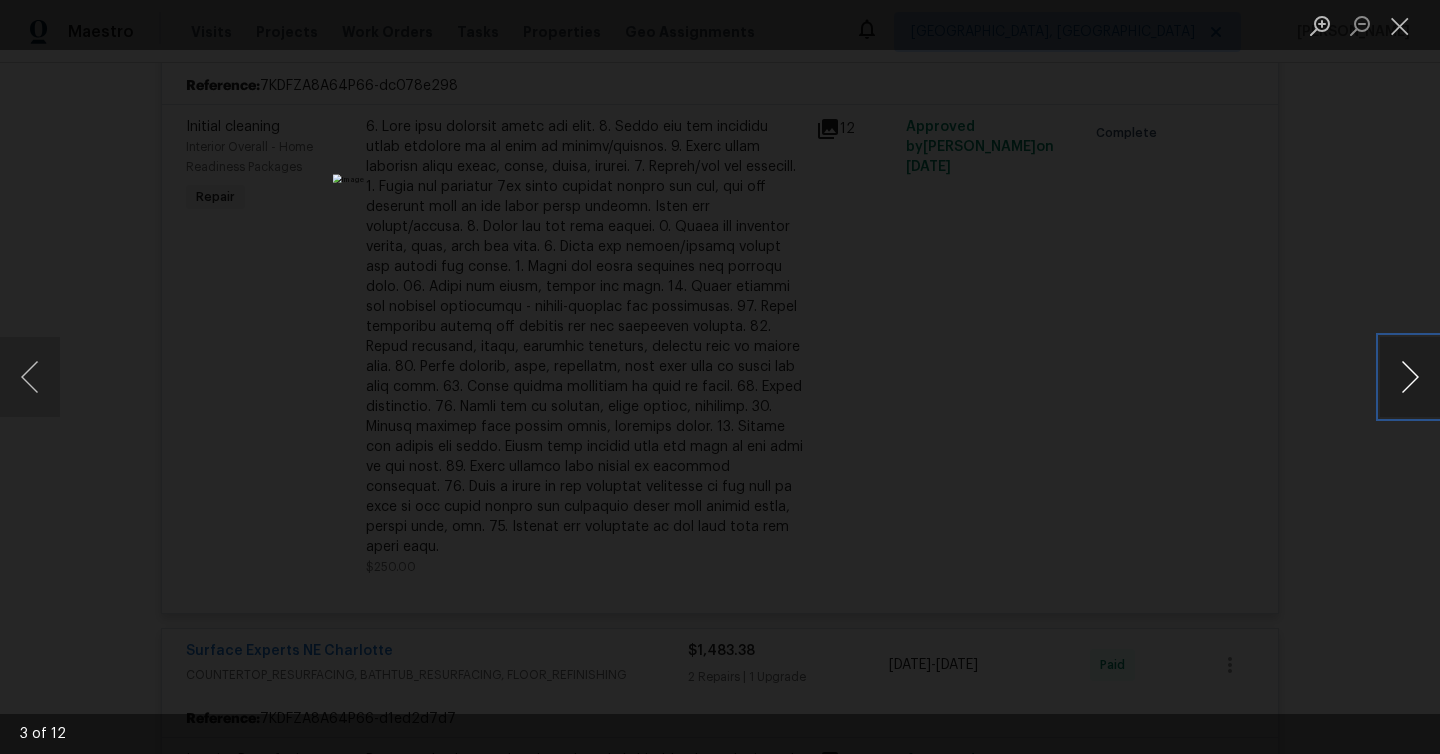 click at bounding box center [1410, 377] 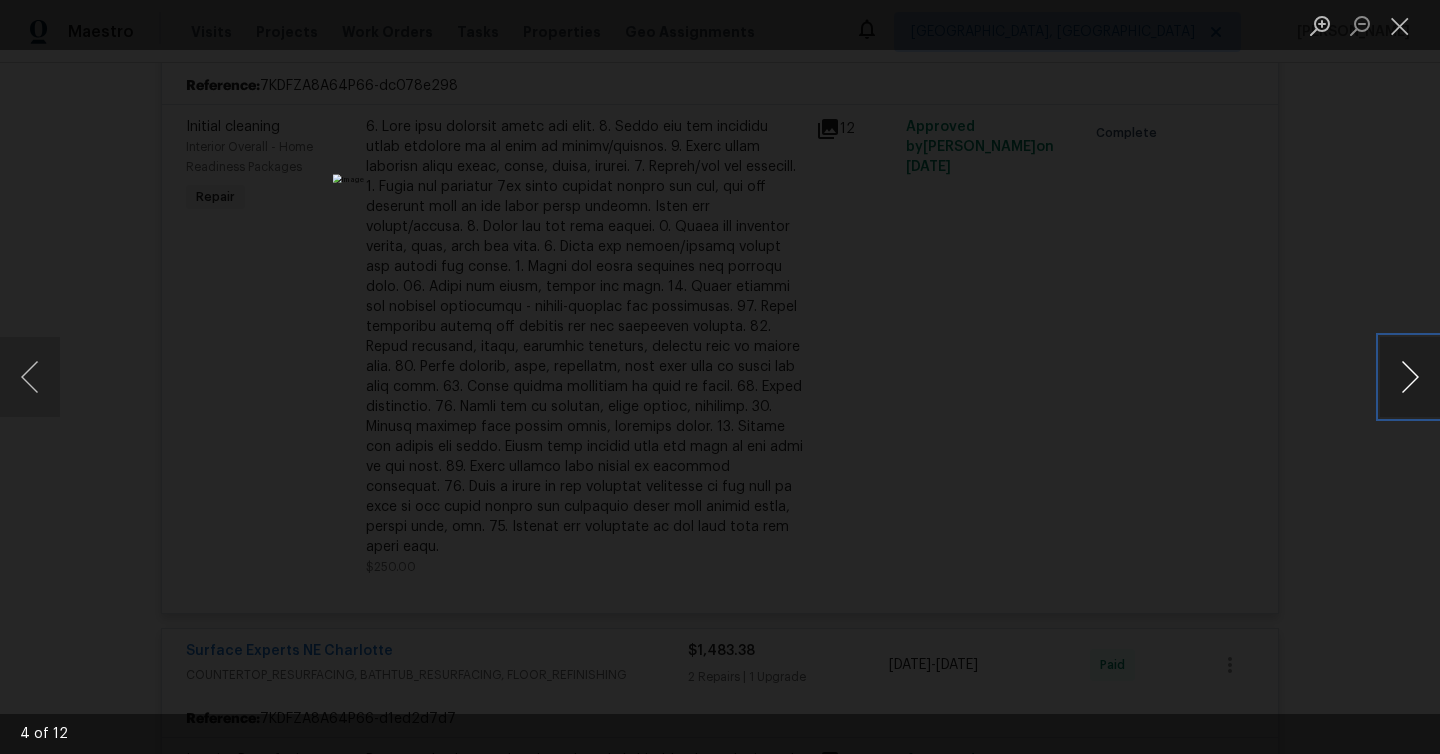click at bounding box center (1410, 377) 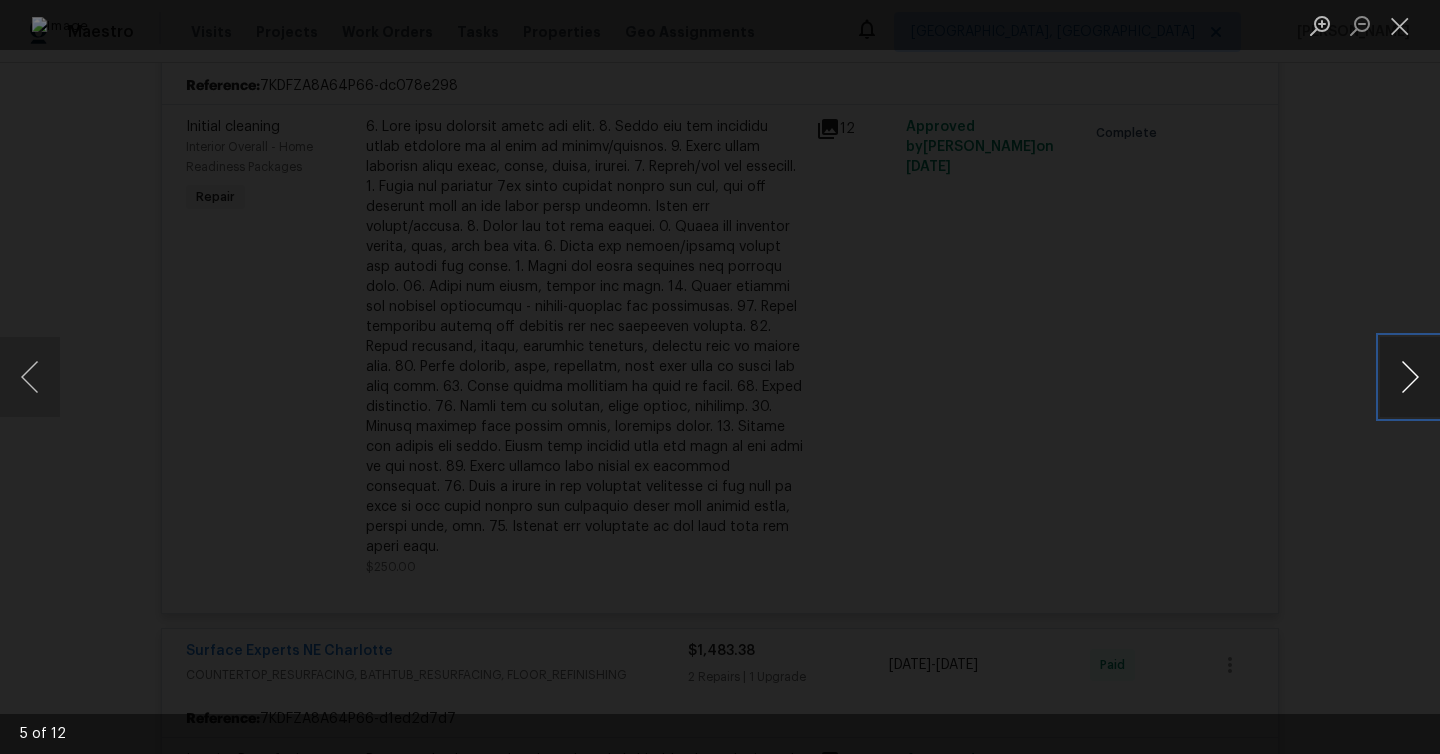 click at bounding box center (1410, 377) 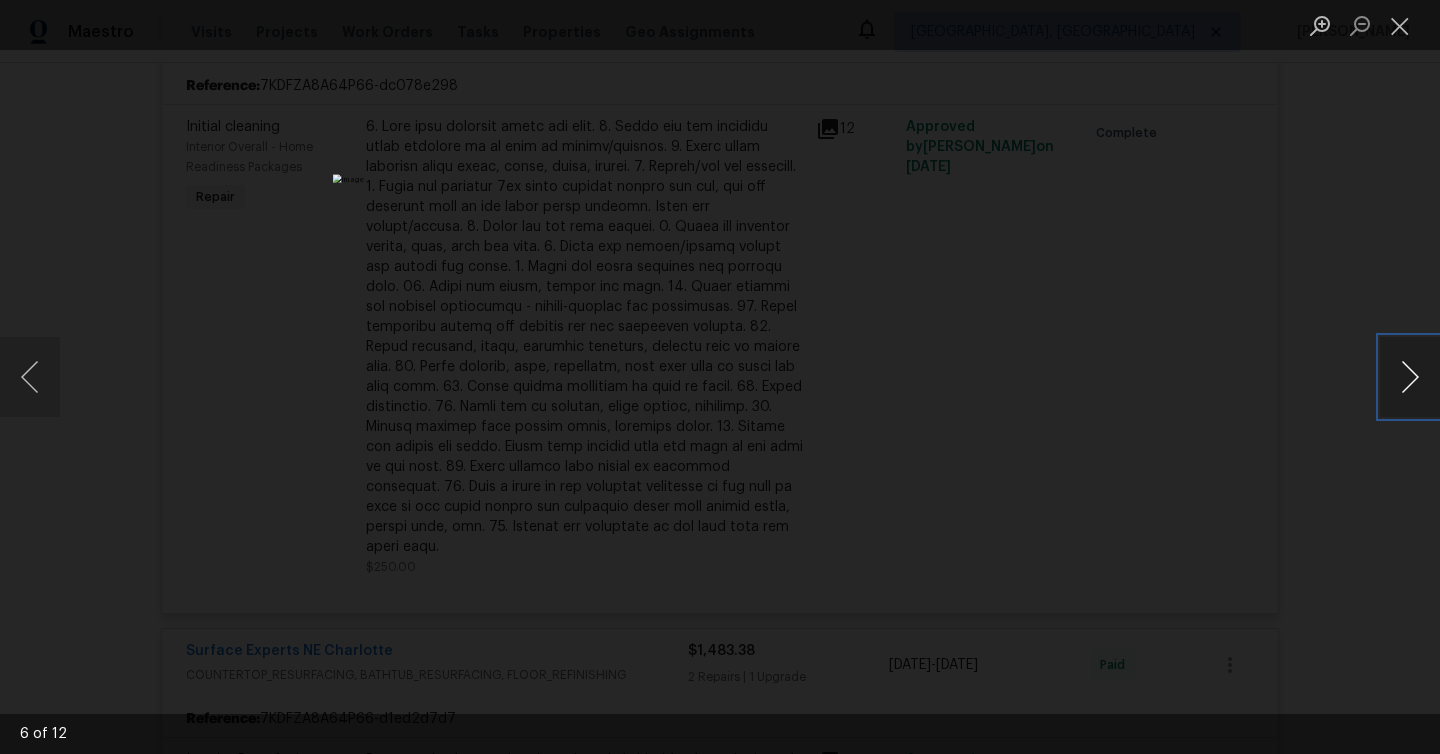 click at bounding box center [1410, 377] 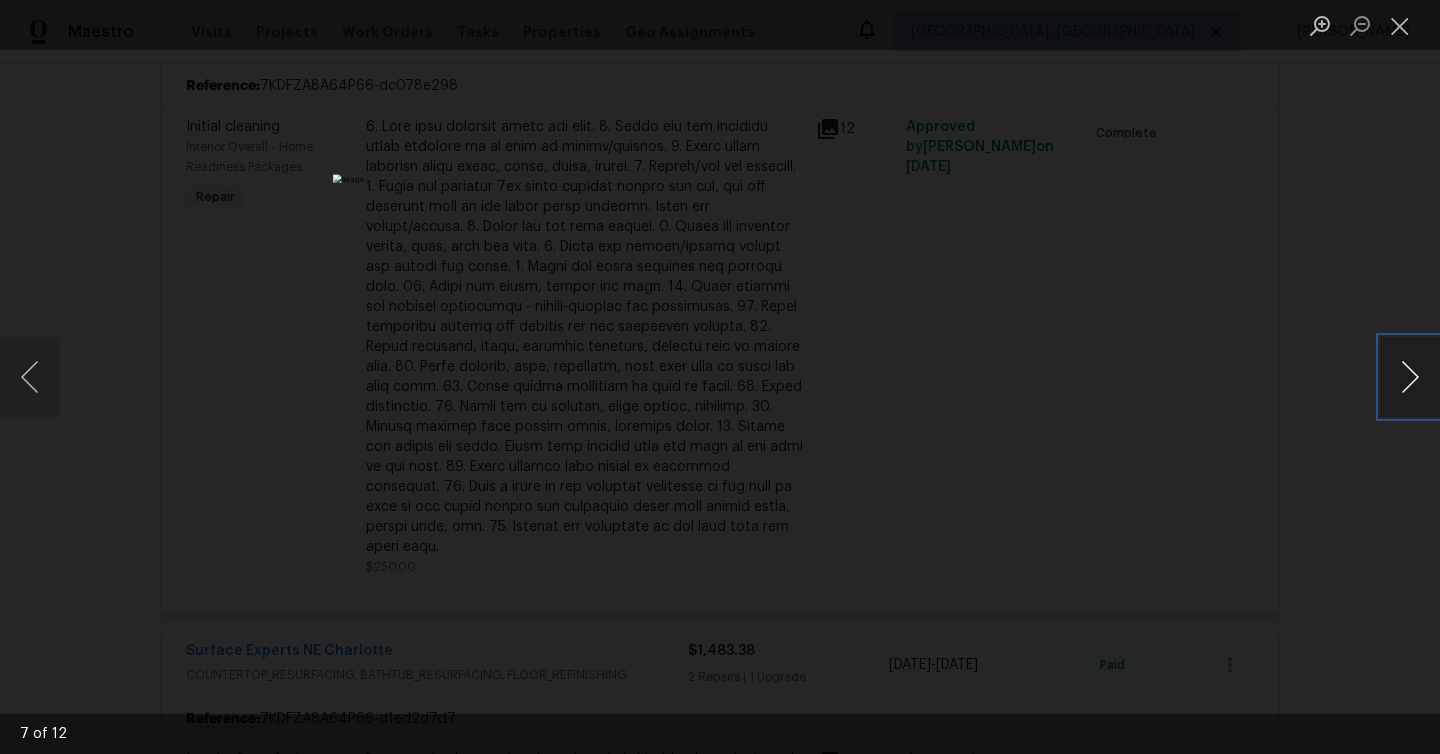 click at bounding box center (1410, 377) 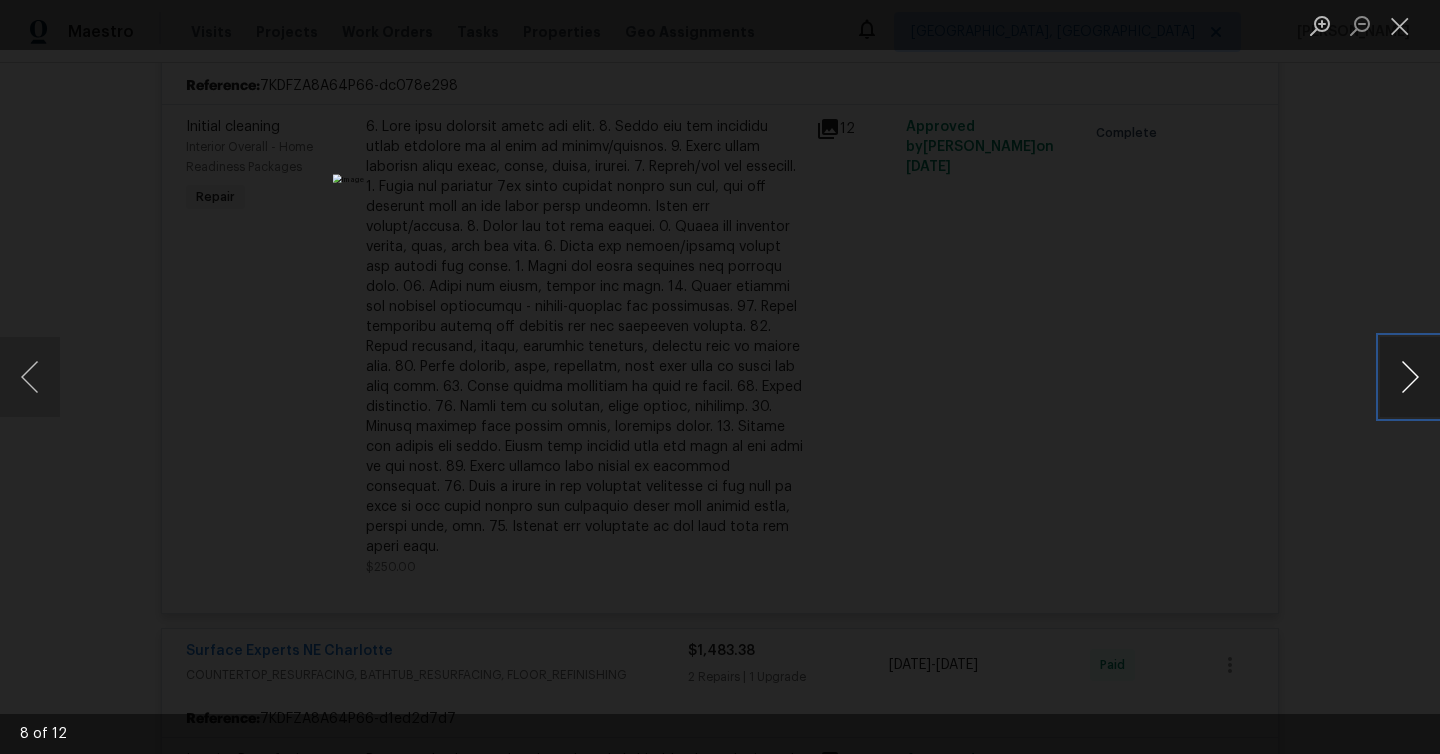 click at bounding box center (1410, 377) 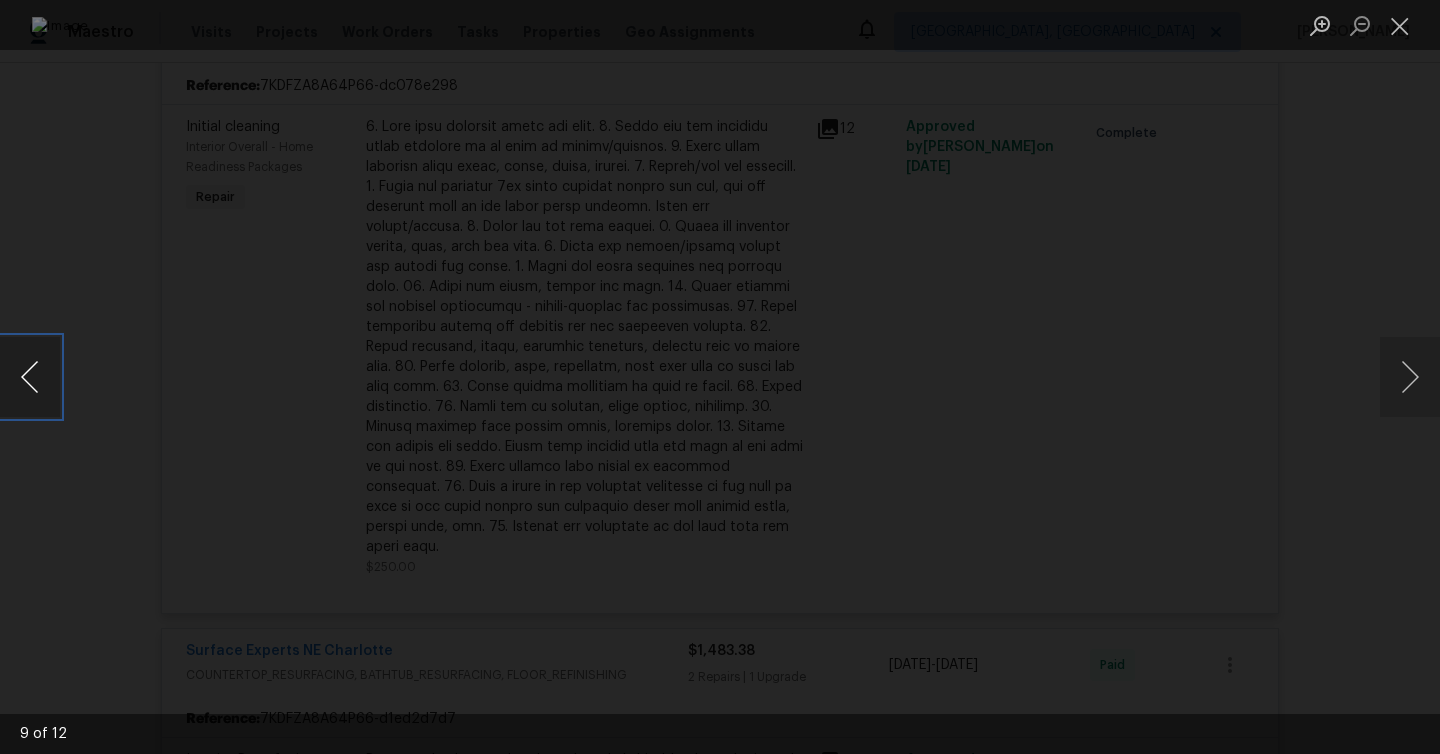 click at bounding box center (30, 377) 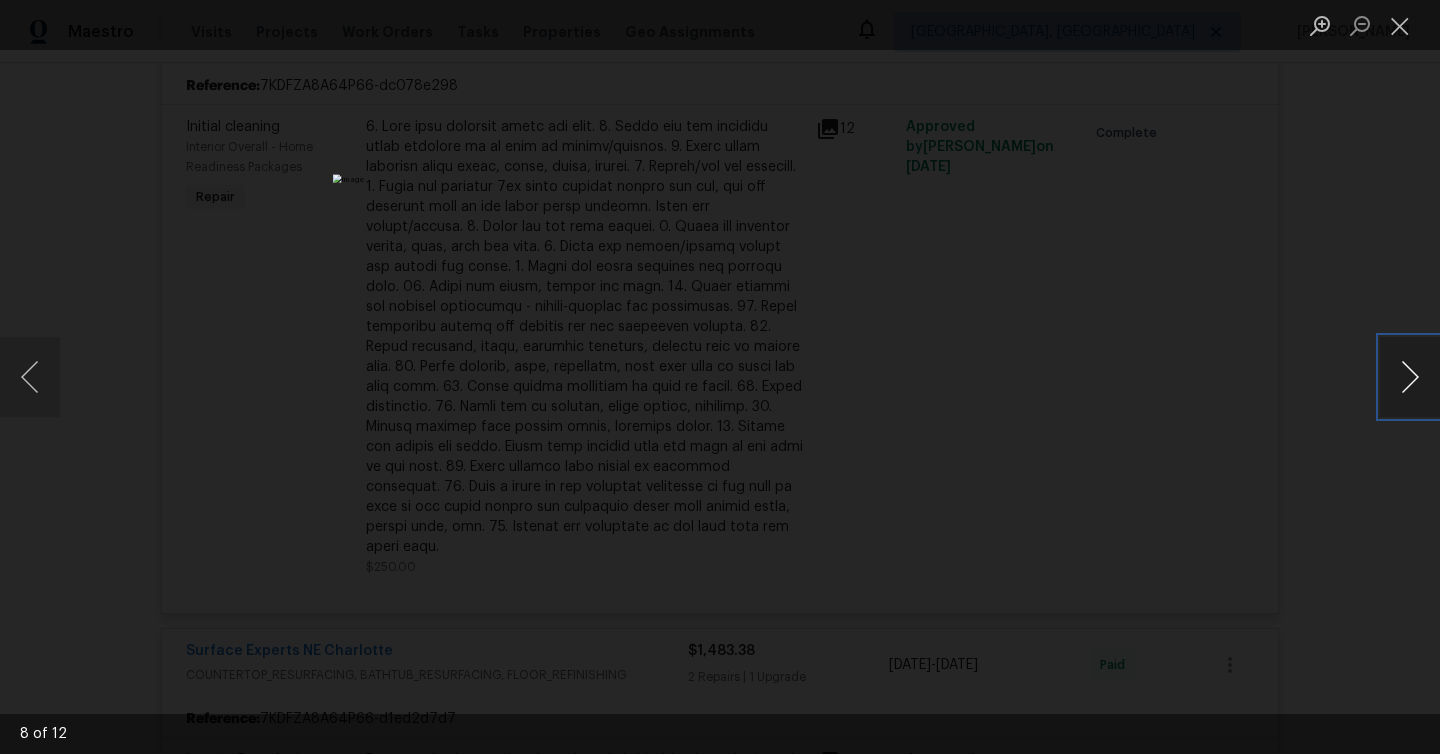 click at bounding box center [1410, 377] 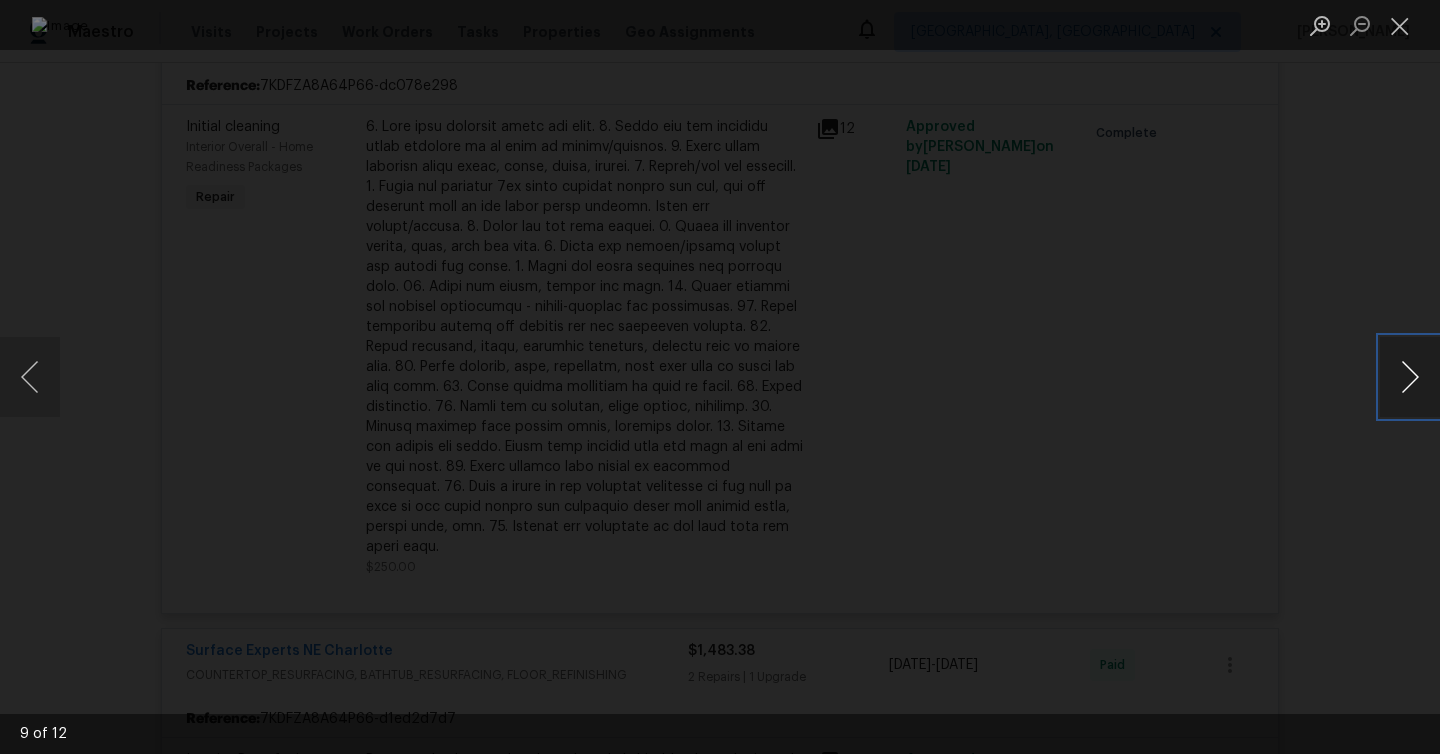 click at bounding box center (1410, 377) 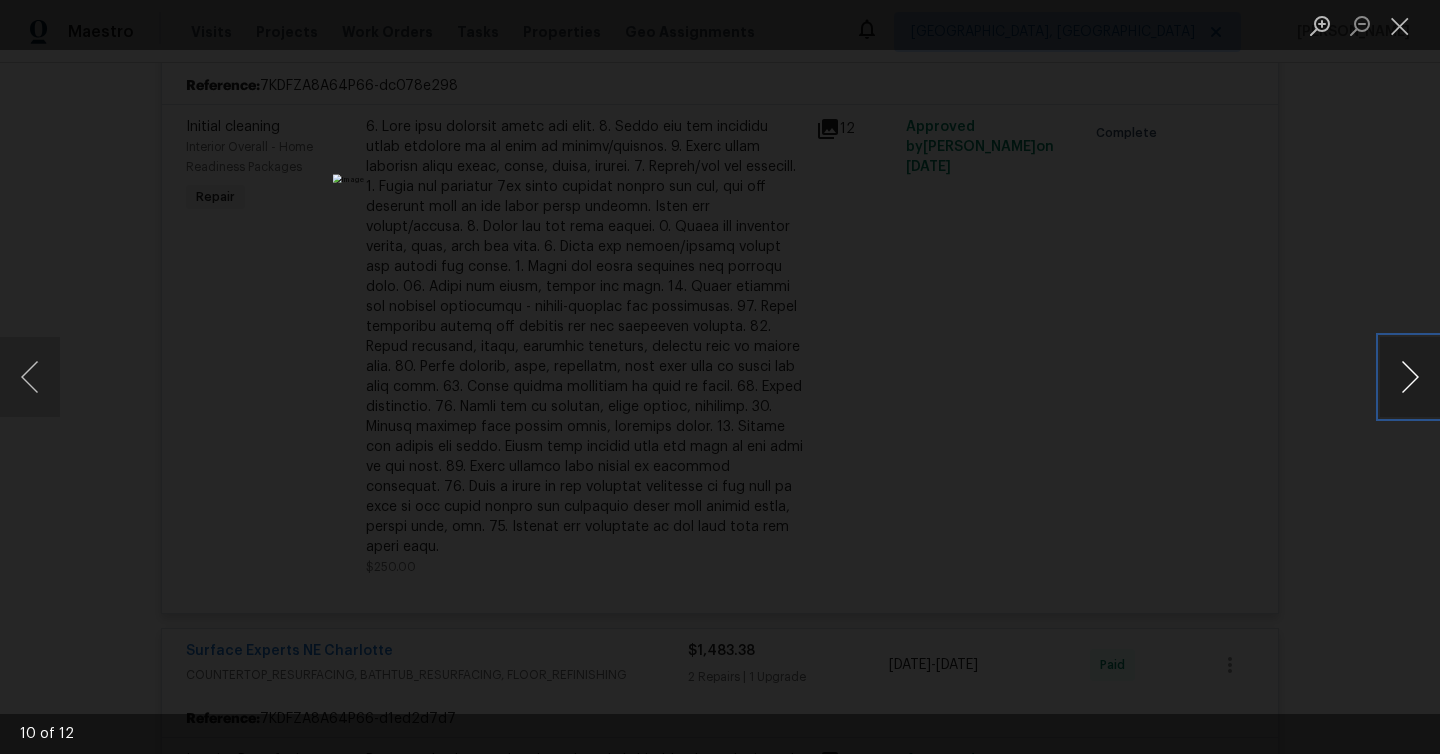 click at bounding box center (1410, 377) 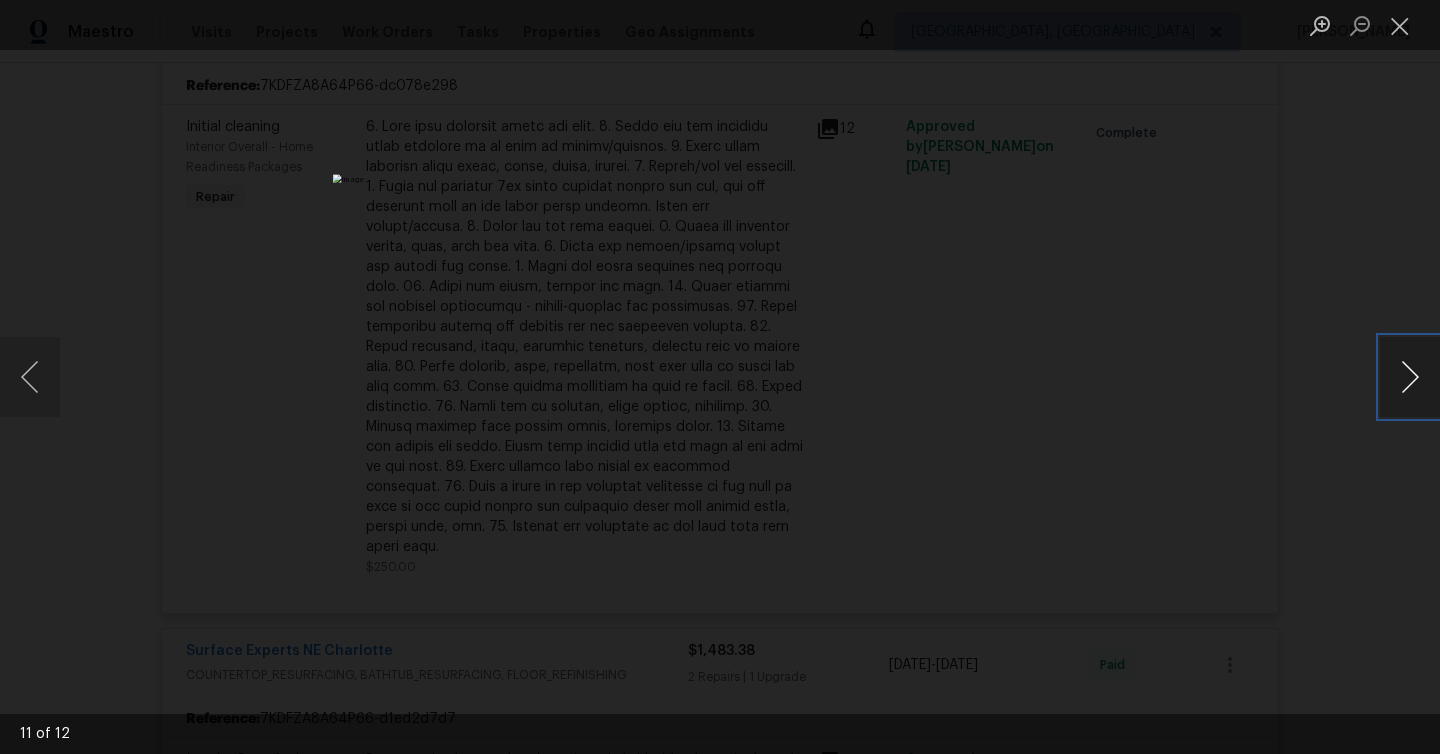 click at bounding box center (1410, 377) 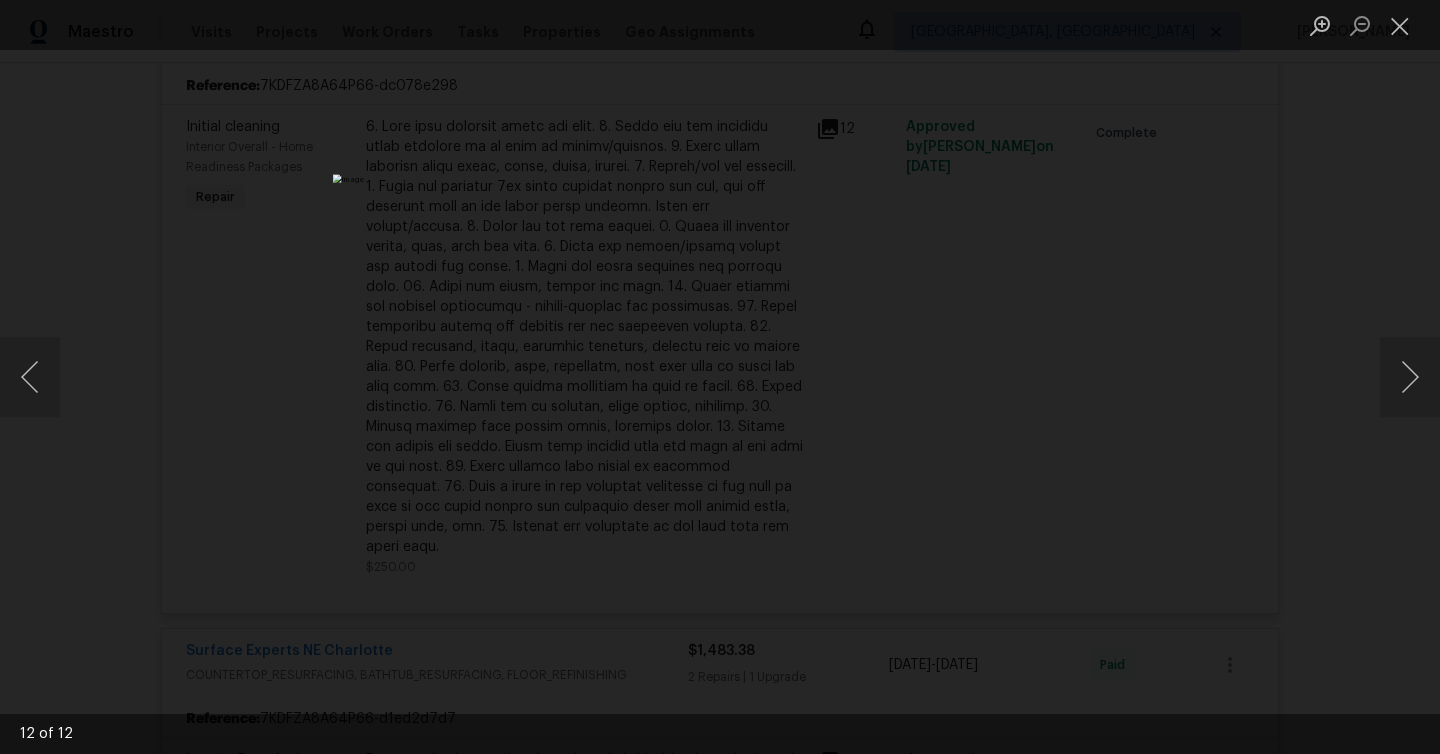 click at bounding box center [720, 377] 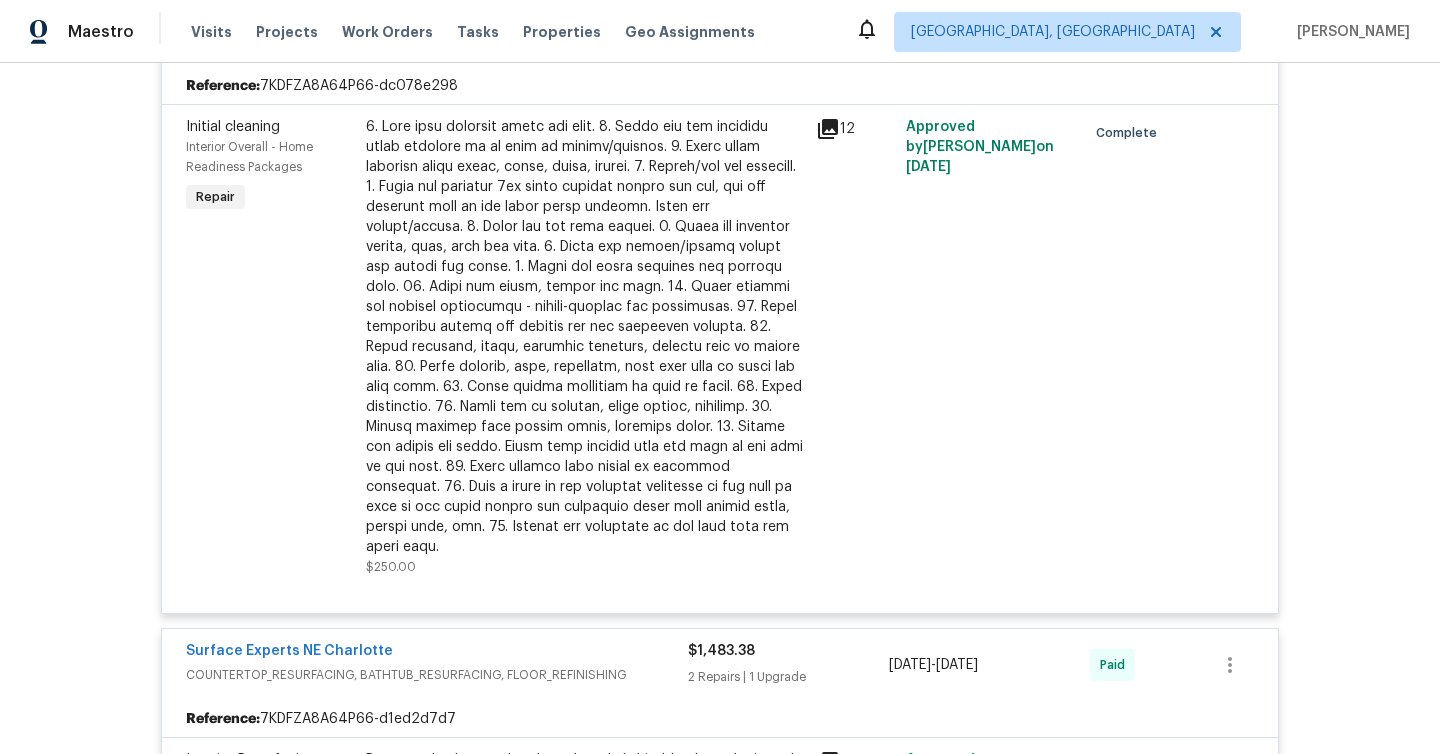 scroll, scrollTop: 2233, scrollLeft: 0, axis: vertical 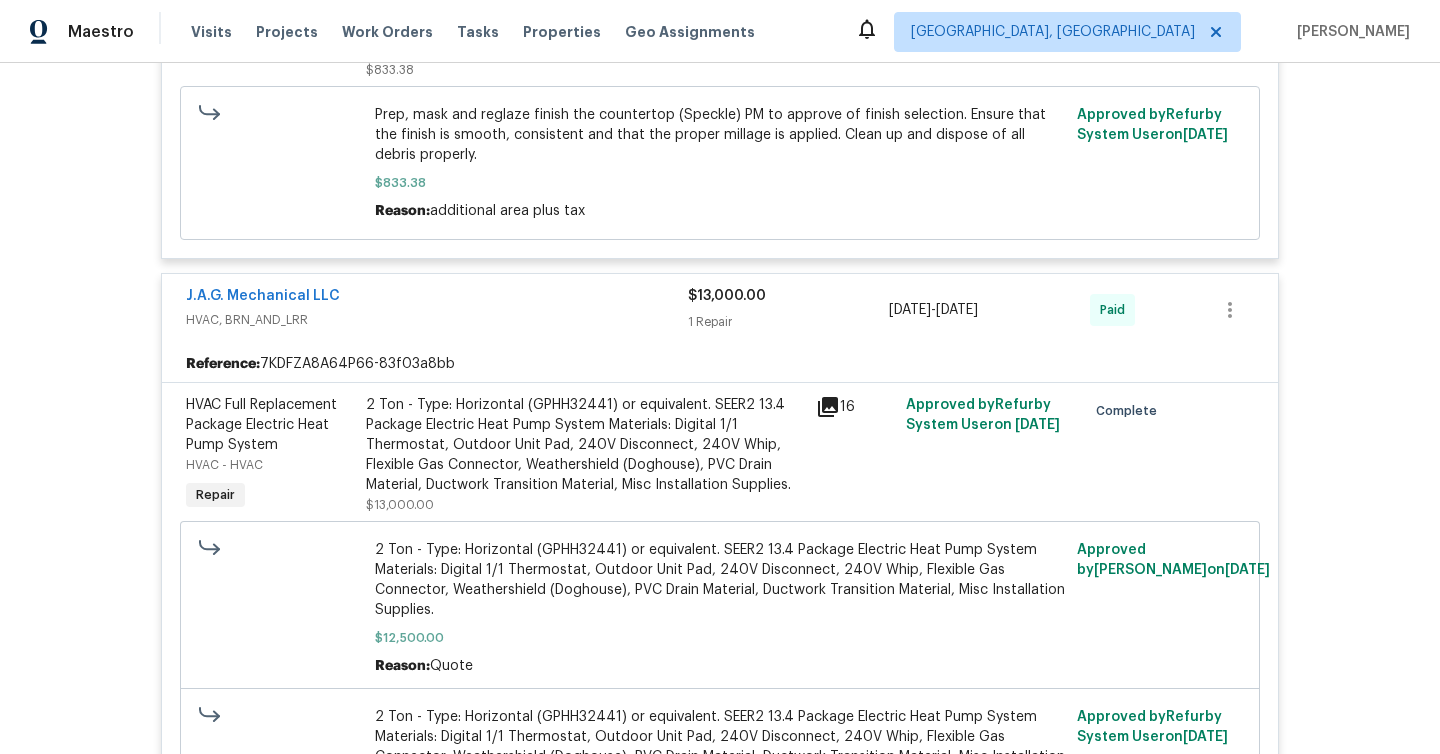 click 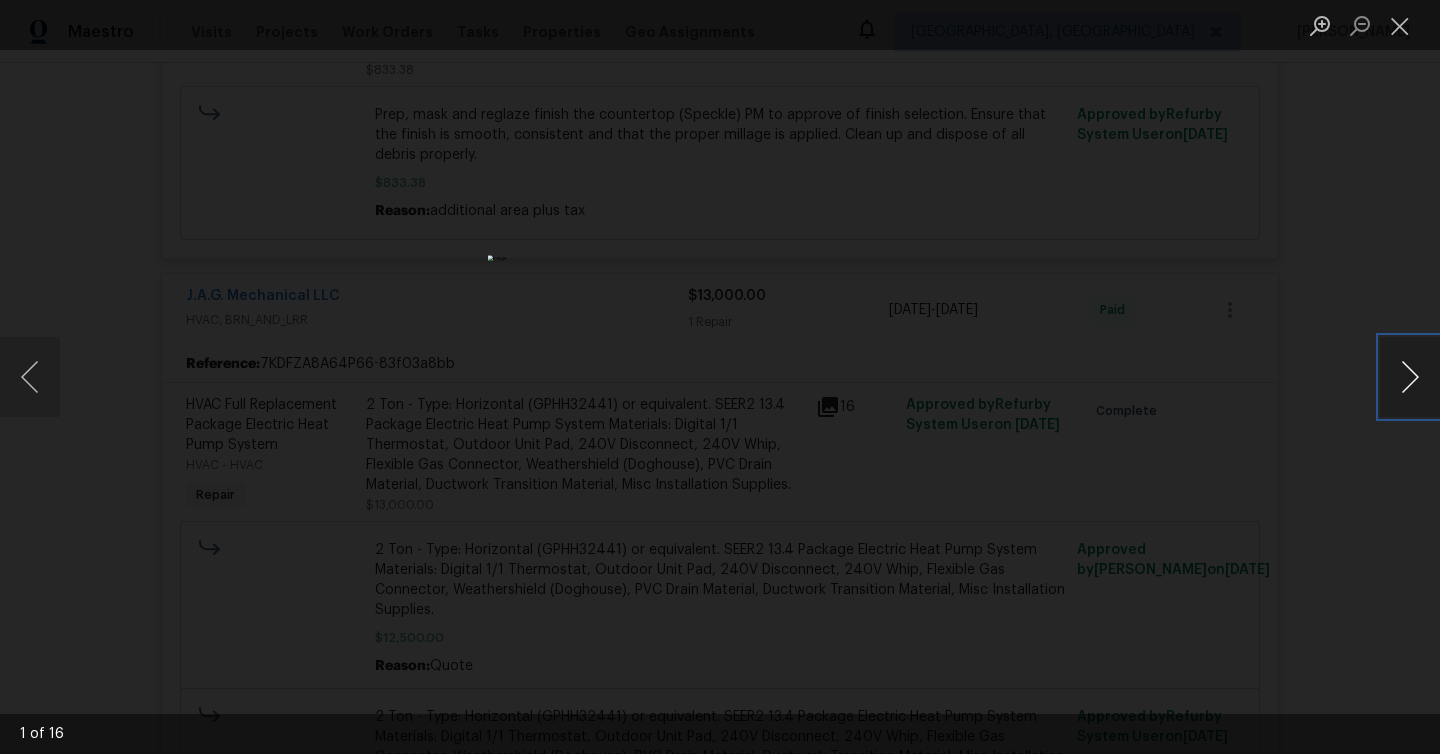 click at bounding box center [1410, 377] 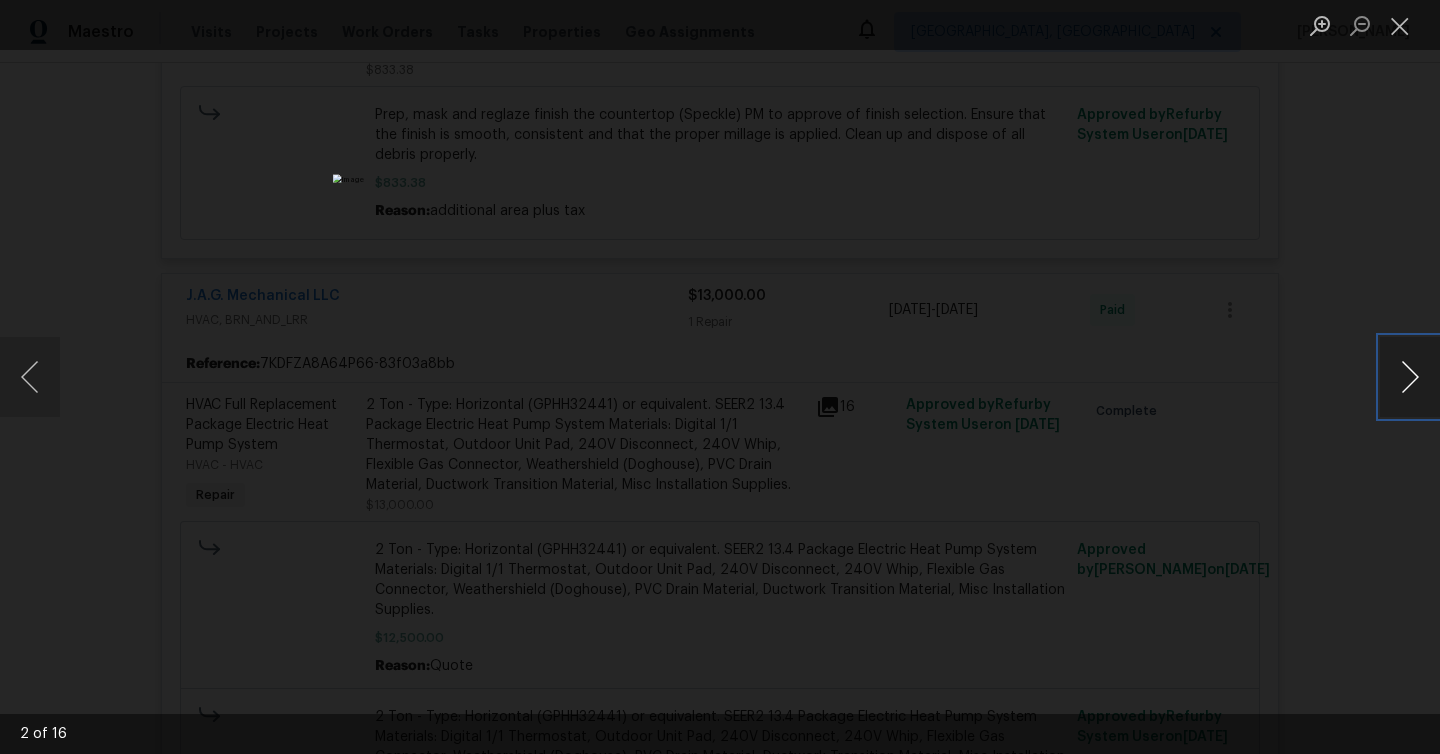 click at bounding box center [1410, 377] 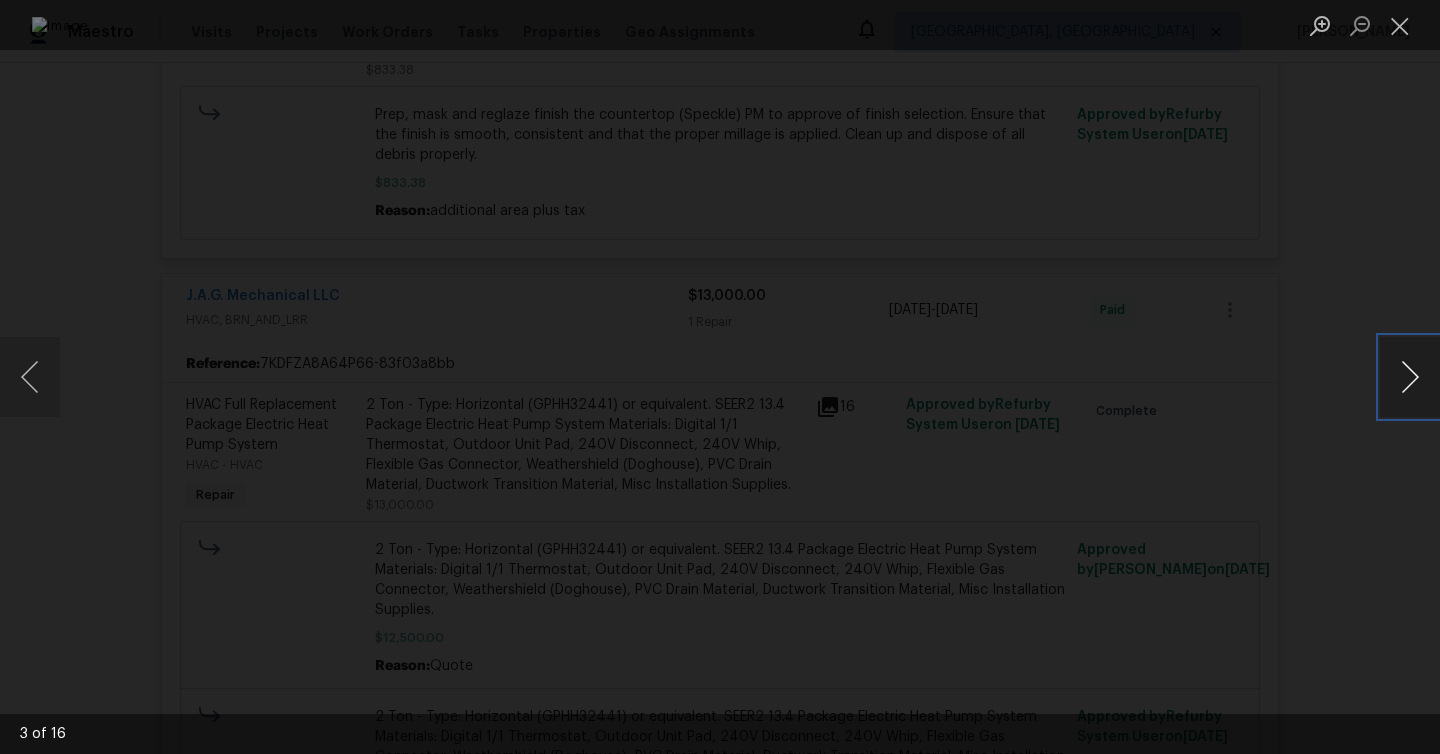 click at bounding box center [1410, 377] 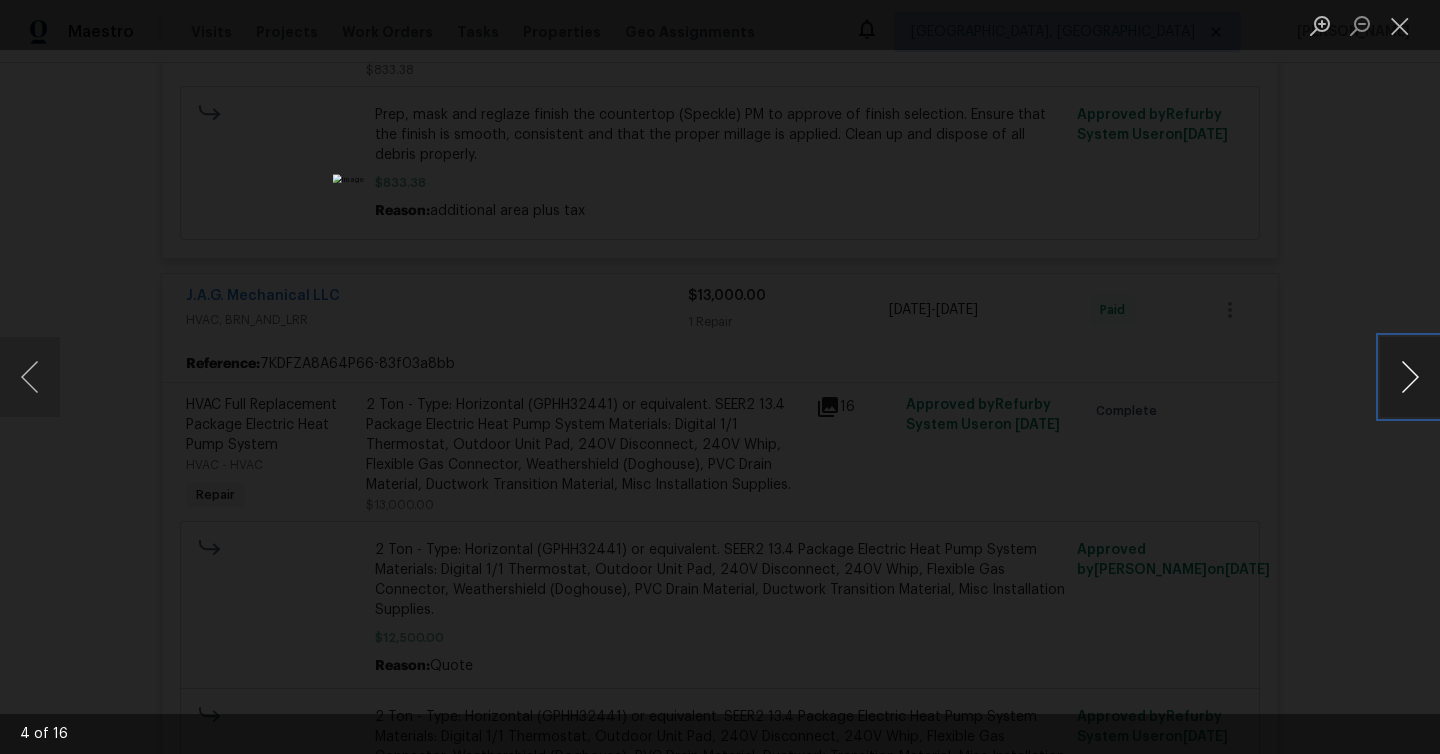 click at bounding box center (1410, 377) 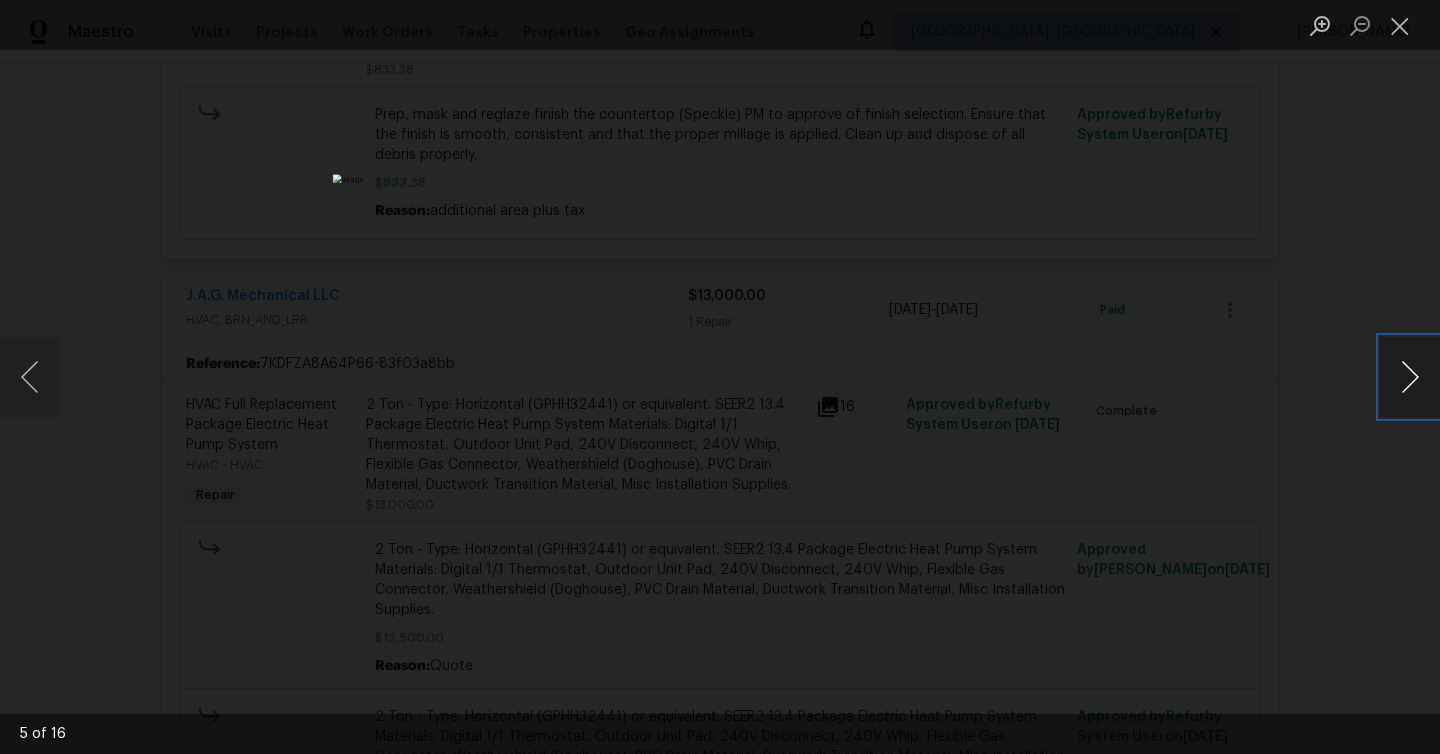 click at bounding box center (1410, 377) 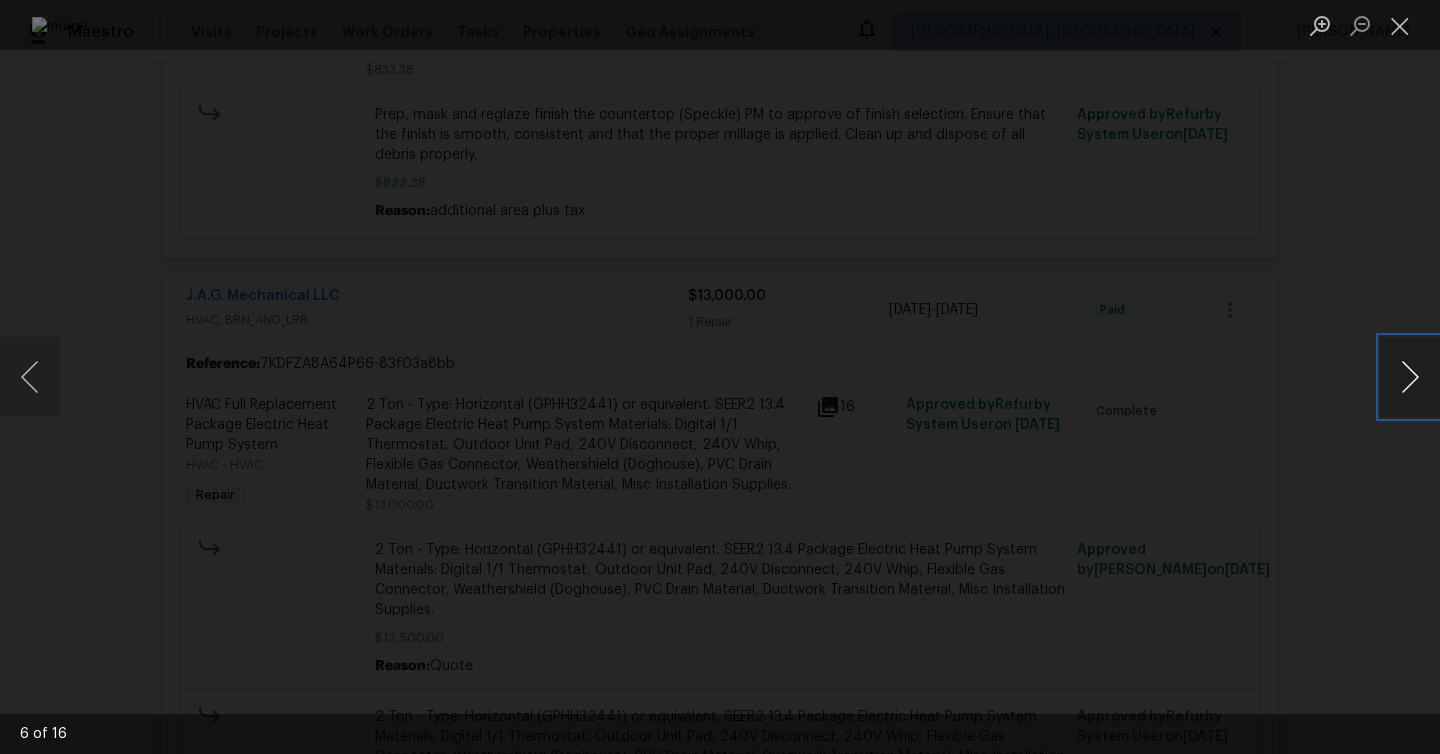 click at bounding box center [1410, 377] 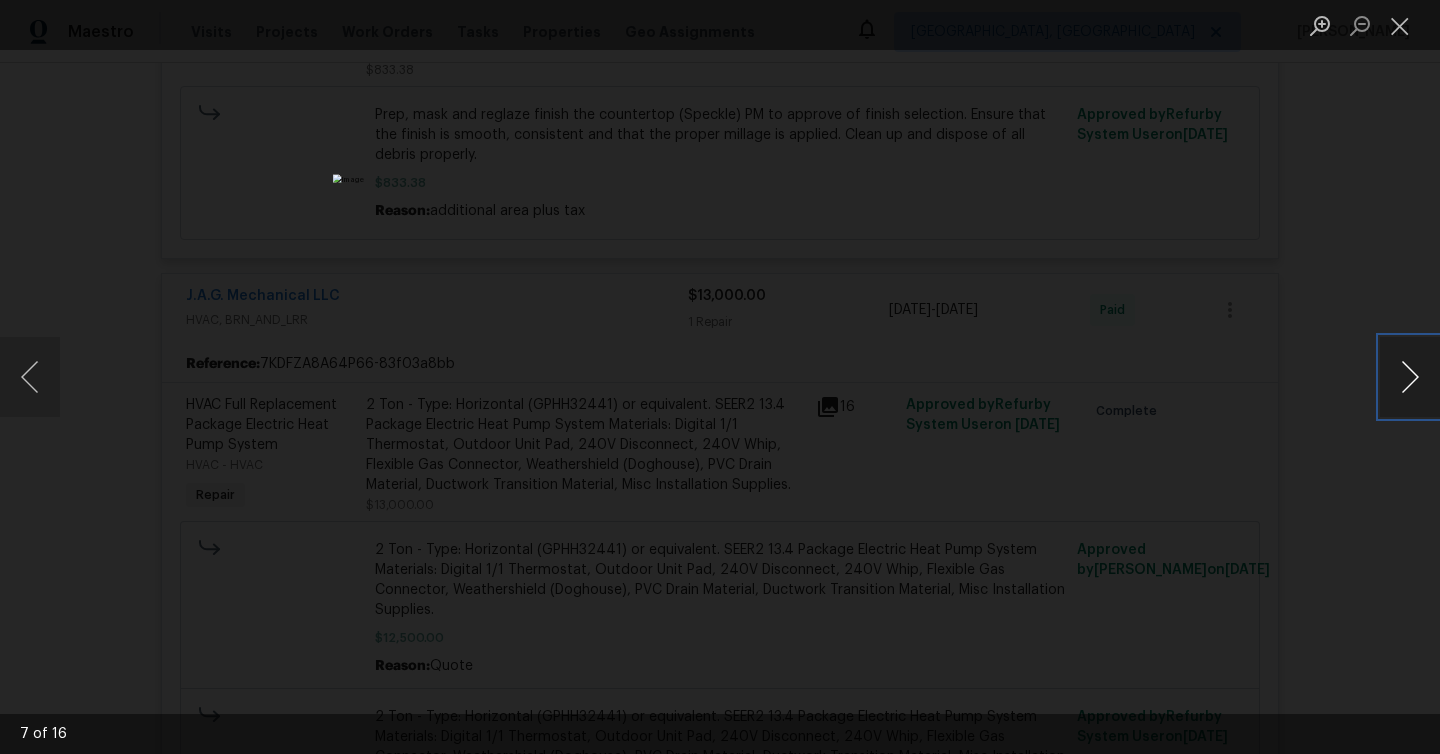 click at bounding box center [1410, 377] 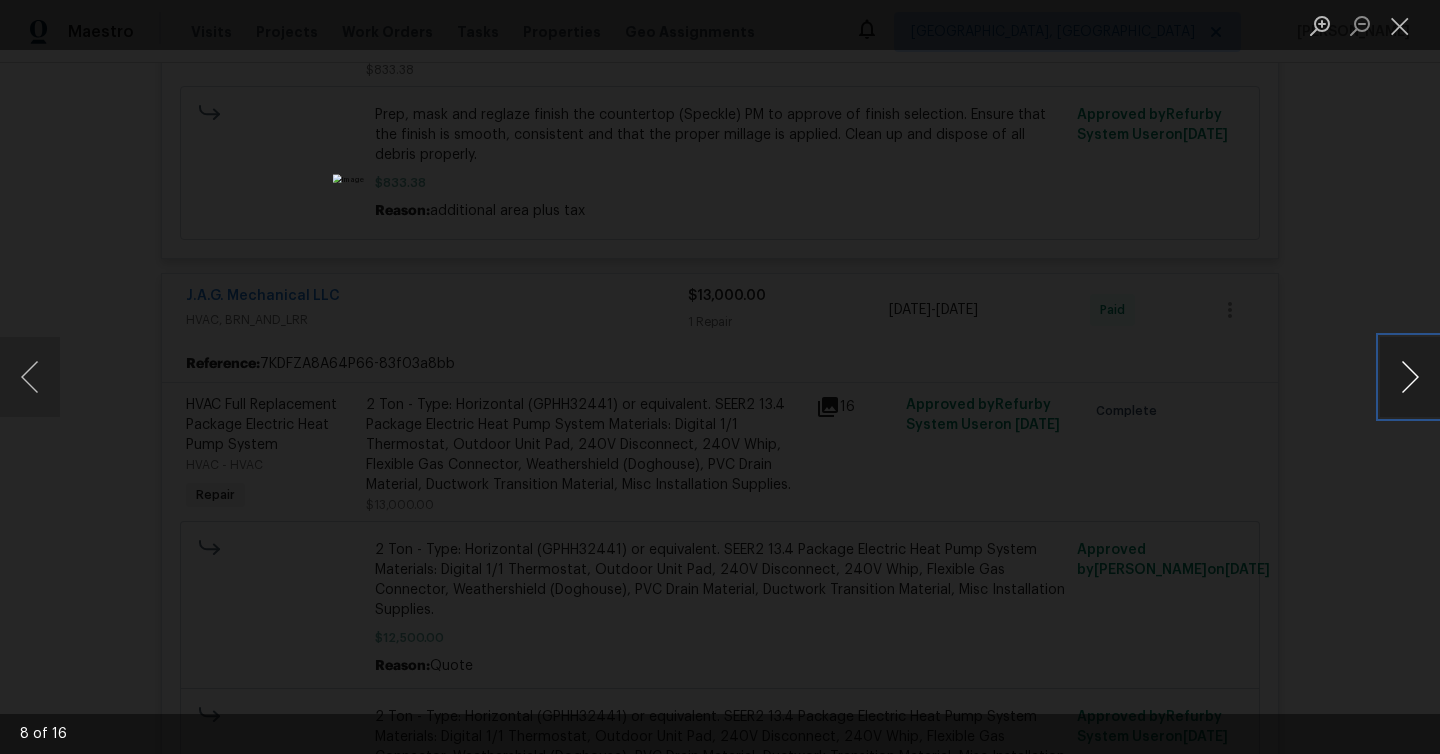 click at bounding box center [1410, 377] 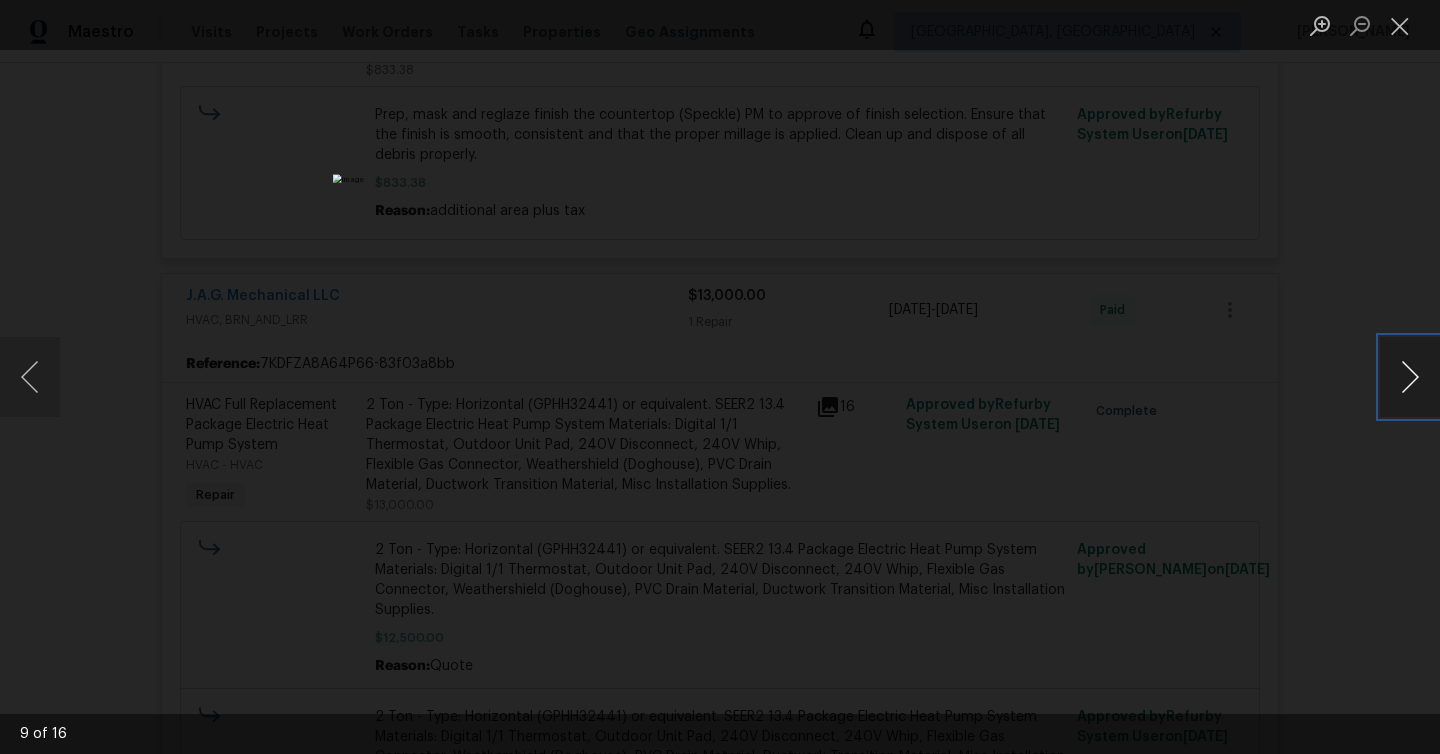 click at bounding box center [1410, 377] 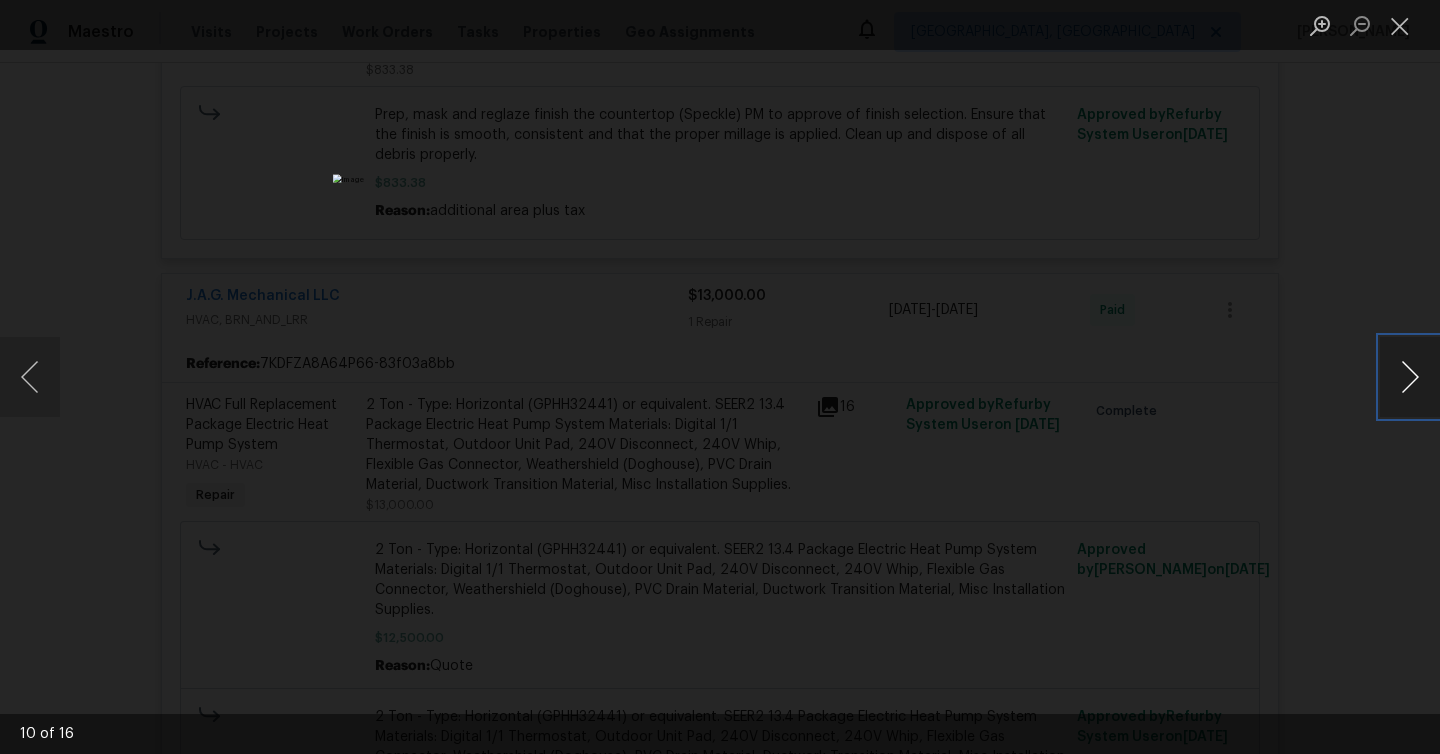 click at bounding box center (1410, 377) 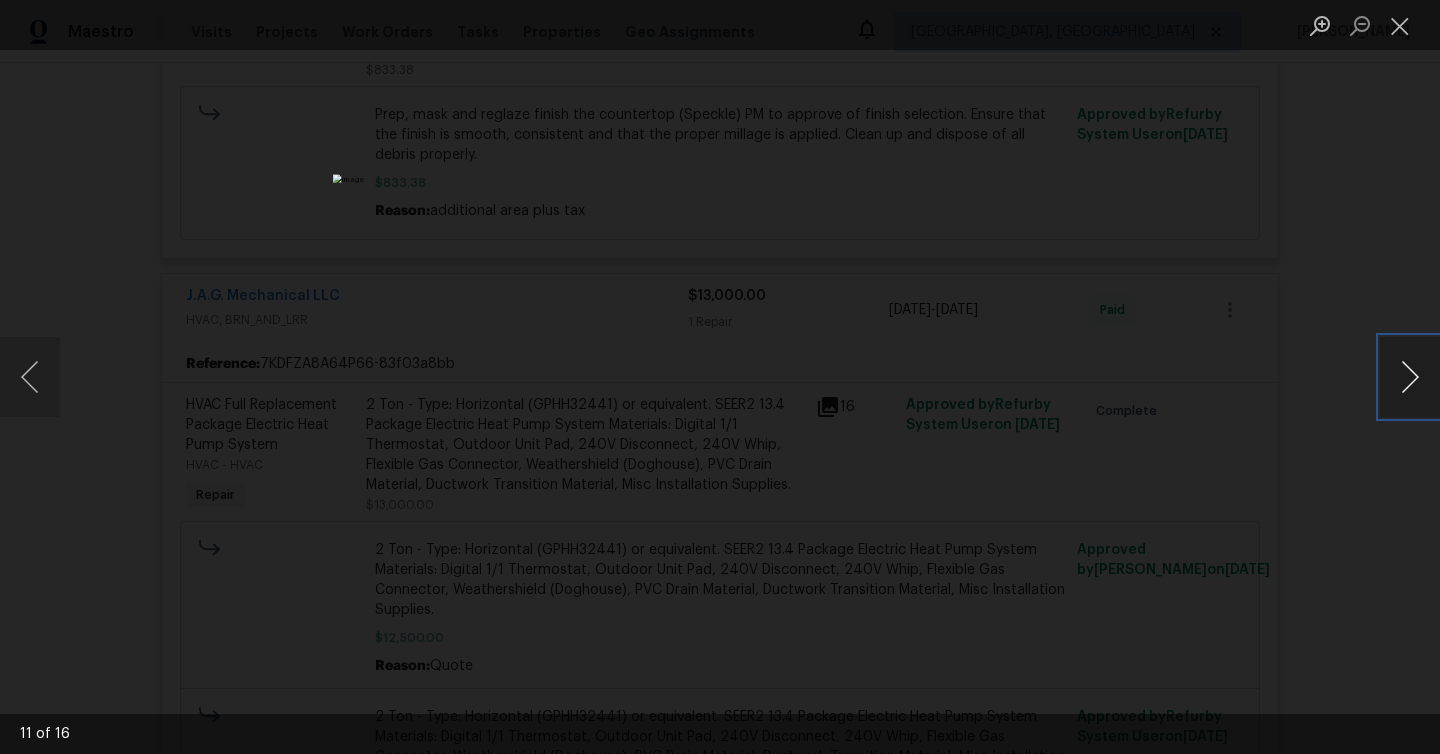 click at bounding box center [1410, 377] 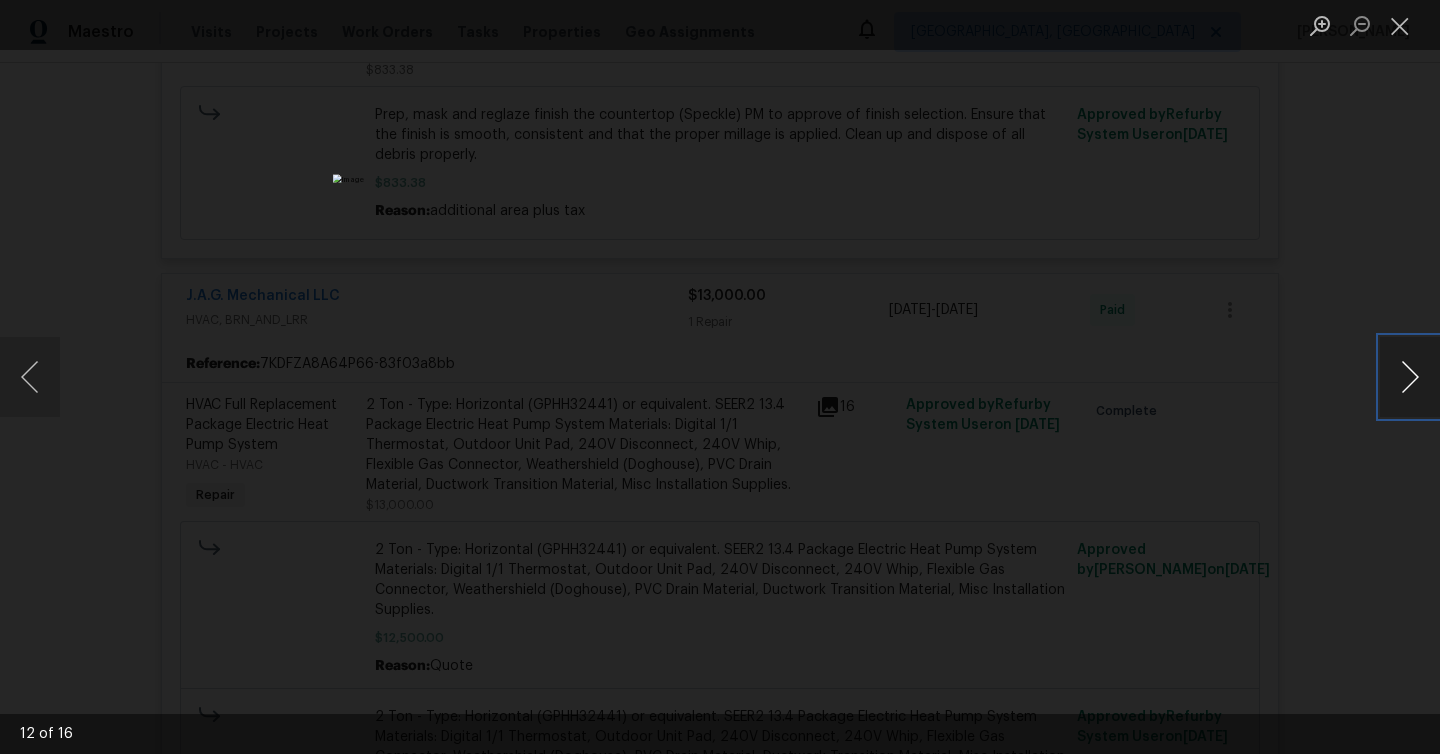click at bounding box center [1410, 377] 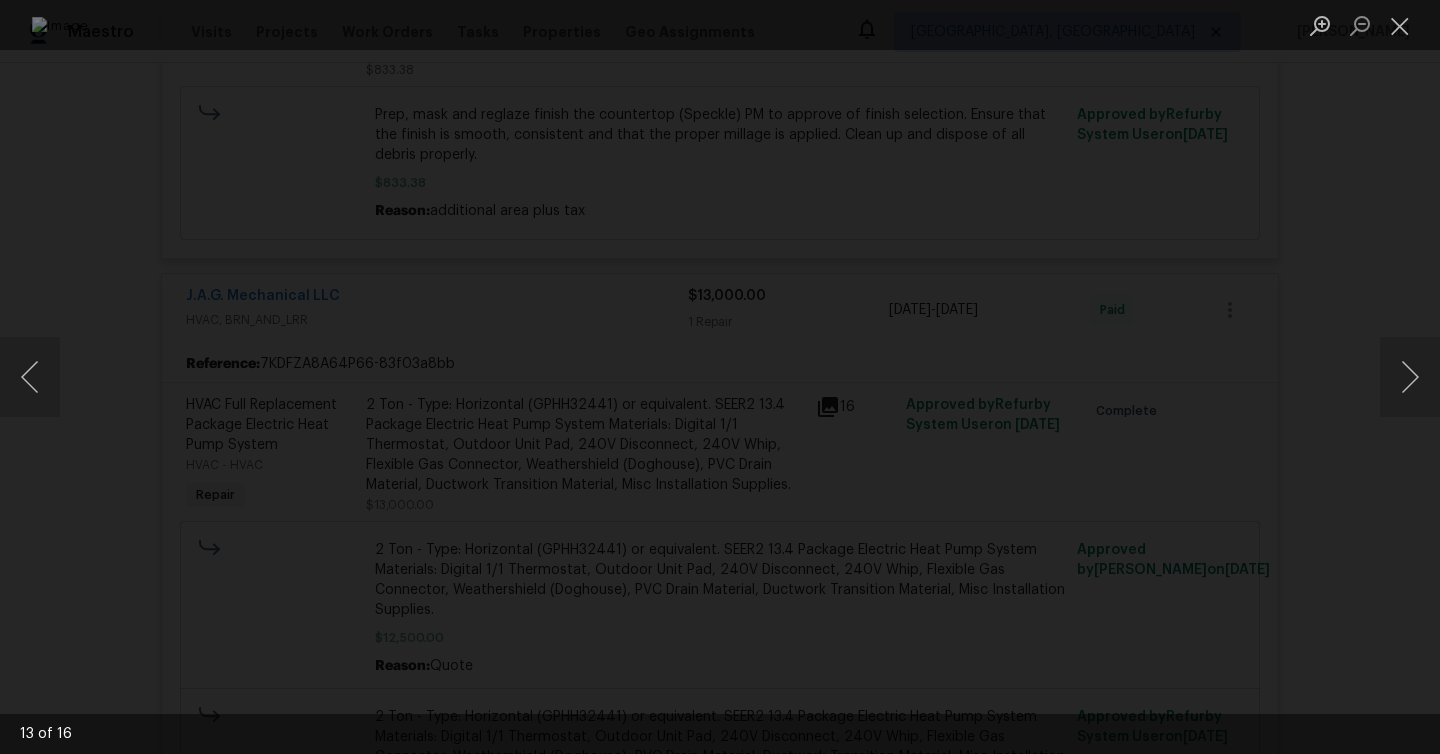 click at bounding box center [720, 377] 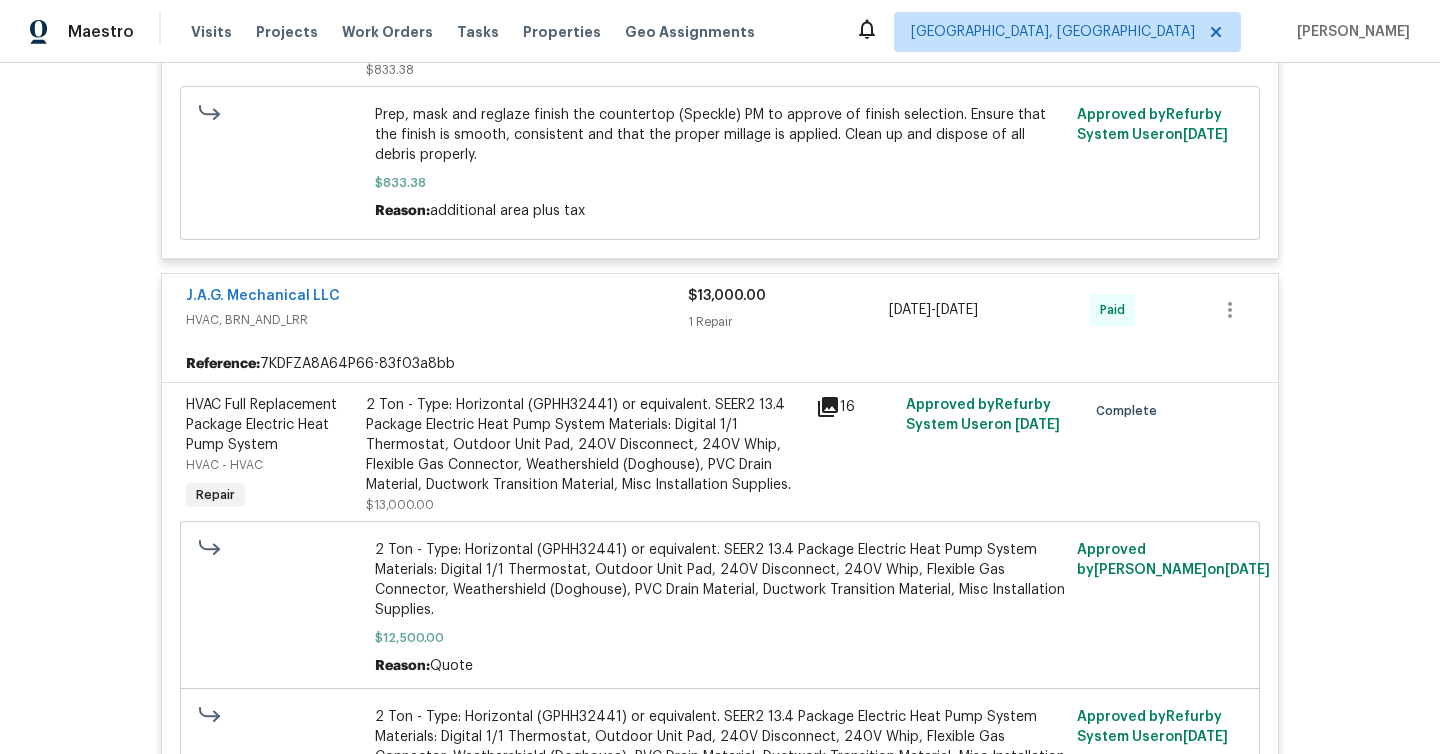 click 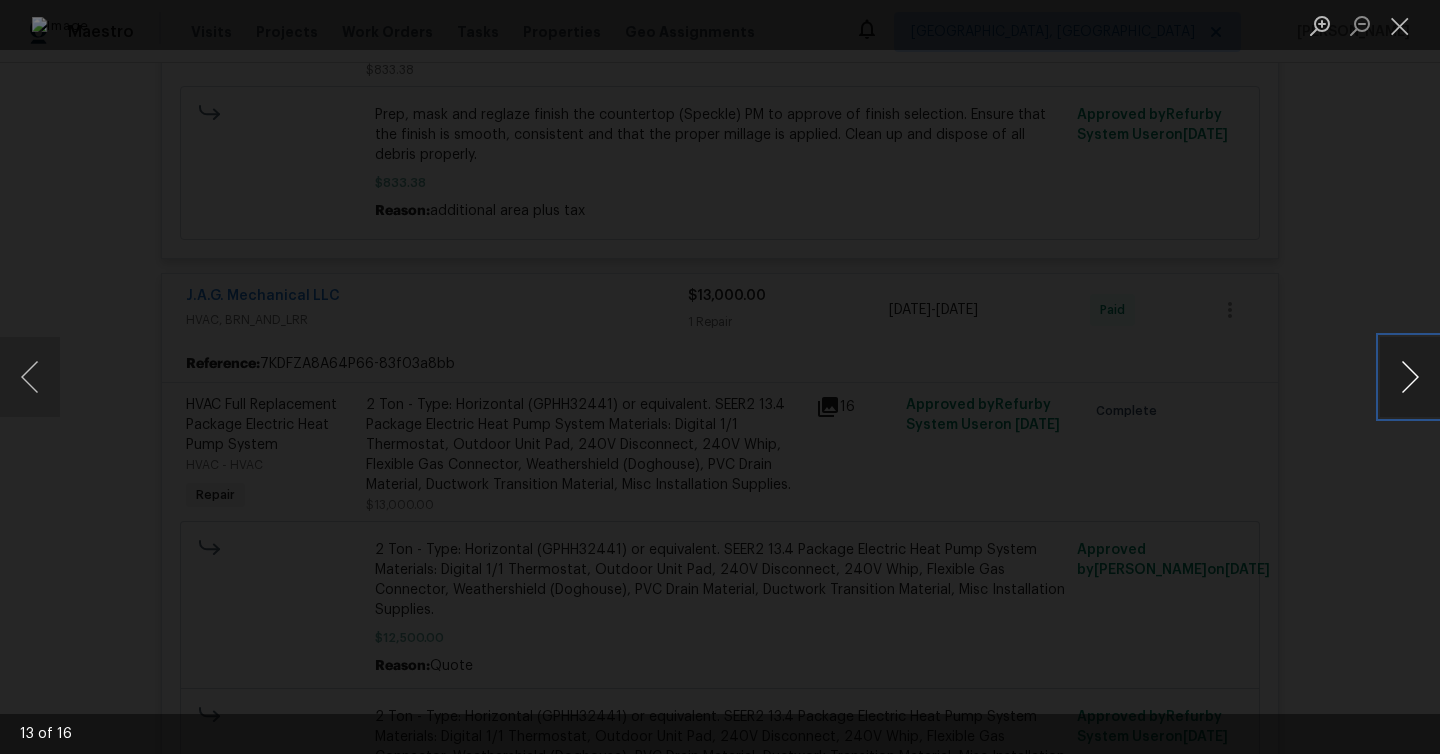 click at bounding box center [1410, 377] 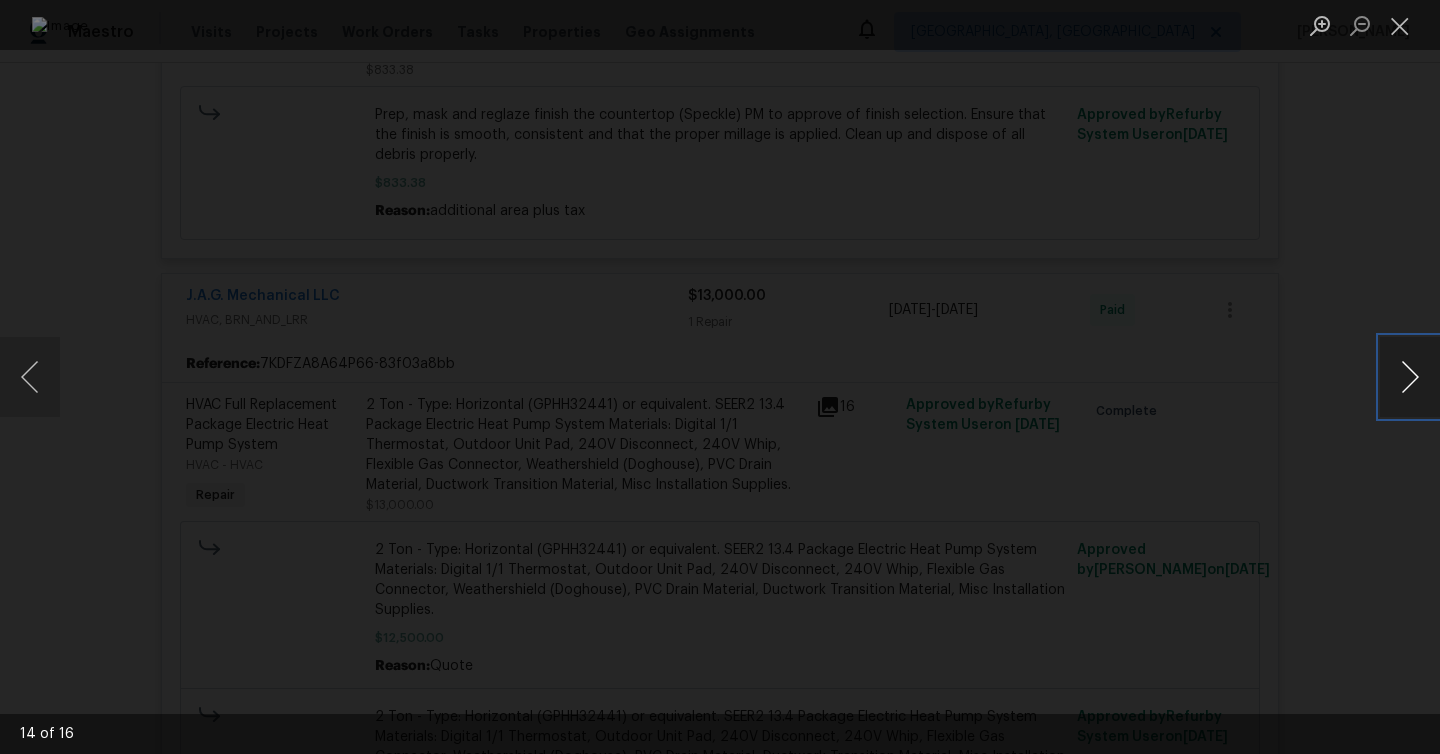 click at bounding box center (1410, 377) 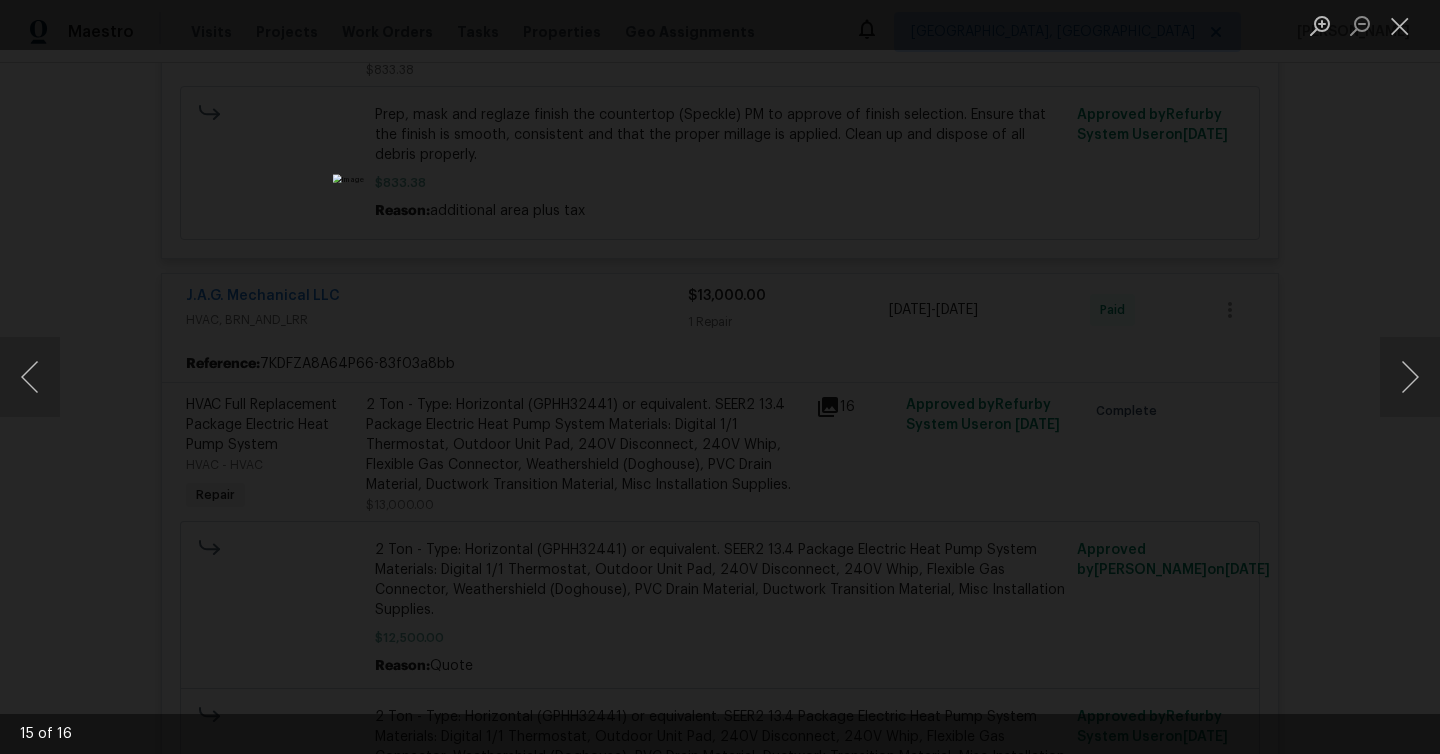 click at bounding box center (720, 377) 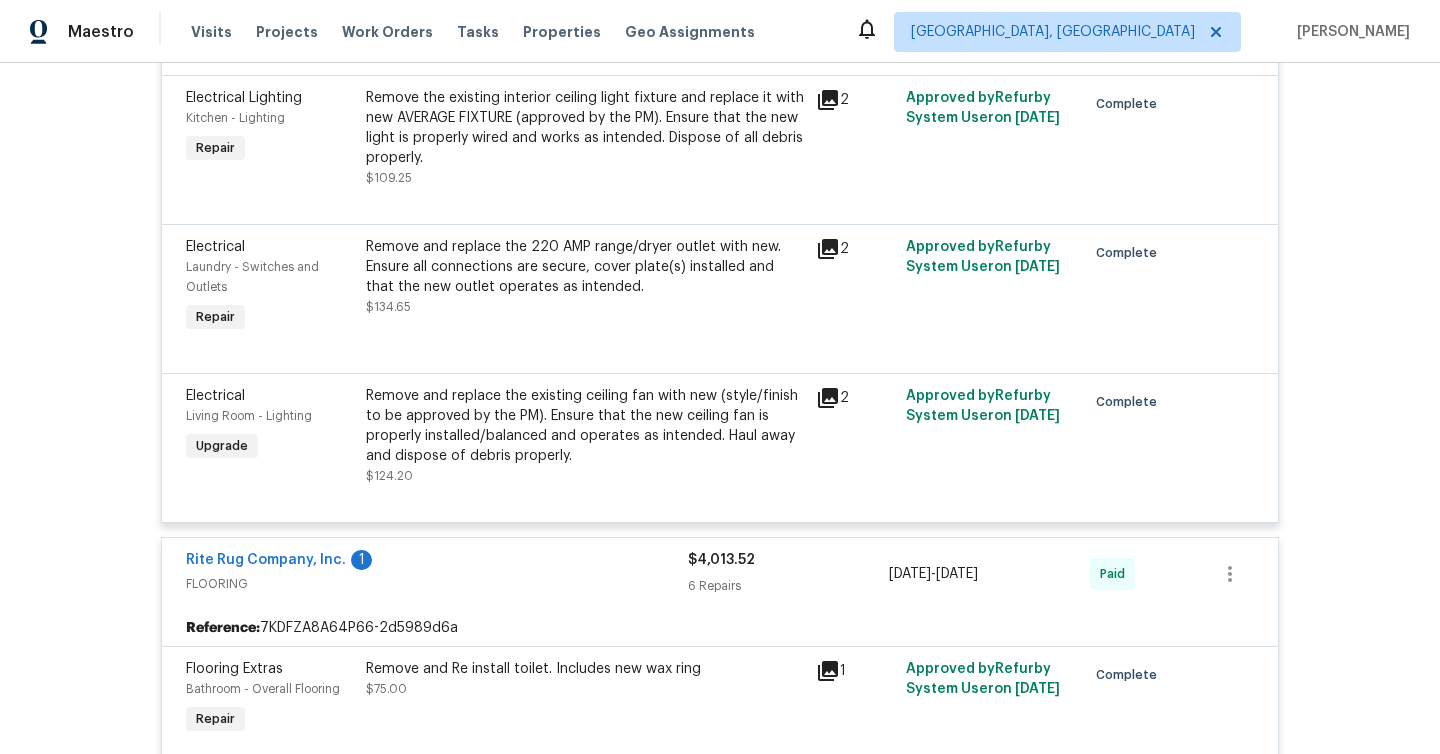 scroll, scrollTop: 10500, scrollLeft: 0, axis: vertical 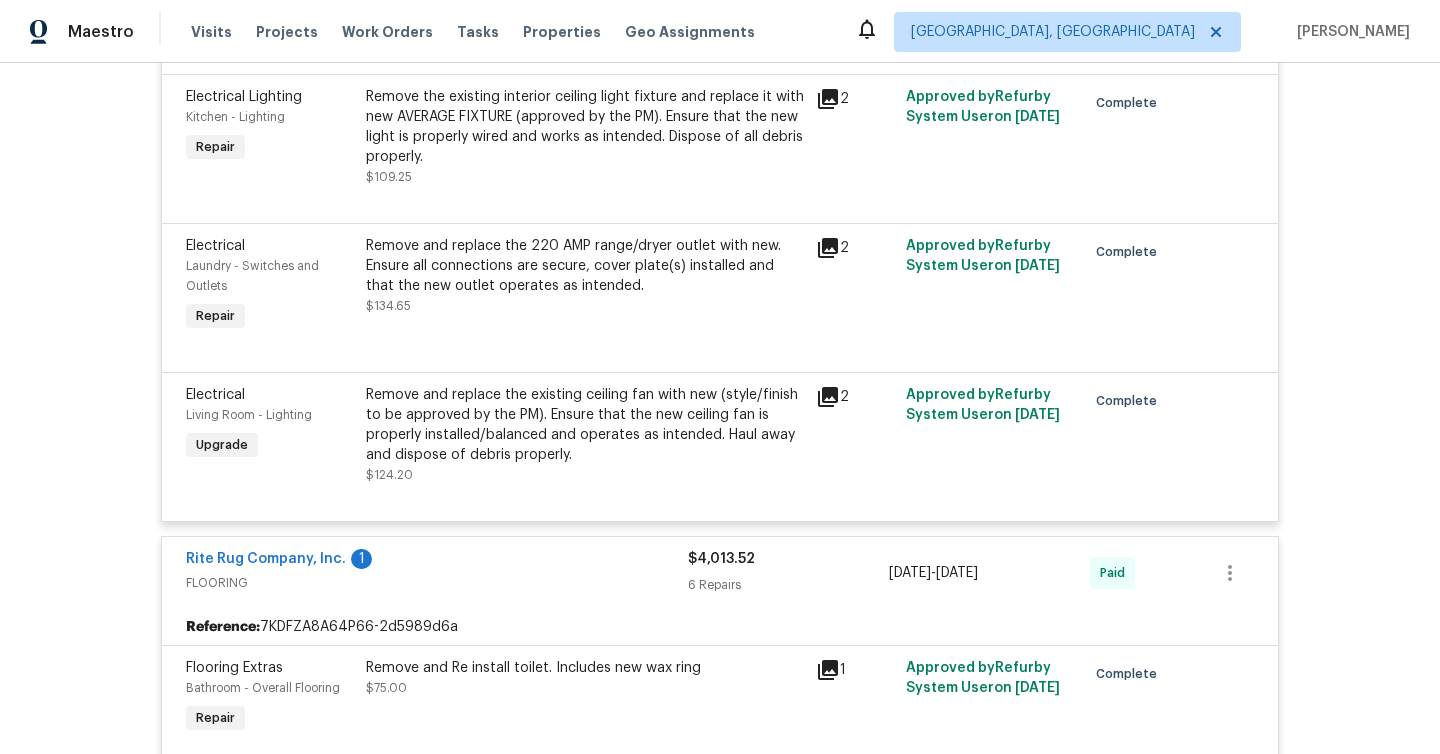 click 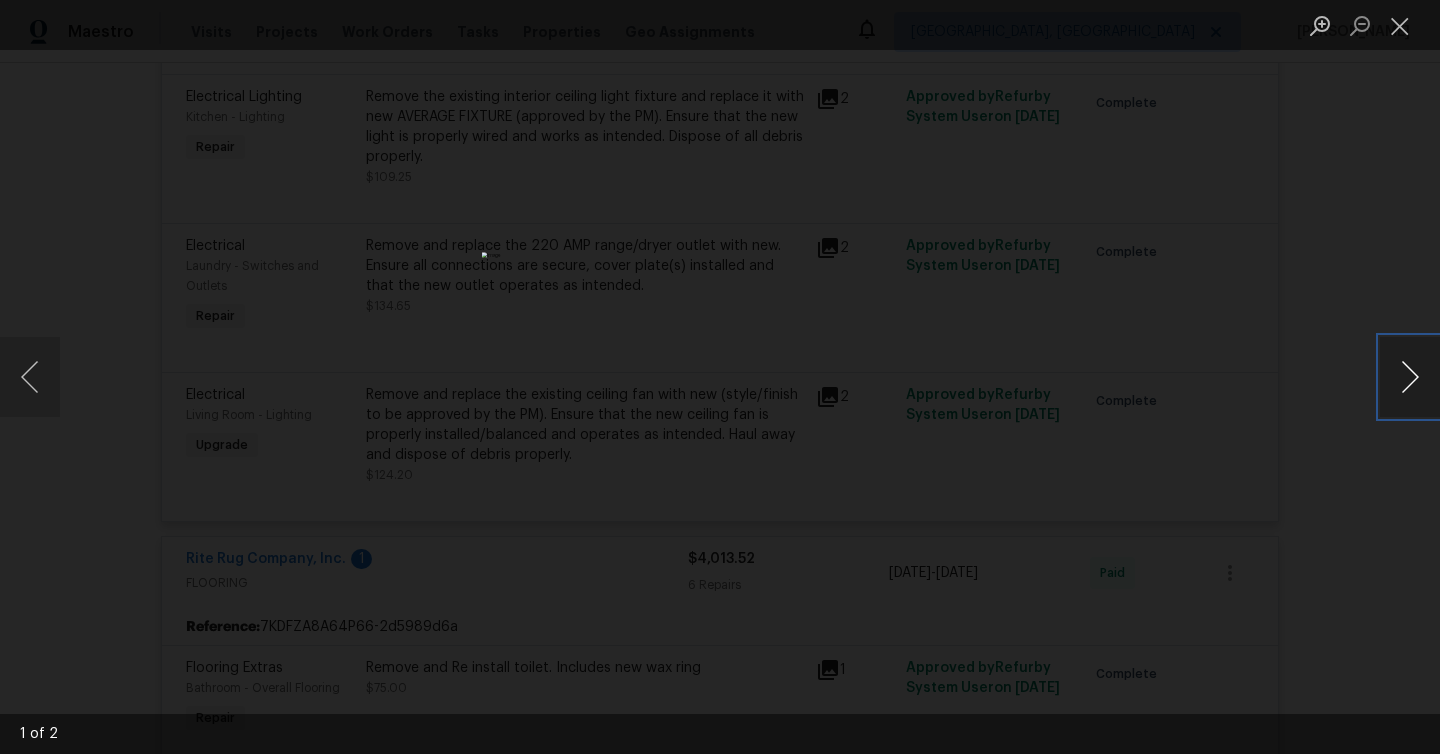 click at bounding box center [1410, 377] 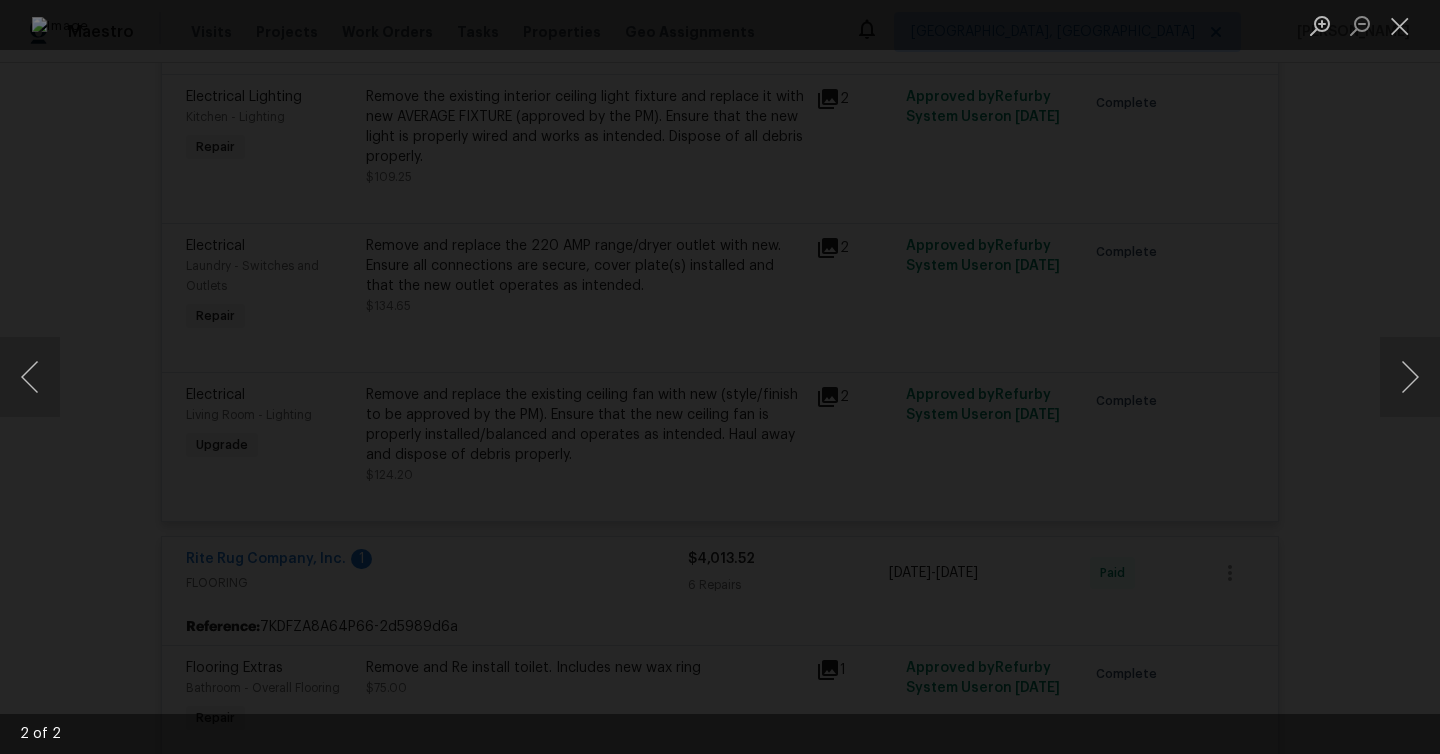 click at bounding box center [720, 377] 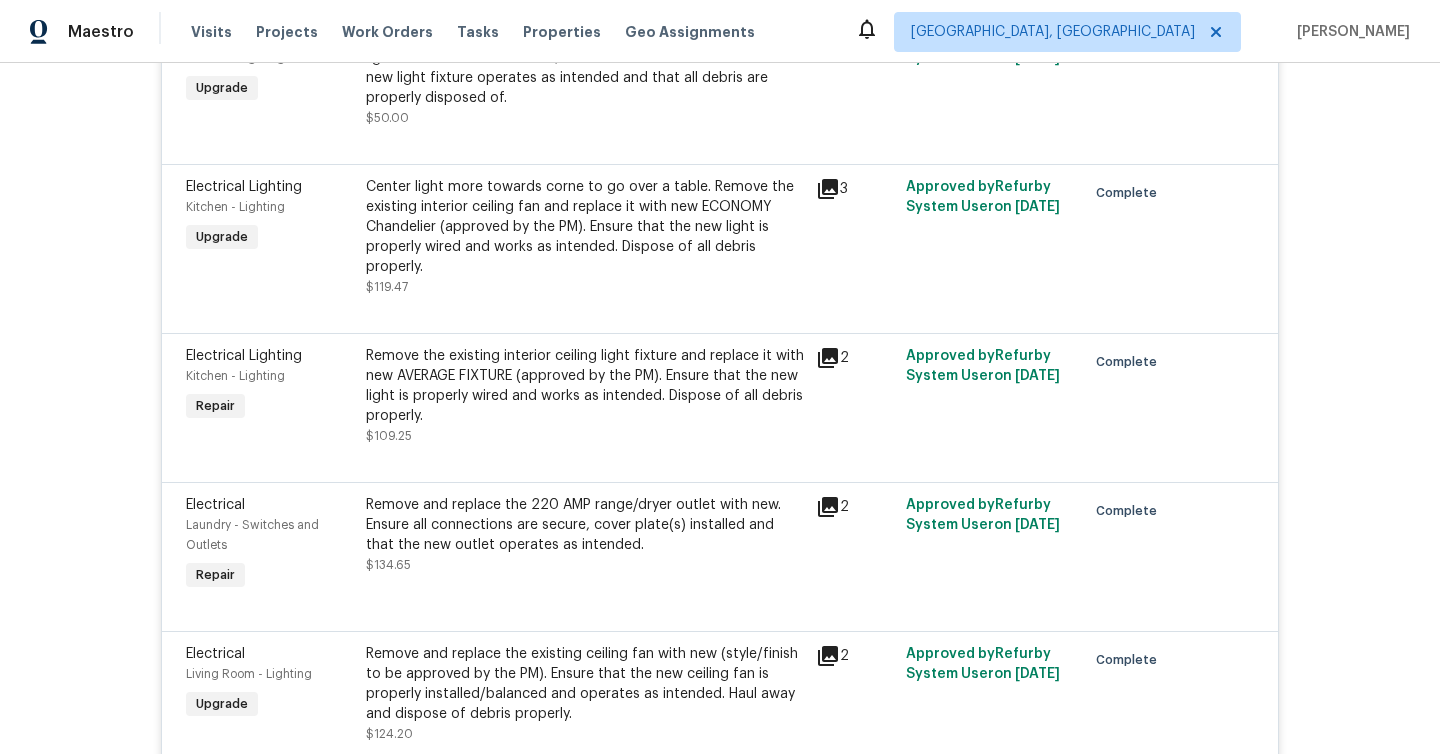 scroll, scrollTop: 10219, scrollLeft: 0, axis: vertical 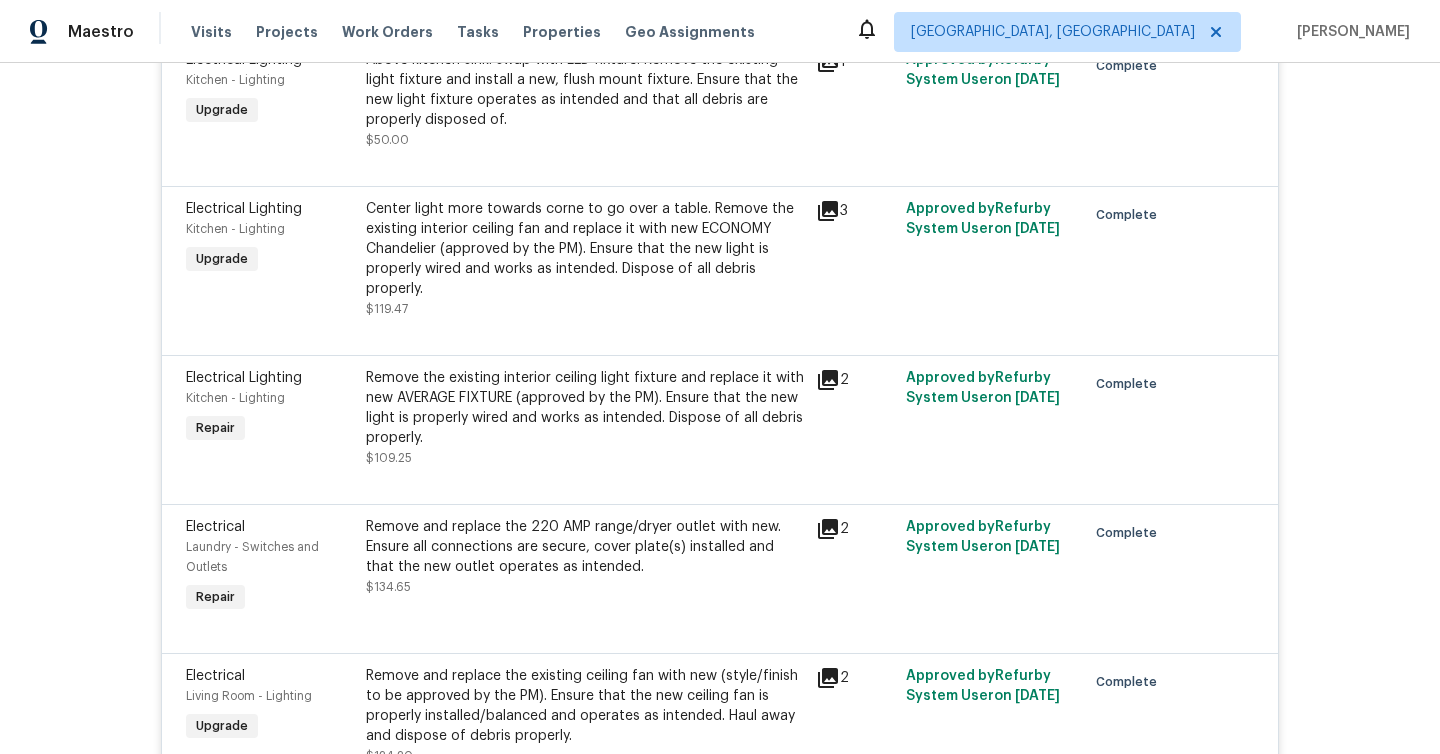 click 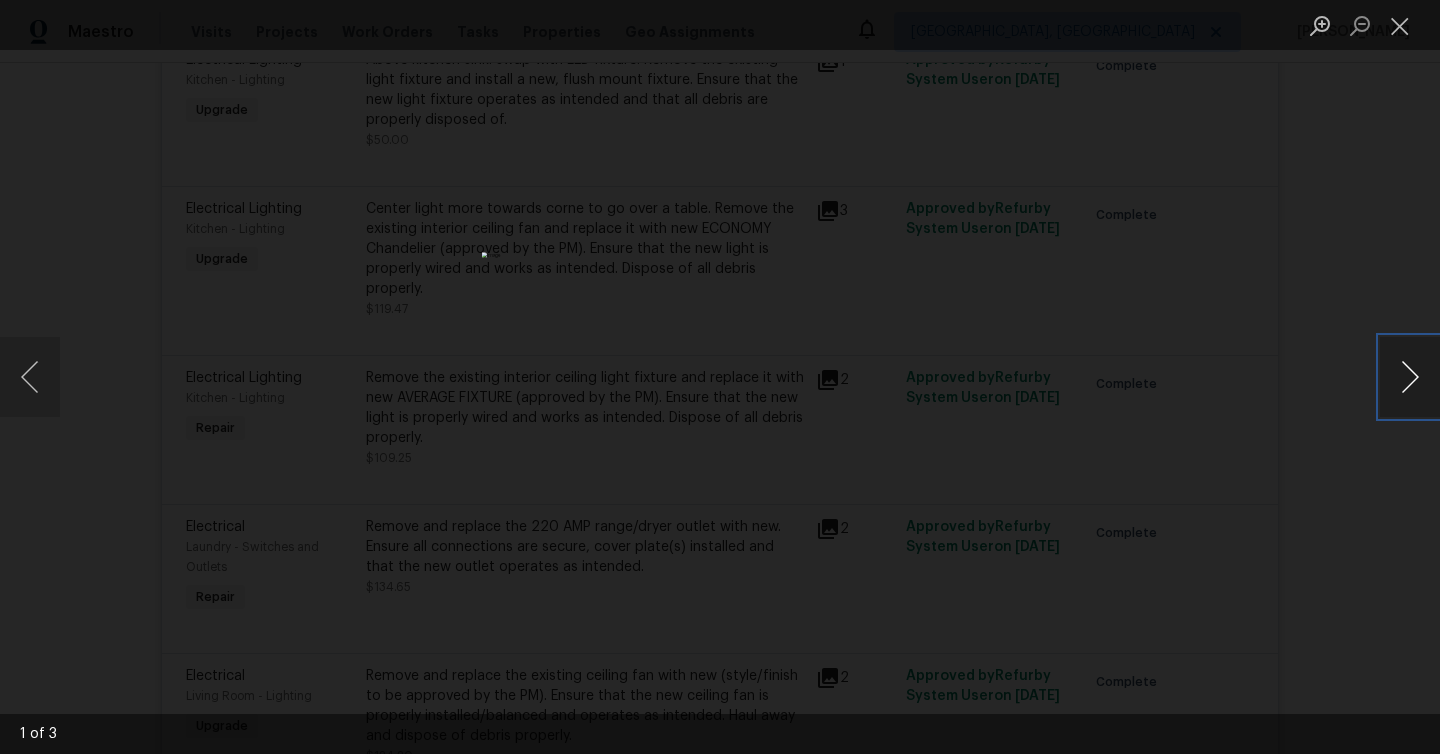 click at bounding box center [1410, 377] 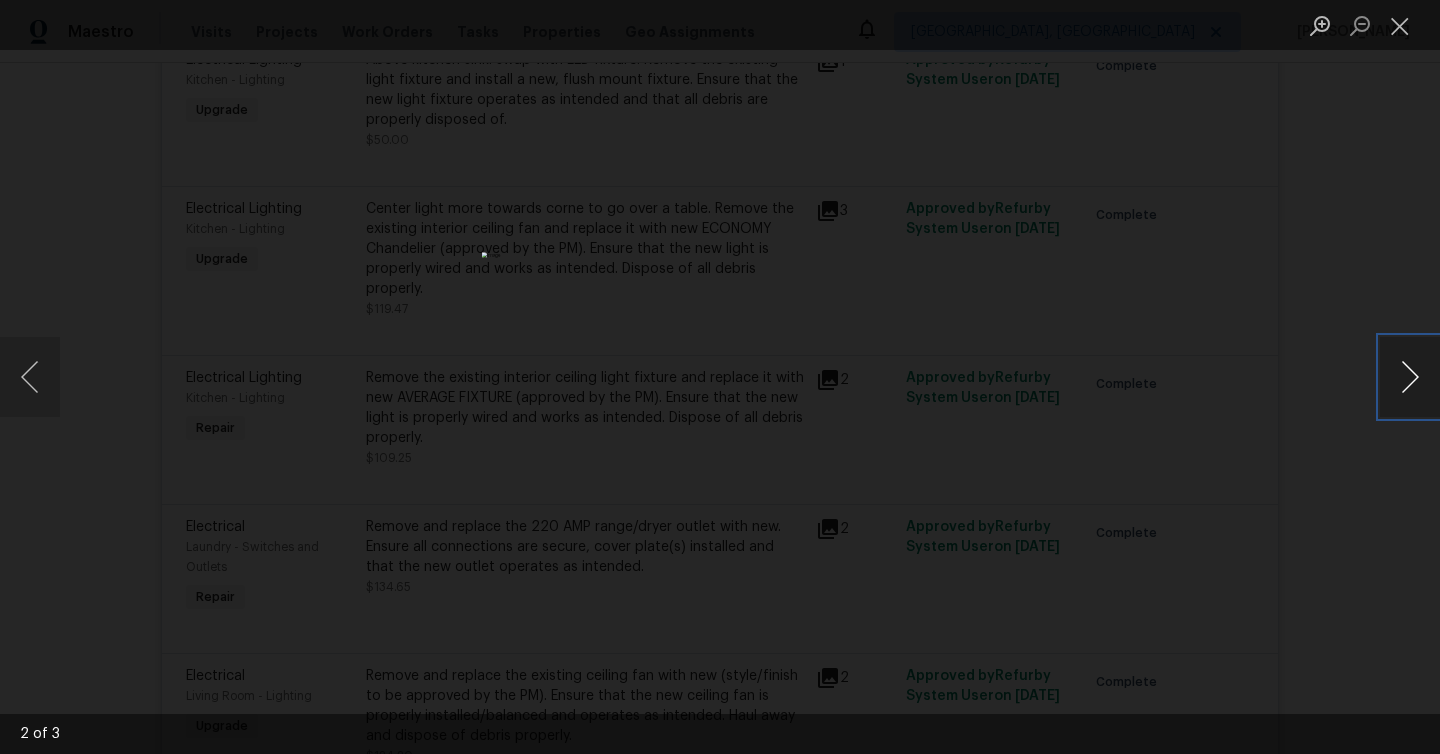 click at bounding box center [1410, 377] 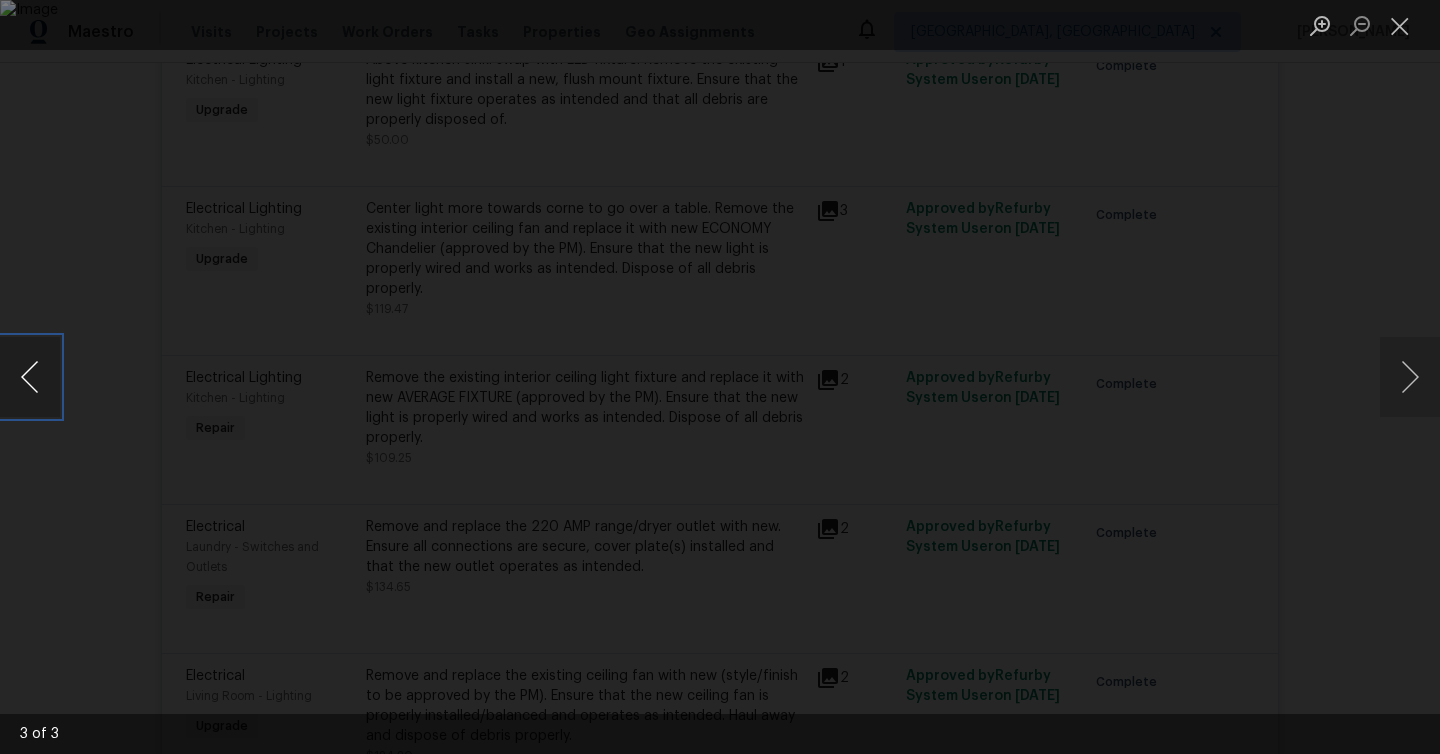 click at bounding box center [30, 377] 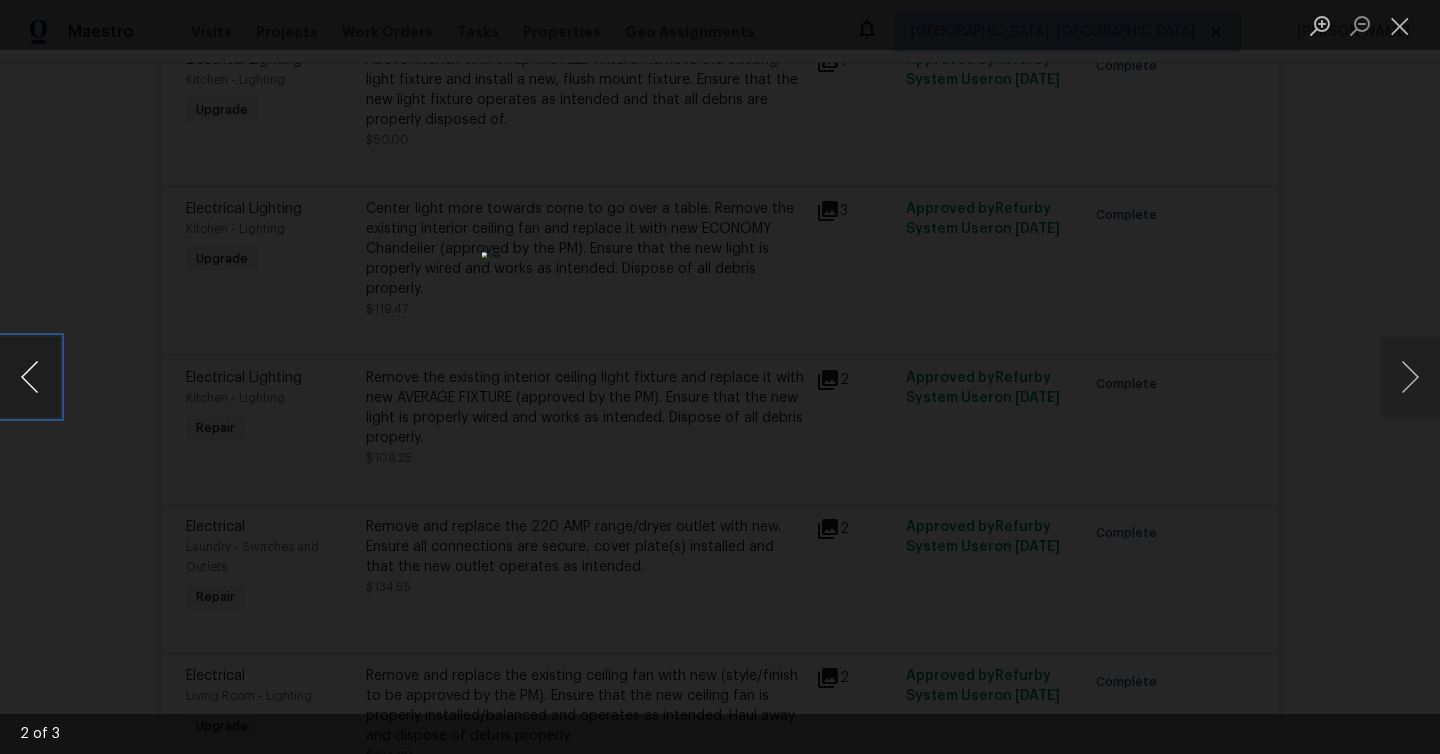 click at bounding box center (30, 377) 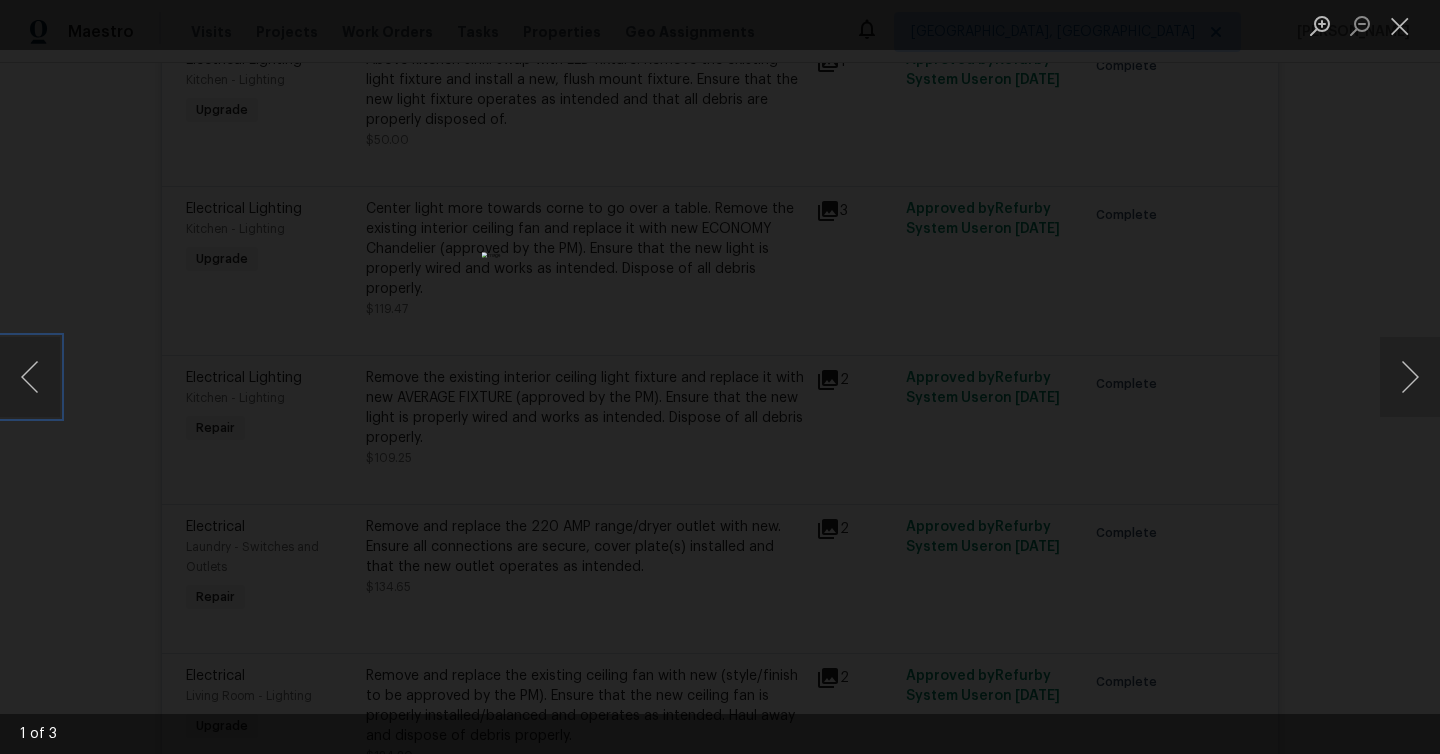 click at bounding box center (720, 377) 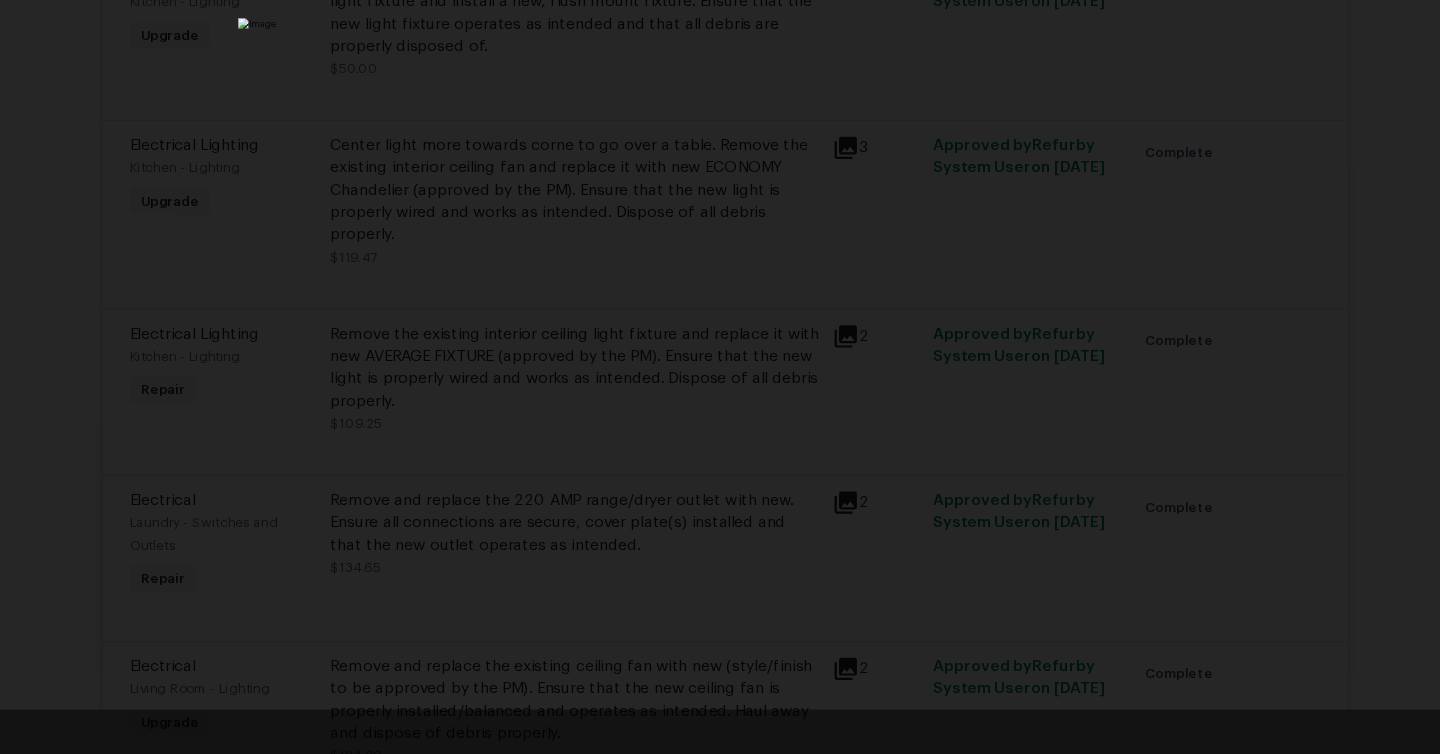 scroll, scrollTop: 0, scrollLeft: 0, axis: both 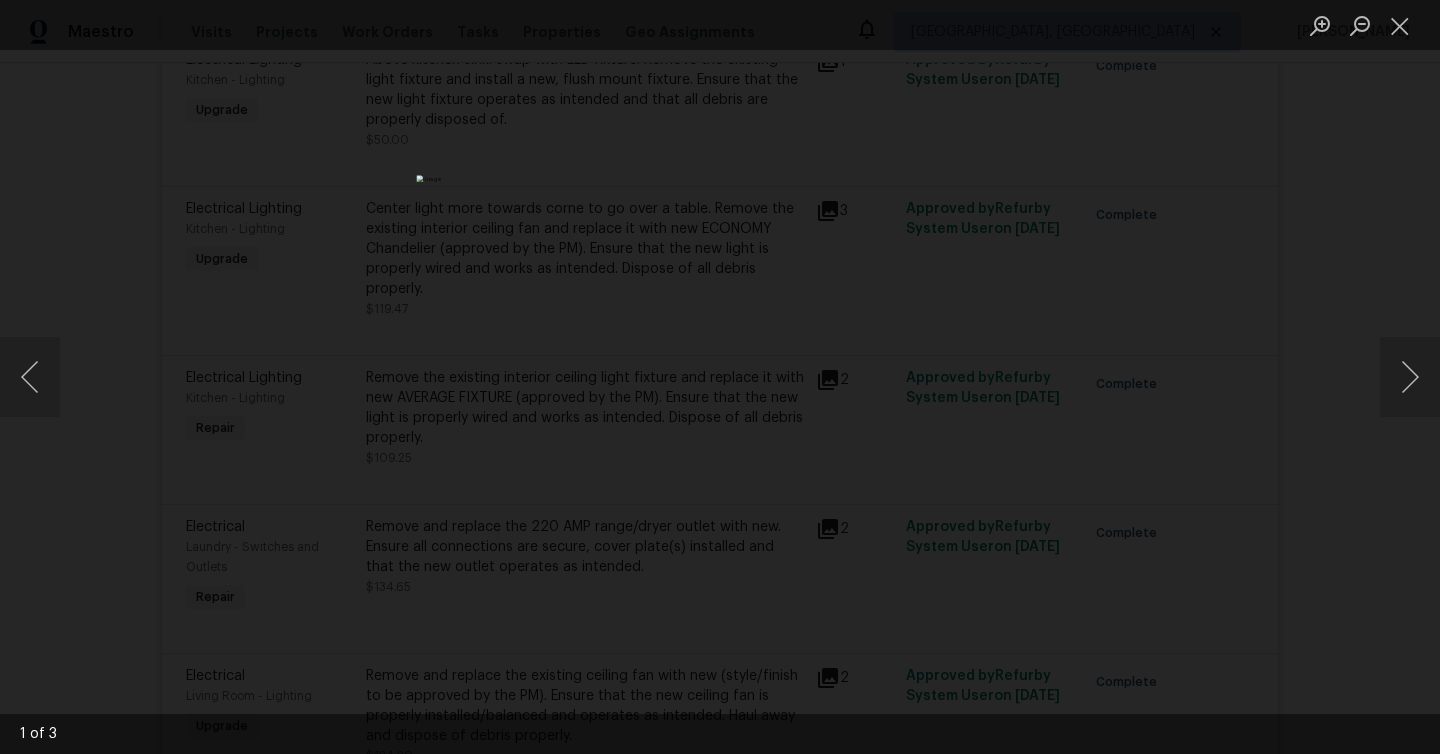 click at bounding box center [720, 377] 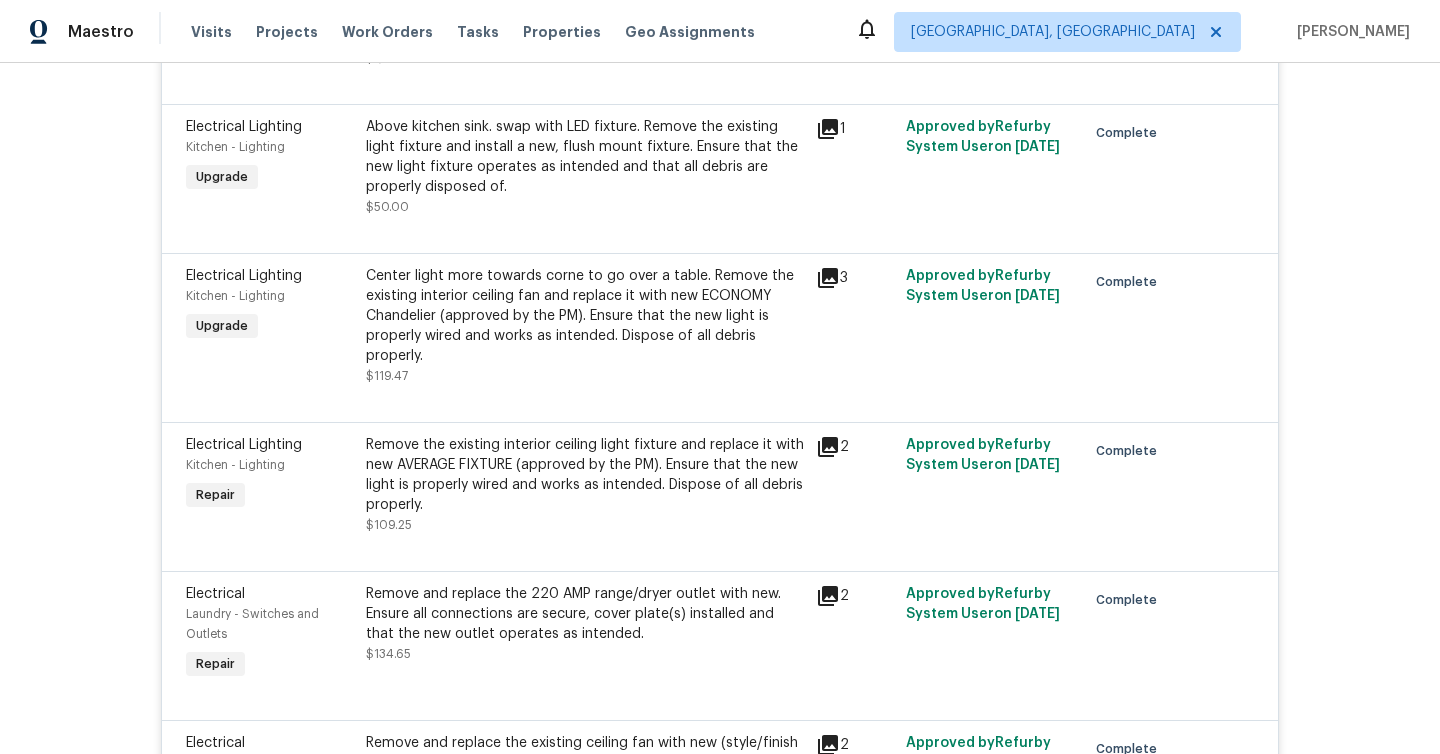 scroll, scrollTop: 10121, scrollLeft: 0, axis: vertical 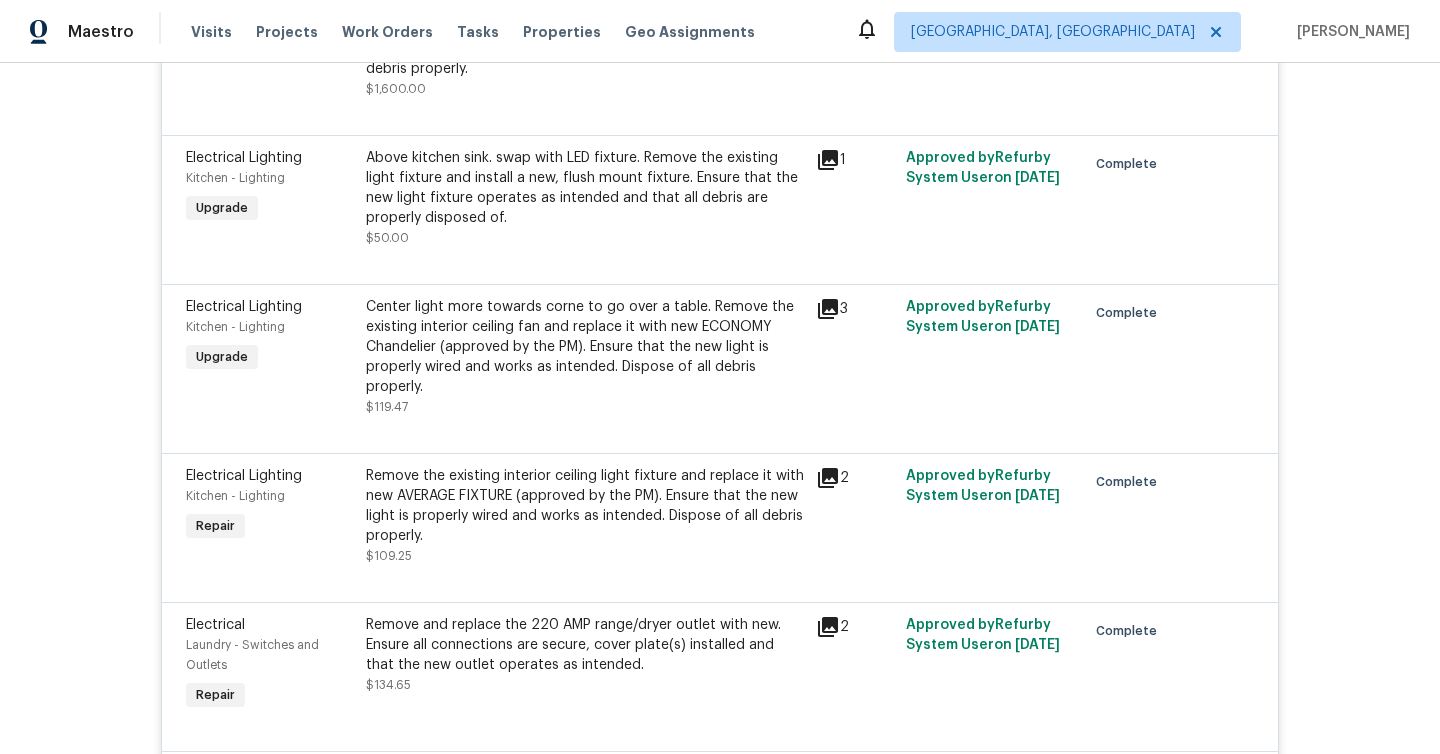 click 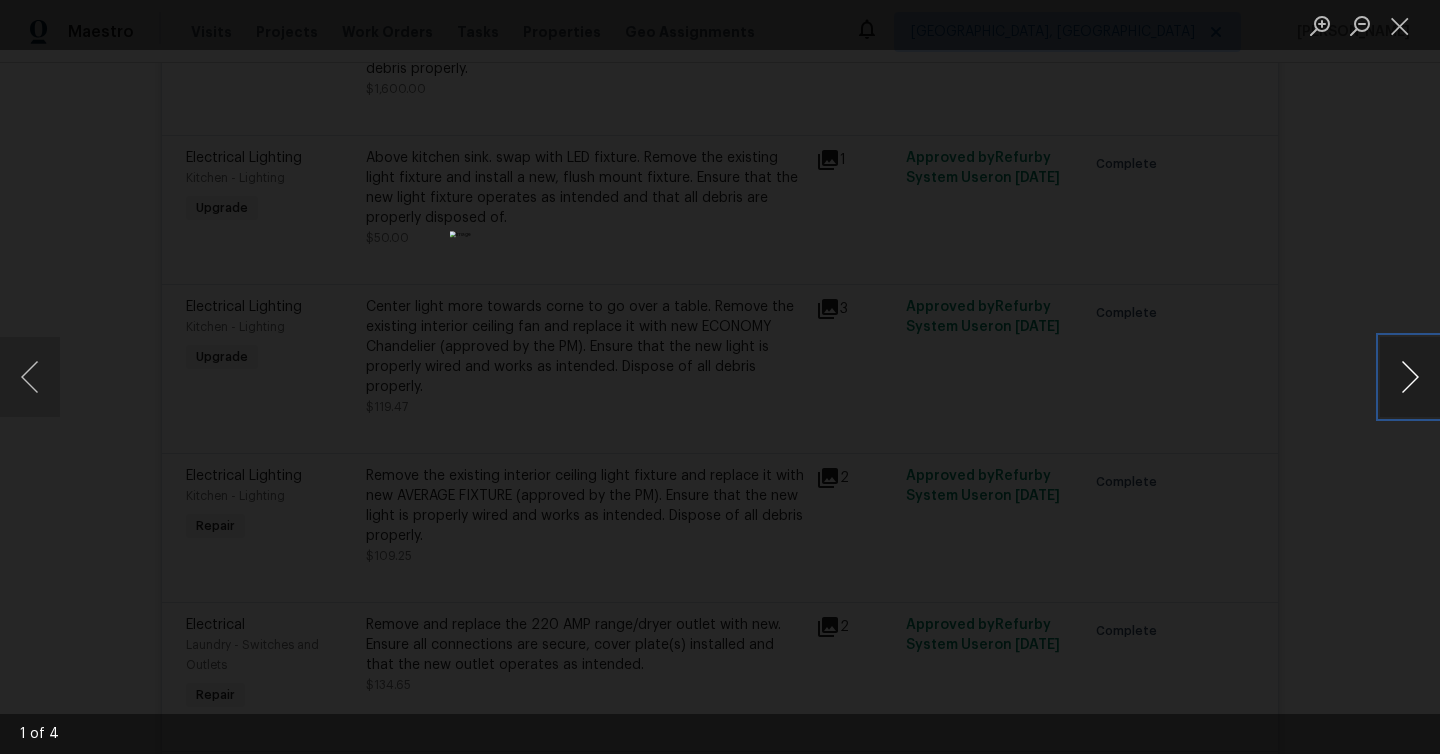 click at bounding box center [1410, 377] 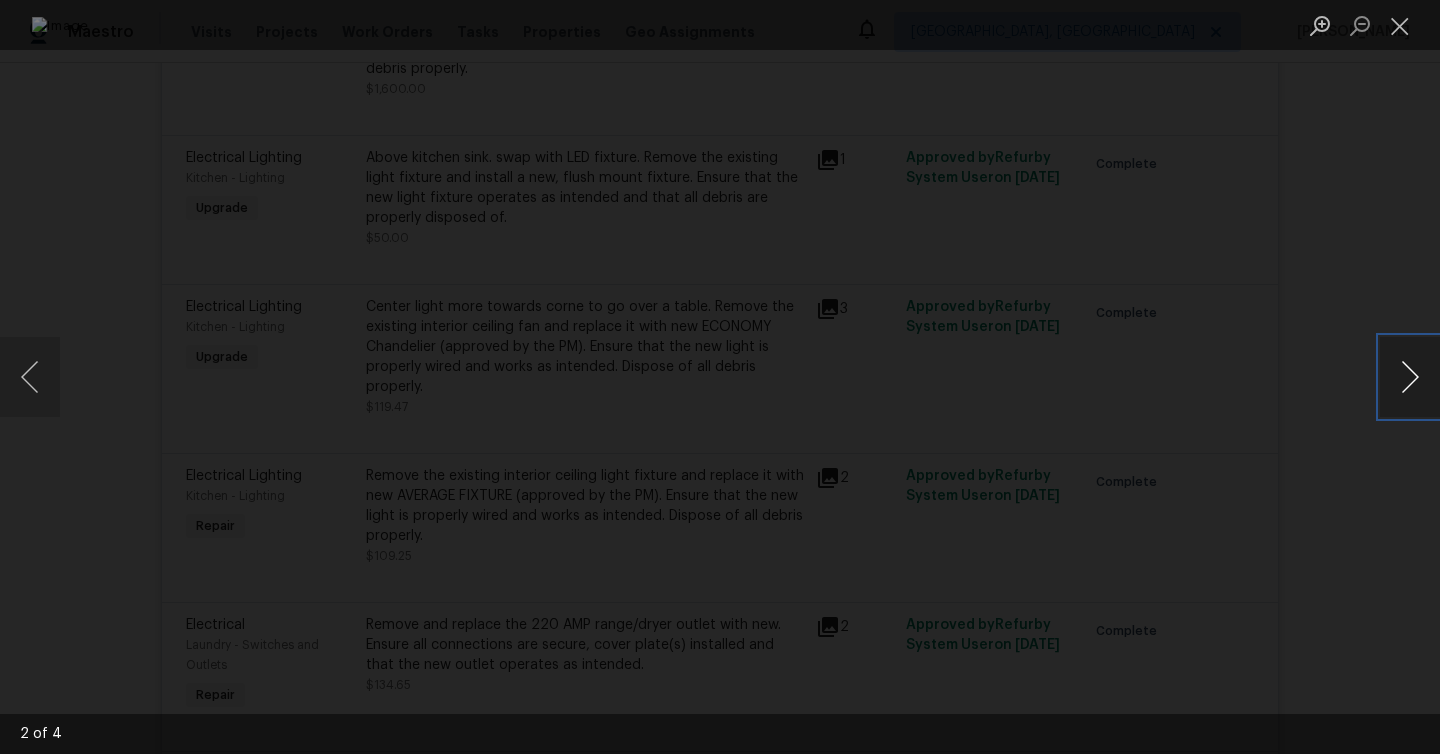 click at bounding box center [1410, 377] 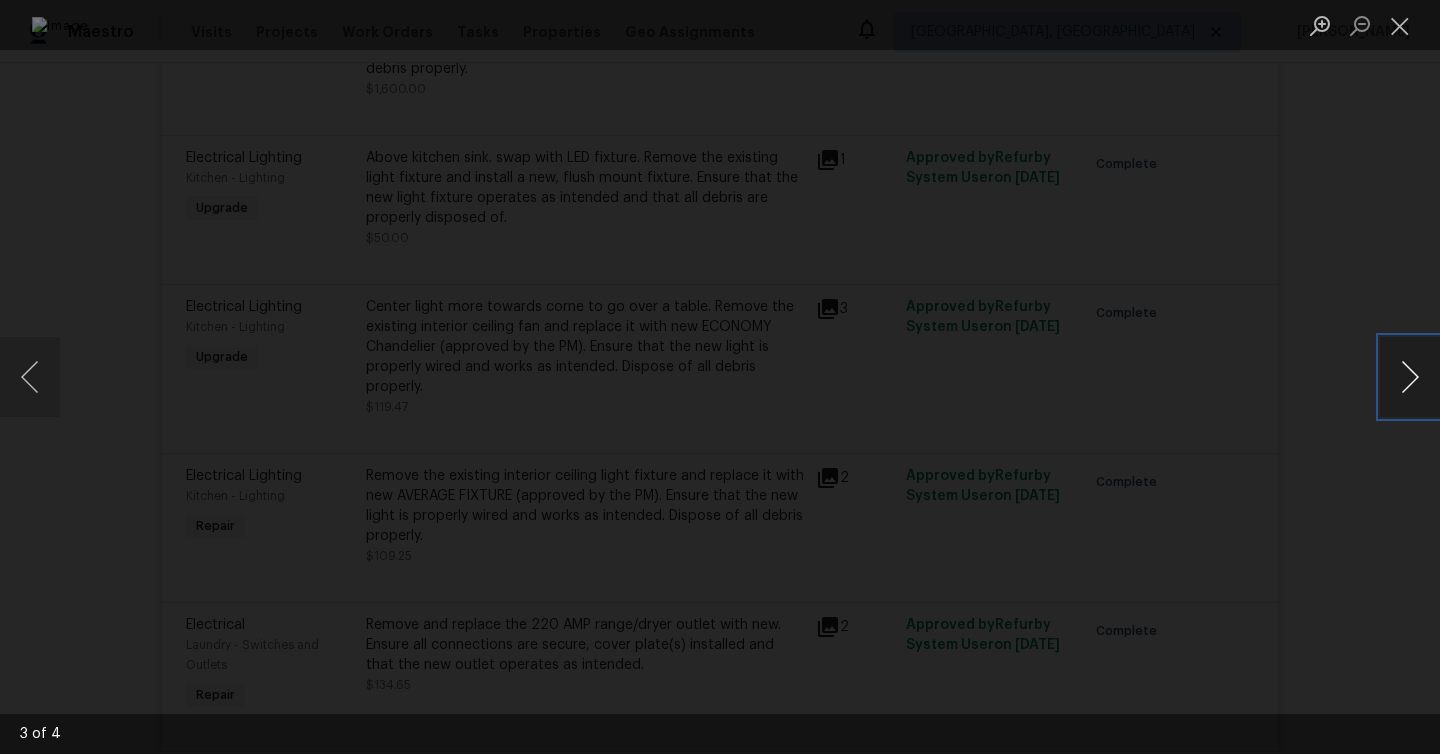 click at bounding box center [1410, 377] 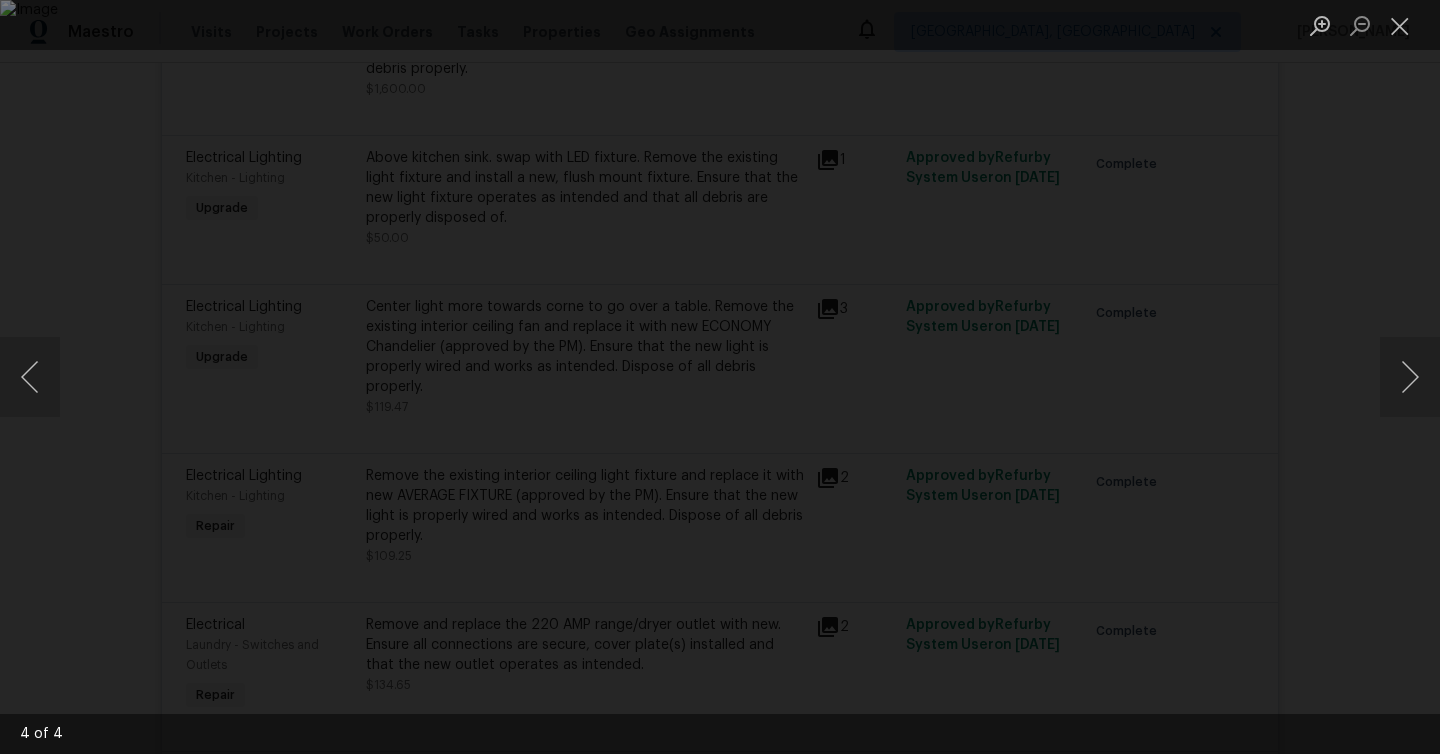 click at bounding box center [720, 377] 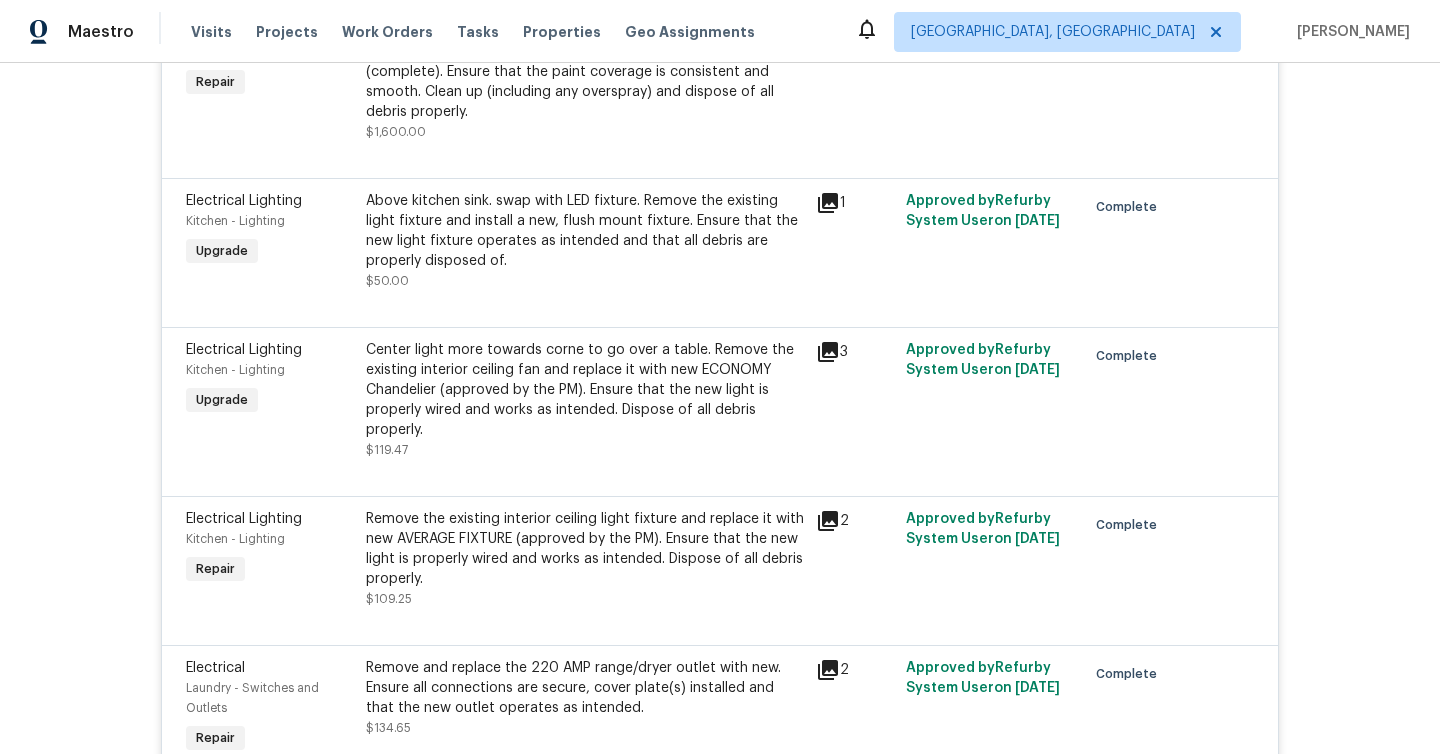 scroll, scrollTop: 10046, scrollLeft: 0, axis: vertical 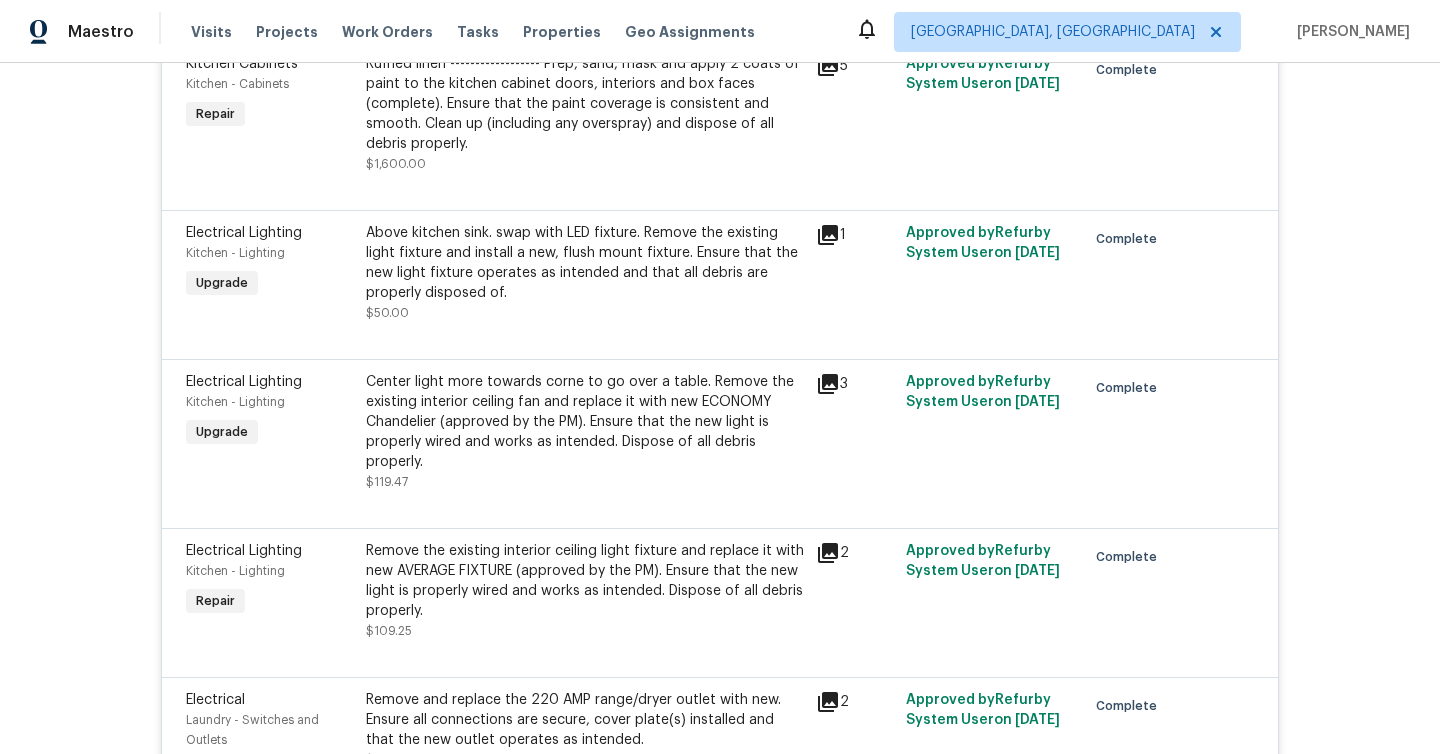 click 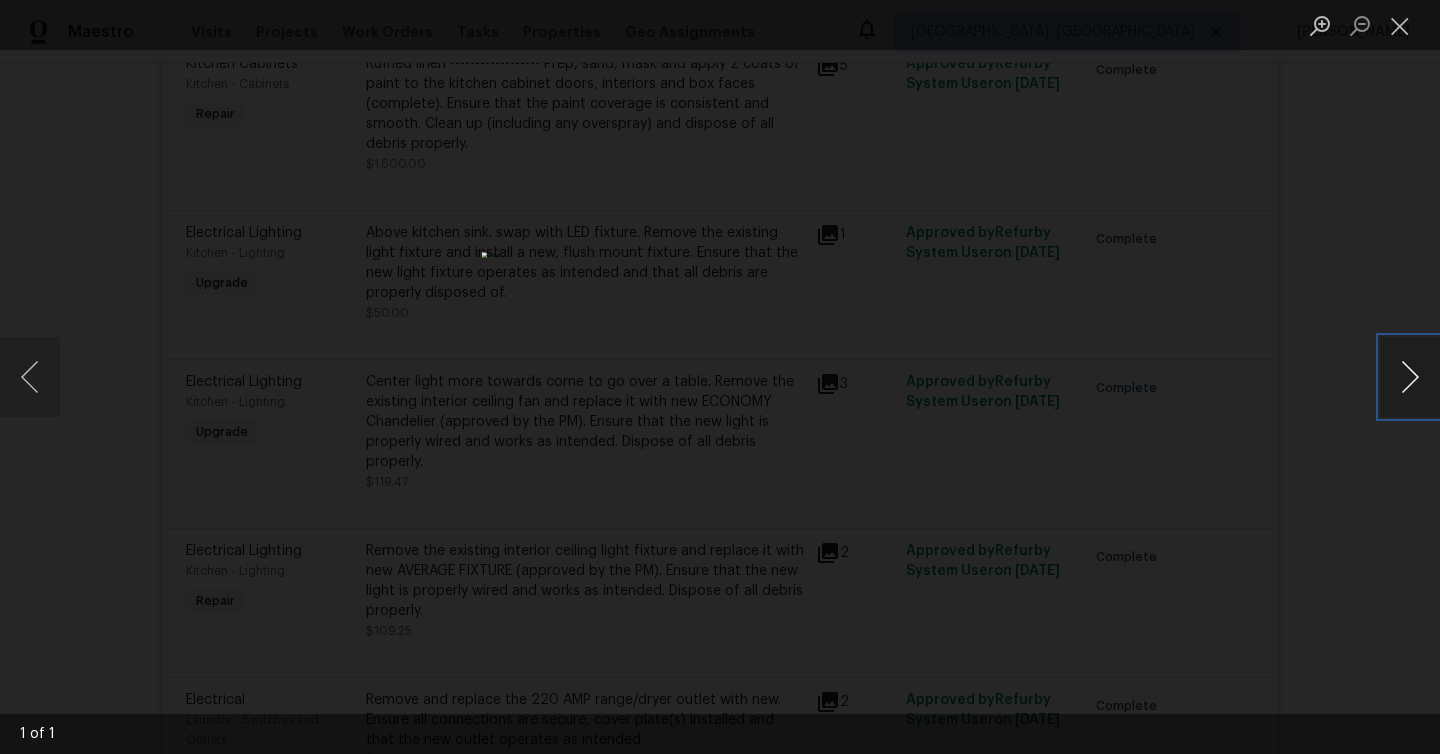 click at bounding box center [1410, 377] 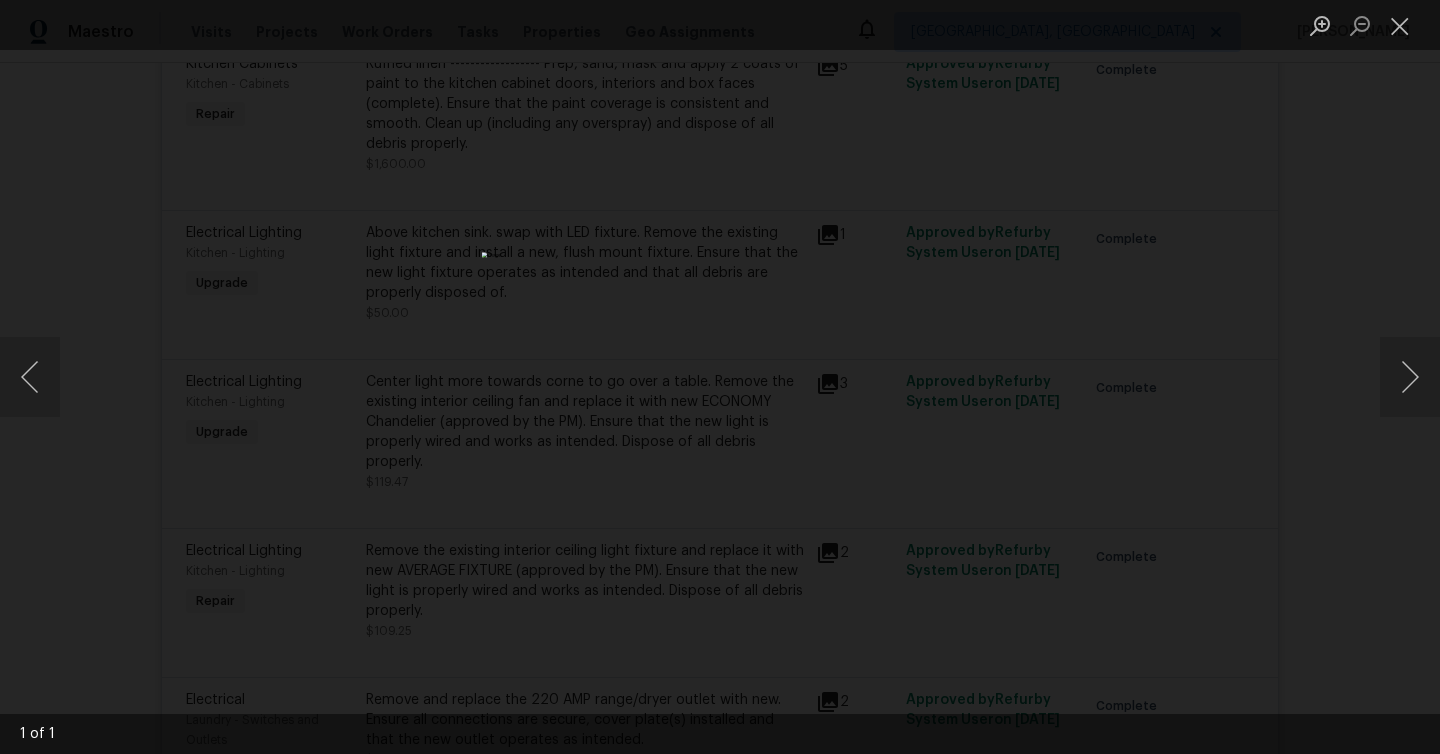 click at bounding box center [720, 377] 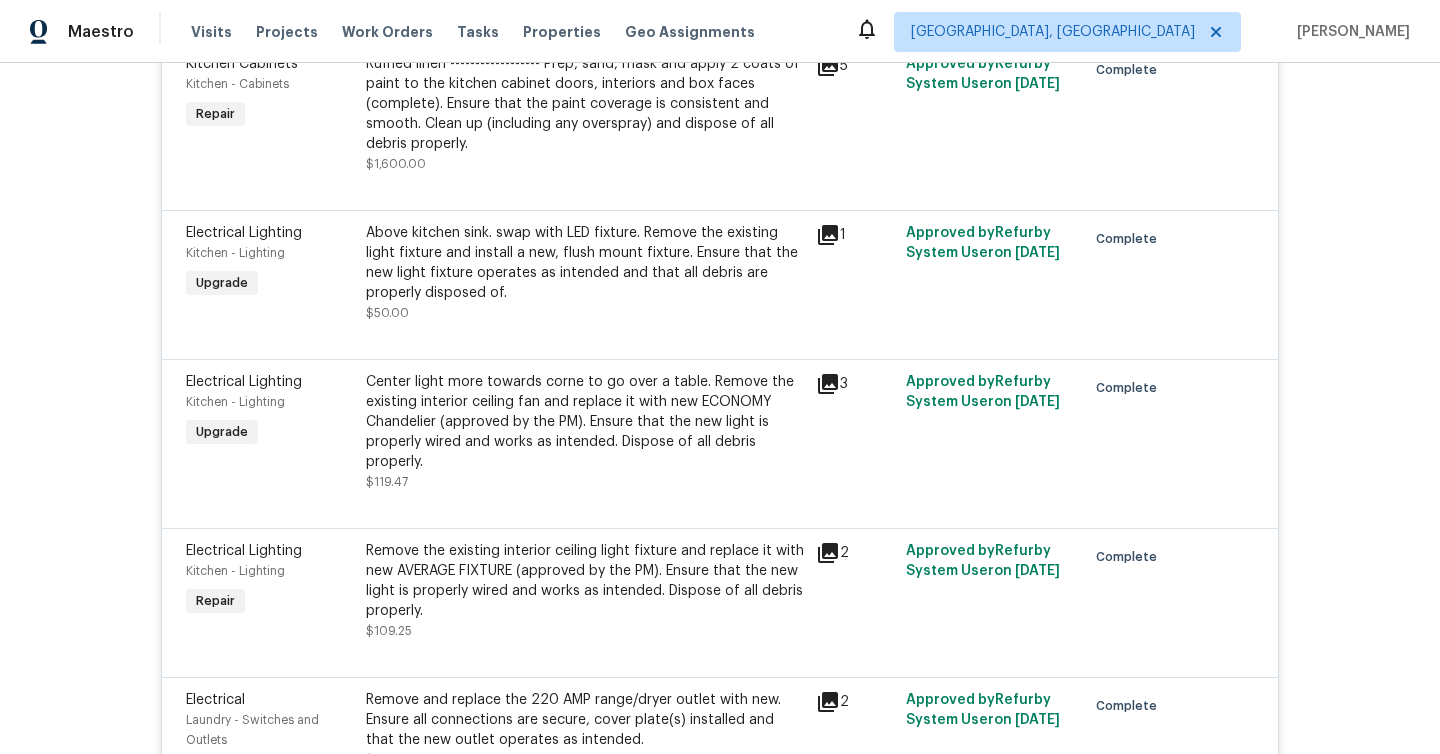 click at bounding box center (720, 504) 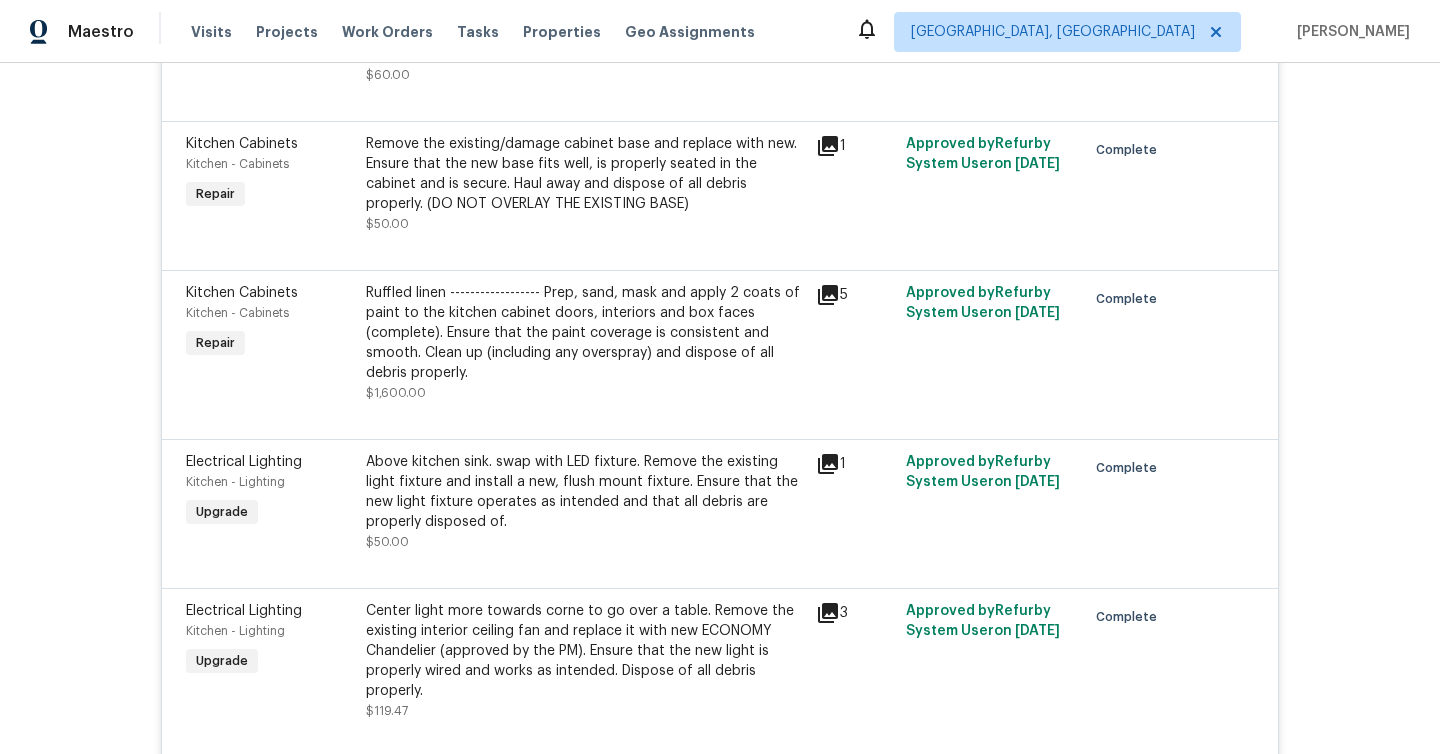 scroll, scrollTop: 9804, scrollLeft: 0, axis: vertical 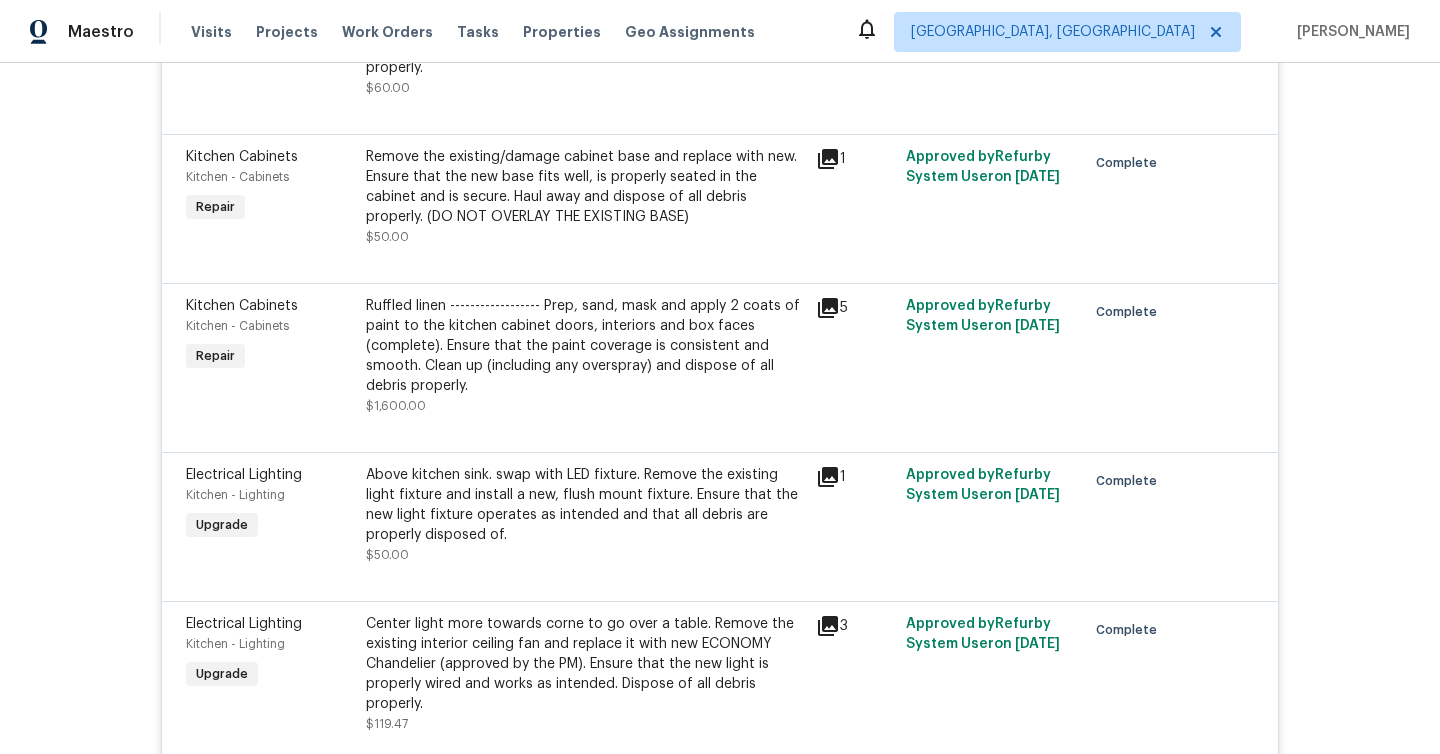 click 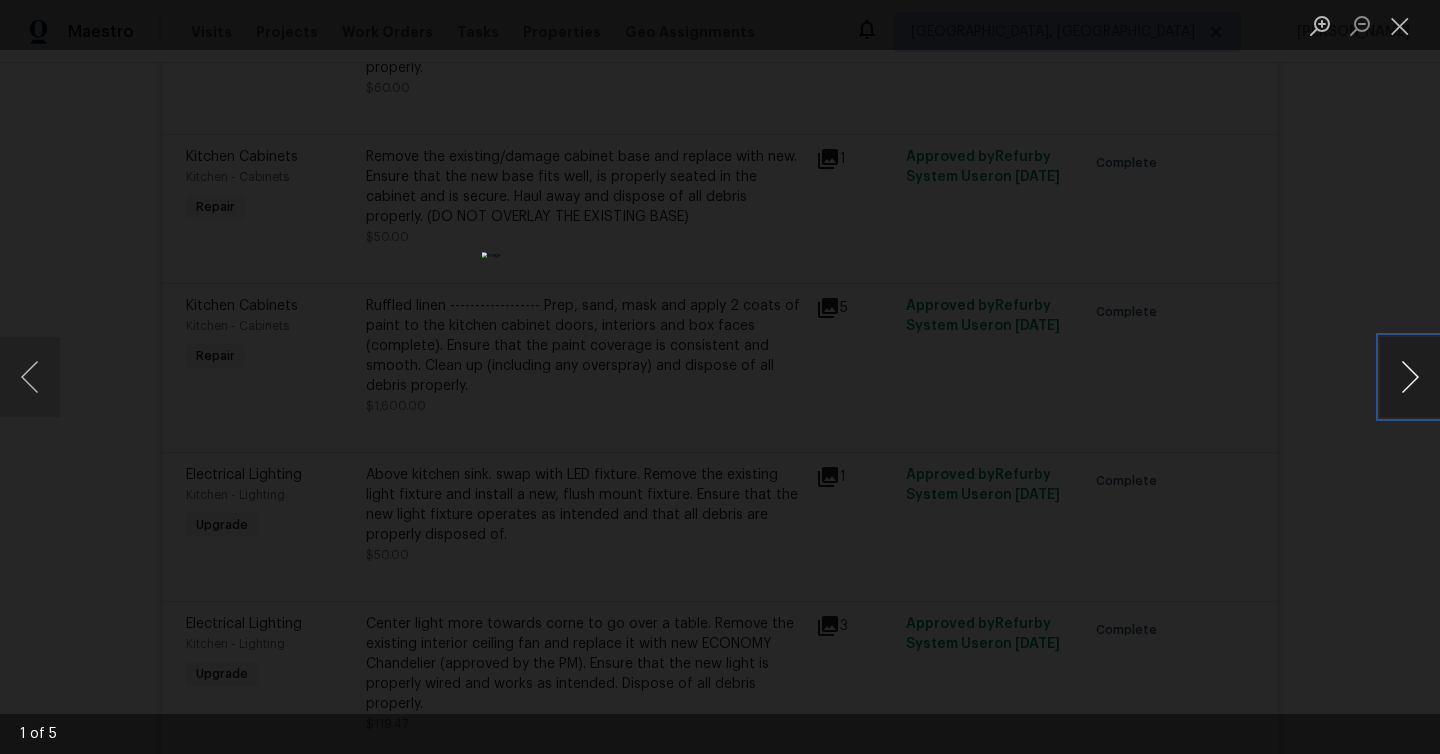 click at bounding box center (1410, 377) 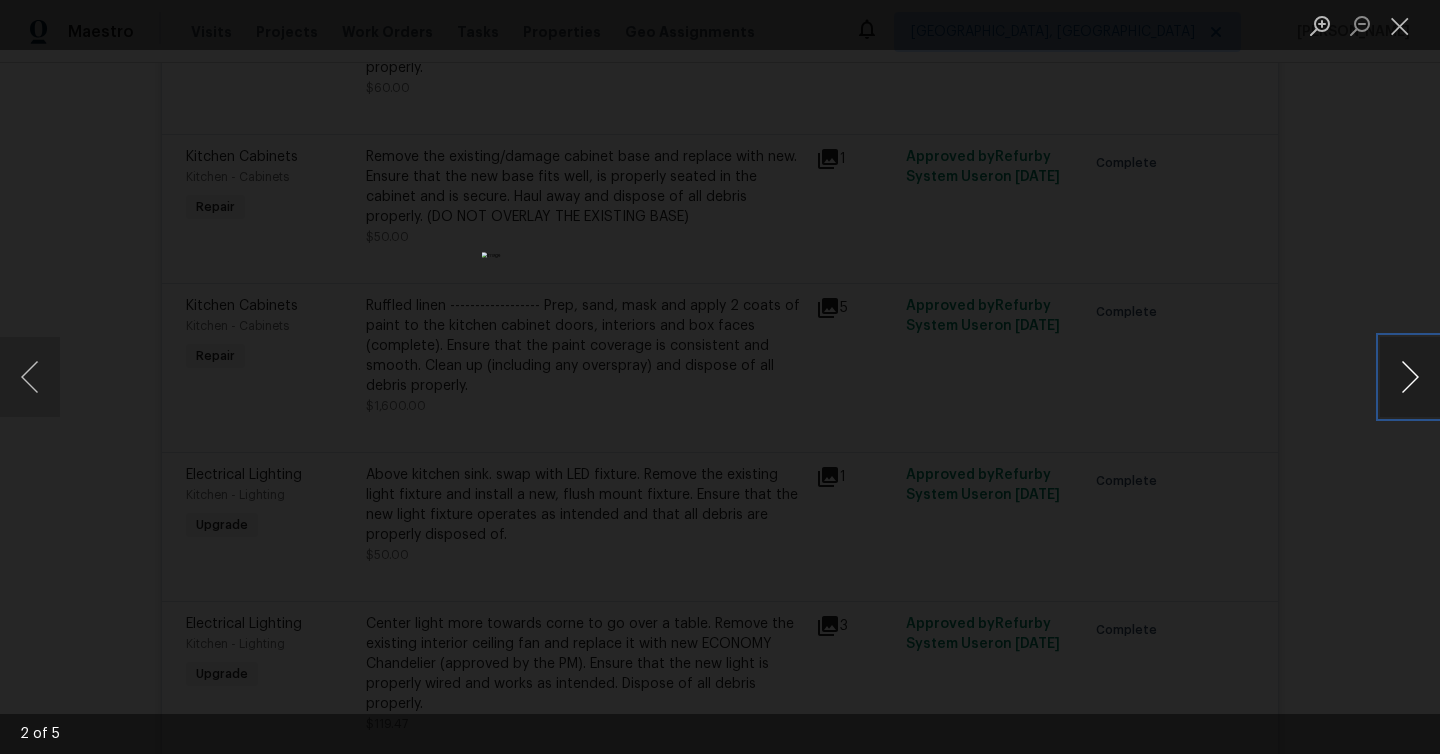 click at bounding box center (1410, 377) 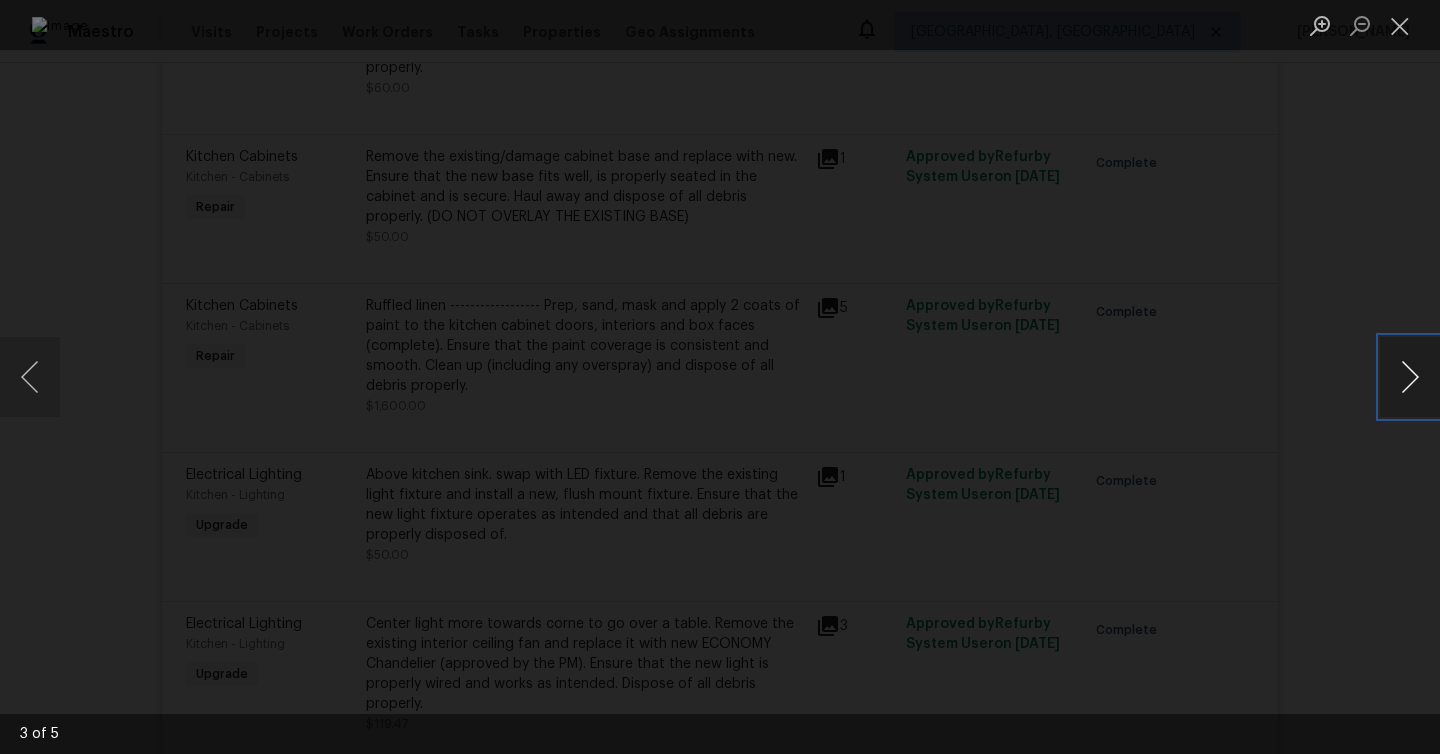 click at bounding box center (1410, 377) 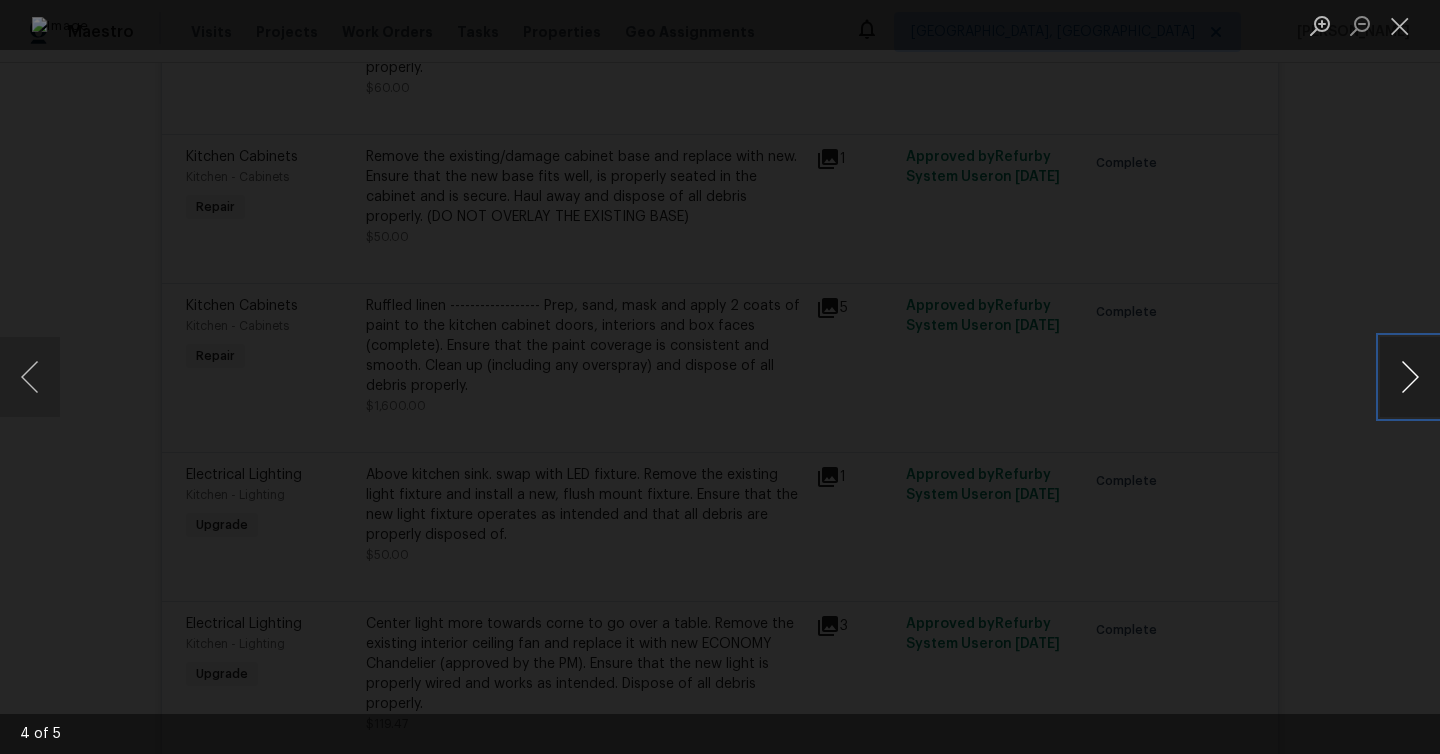 click at bounding box center (1410, 377) 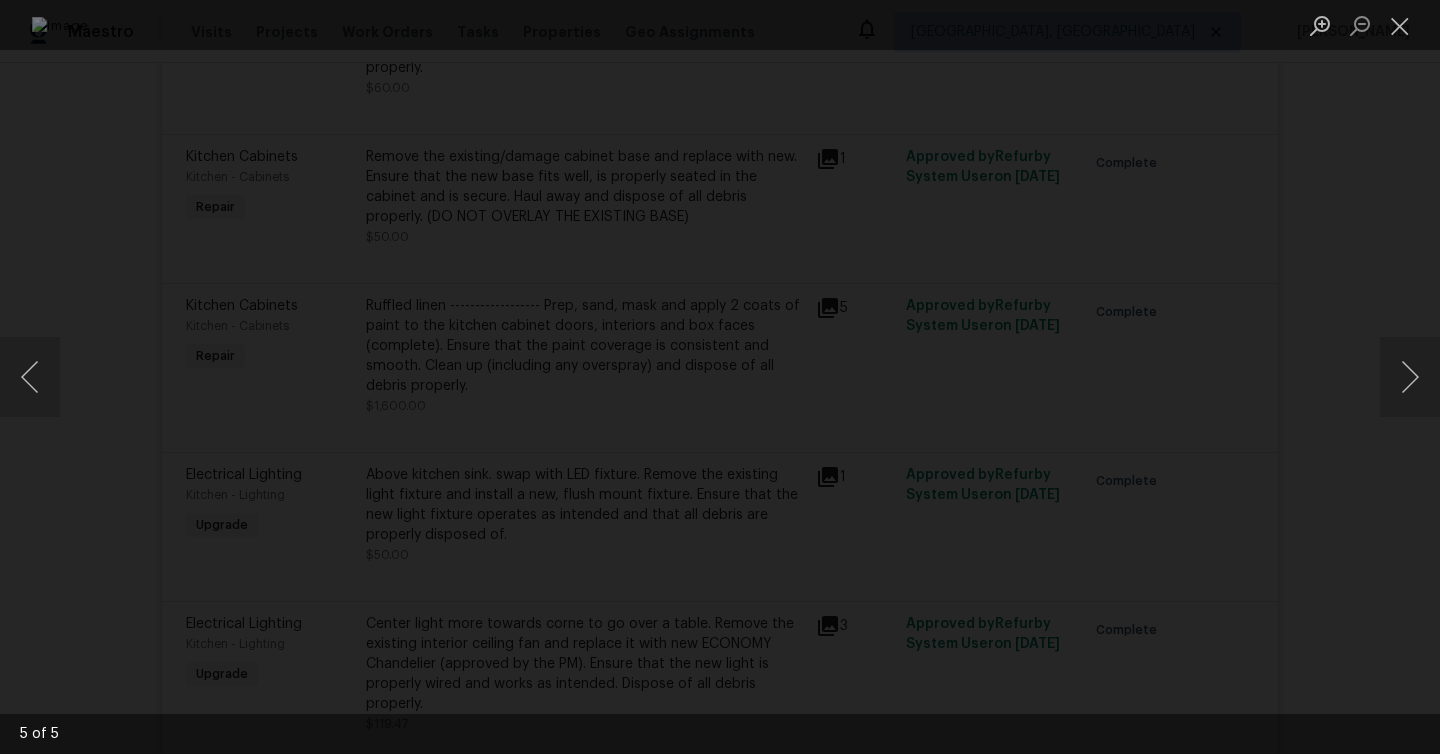 click at bounding box center (720, 377) 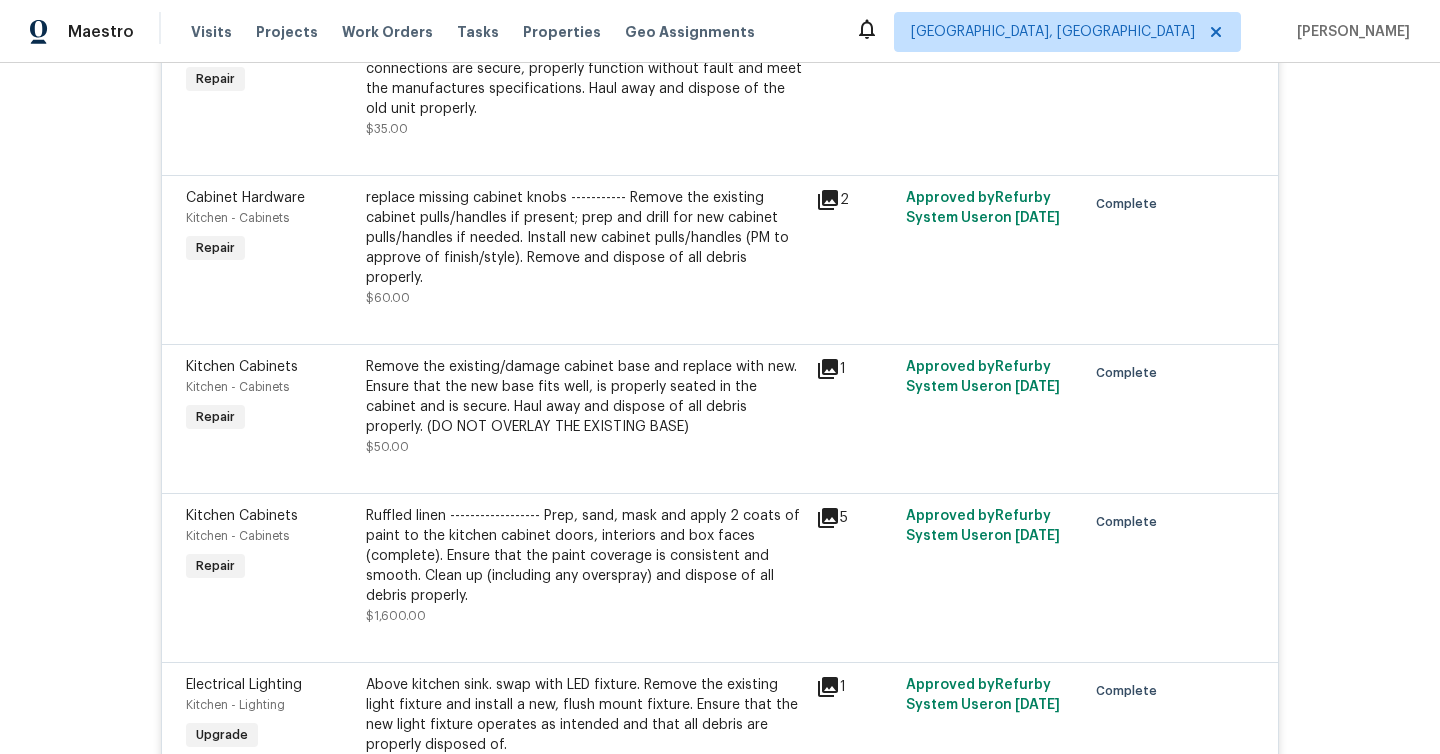 scroll, scrollTop: 9597, scrollLeft: 0, axis: vertical 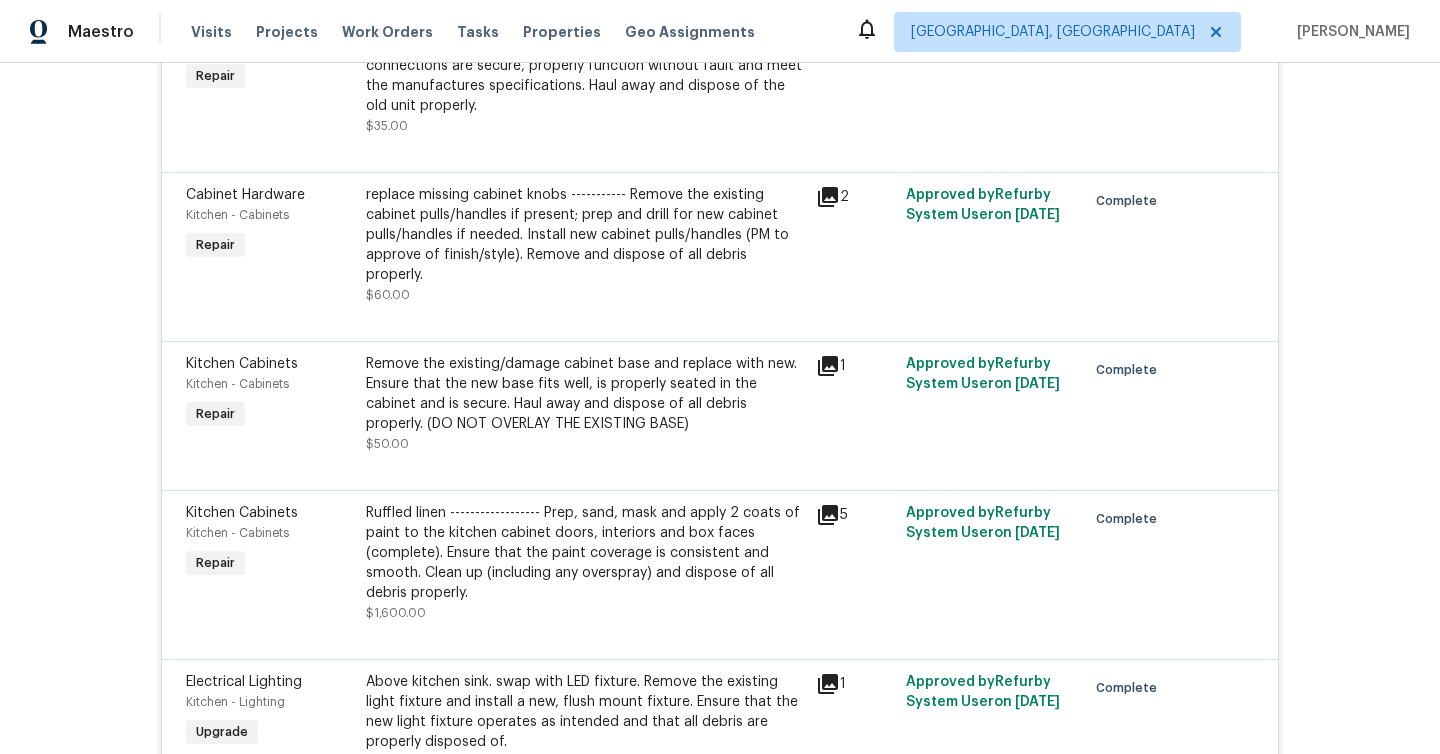 click 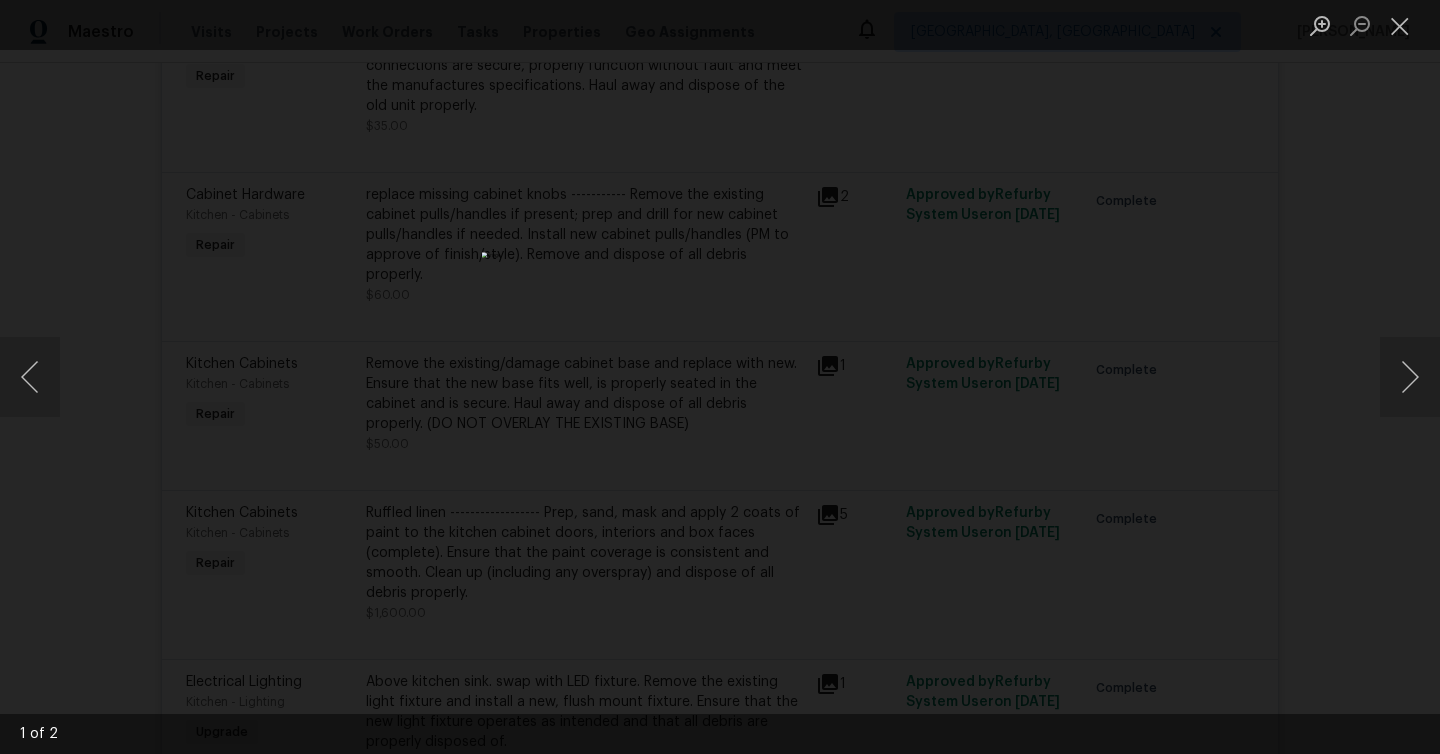 click at bounding box center (720, 377) 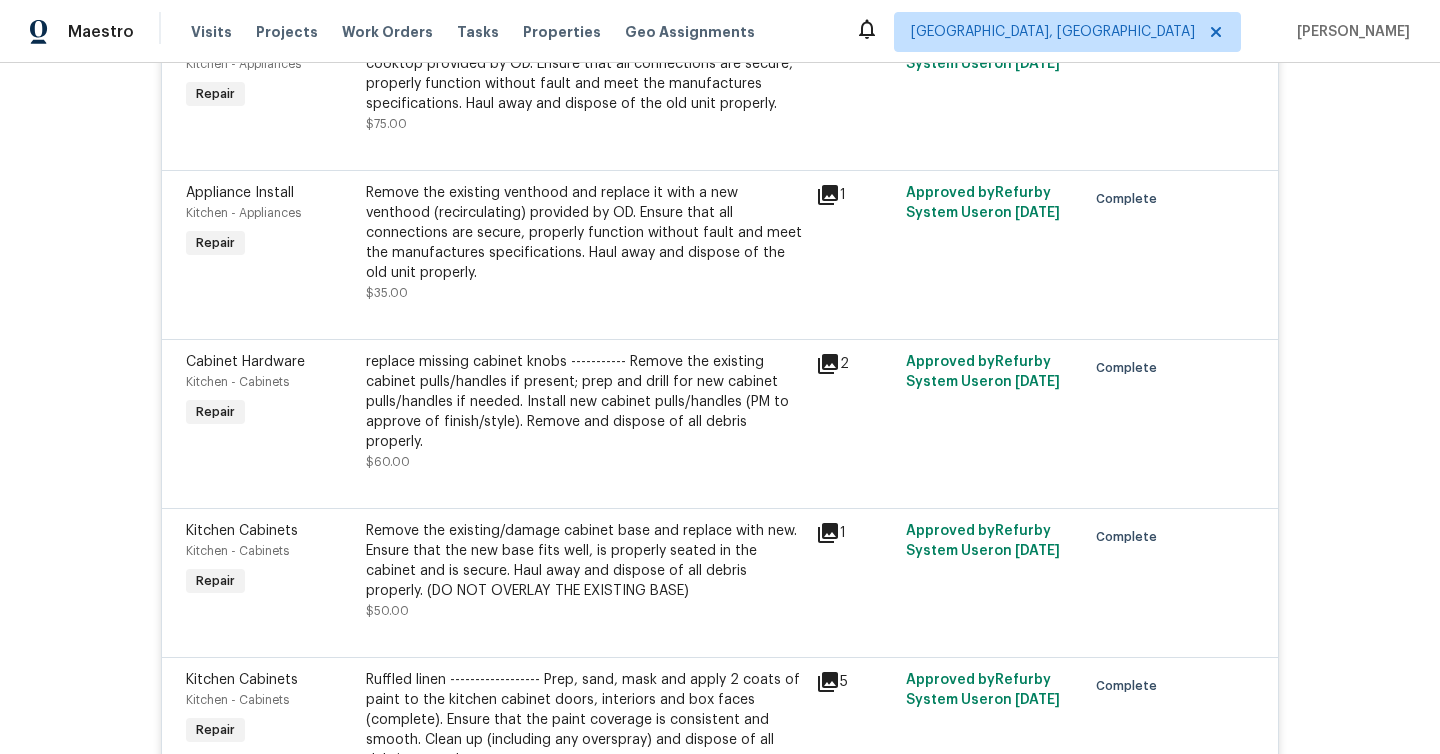 scroll, scrollTop: 9379, scrollLeft: 0, axis: vertical 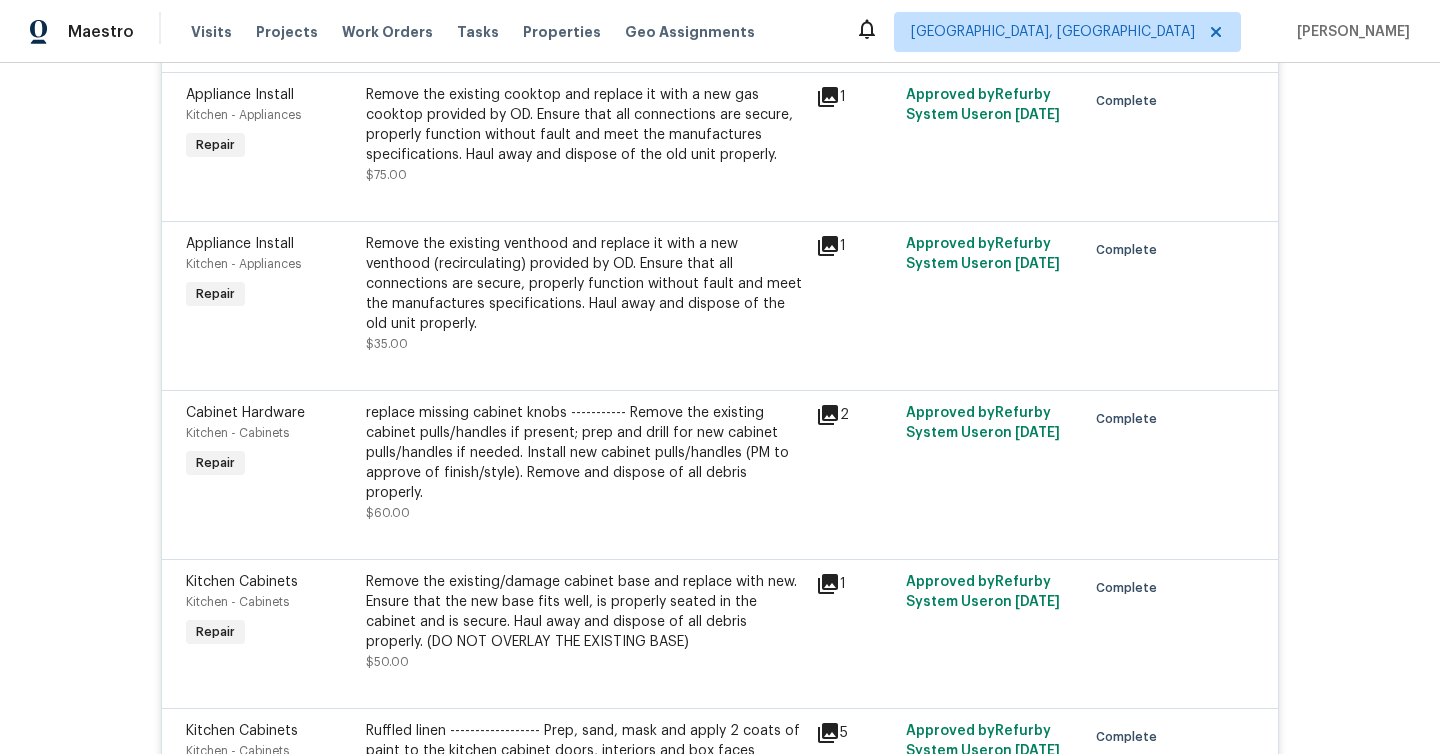 click 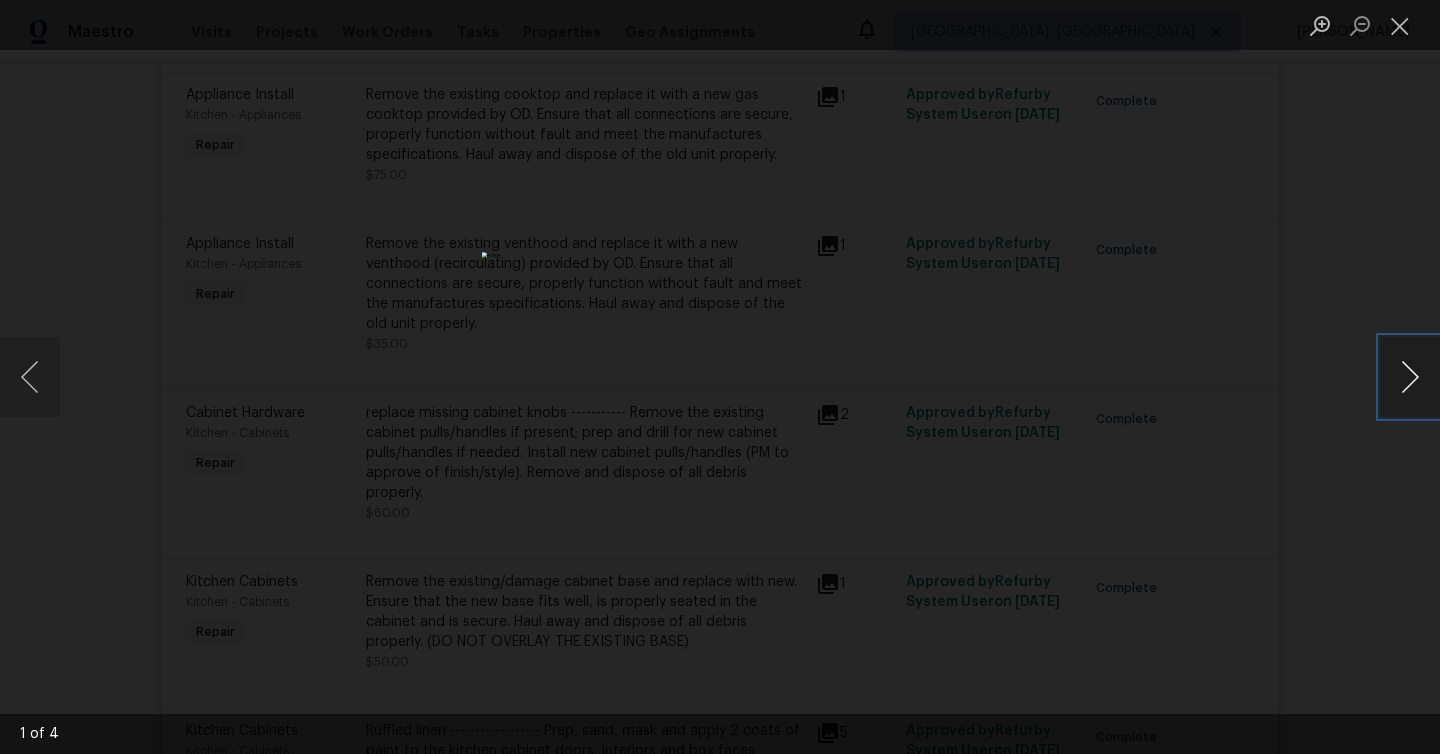 click at bounding box center [1410, 377] 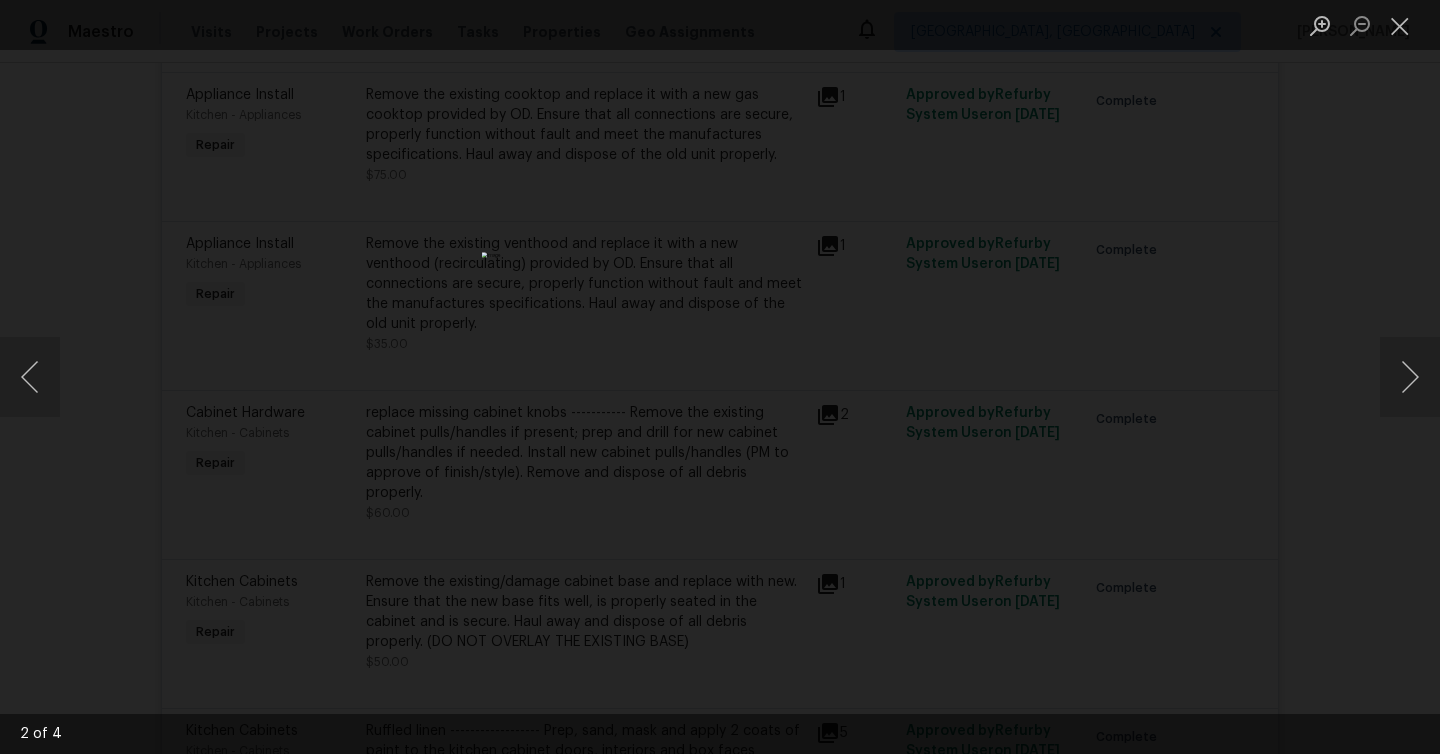 click at bounding box center [720, 377] 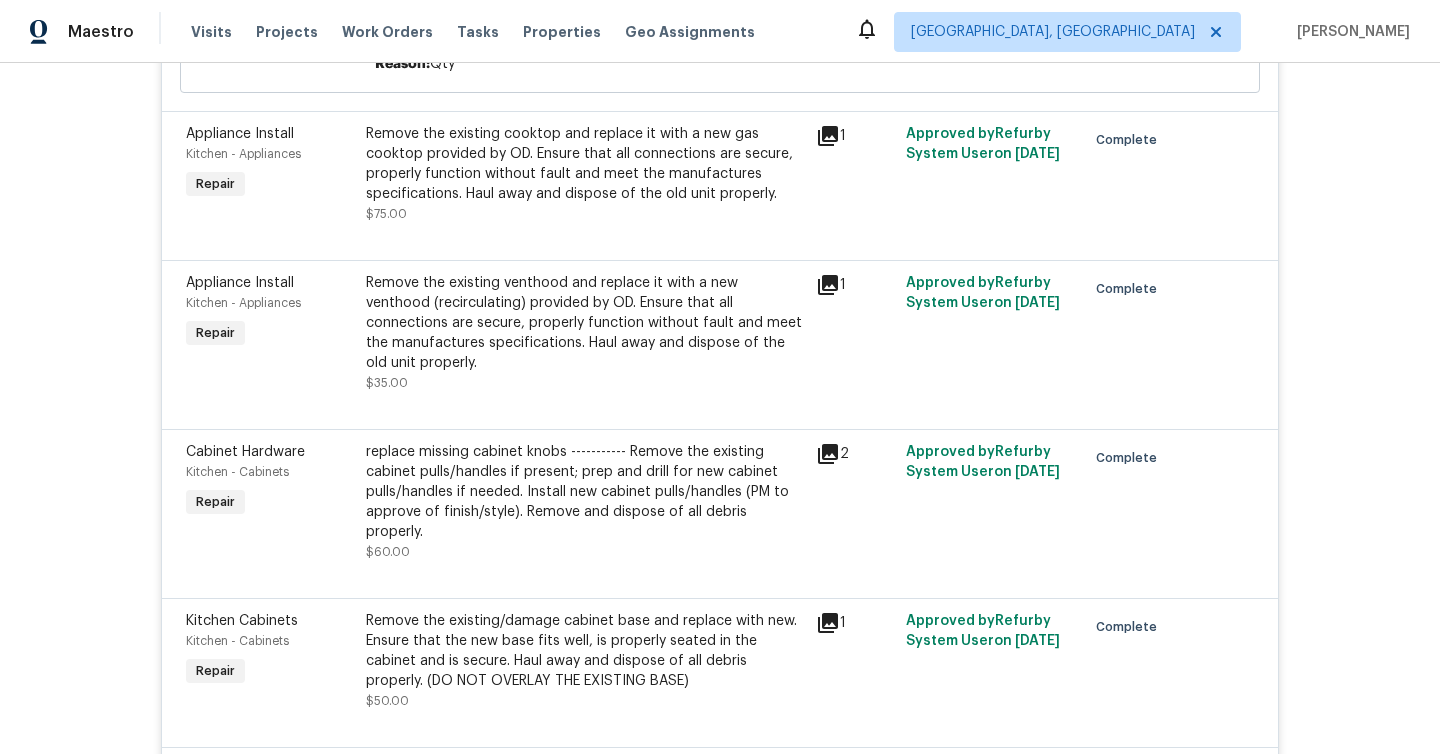 scroll, scrollTop: 9322, scrollLeft: 0, axis: vertical 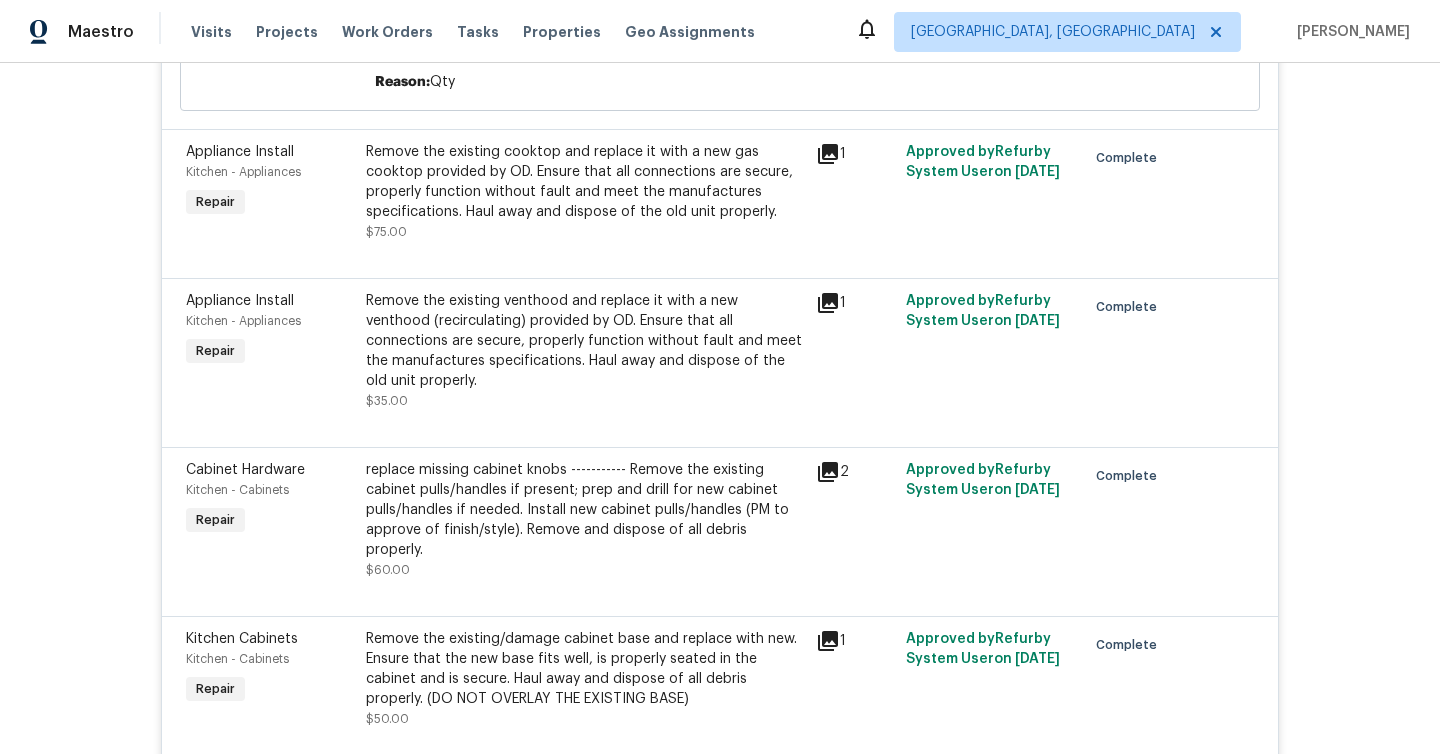 click on "1" at bounding box center [855, 303] 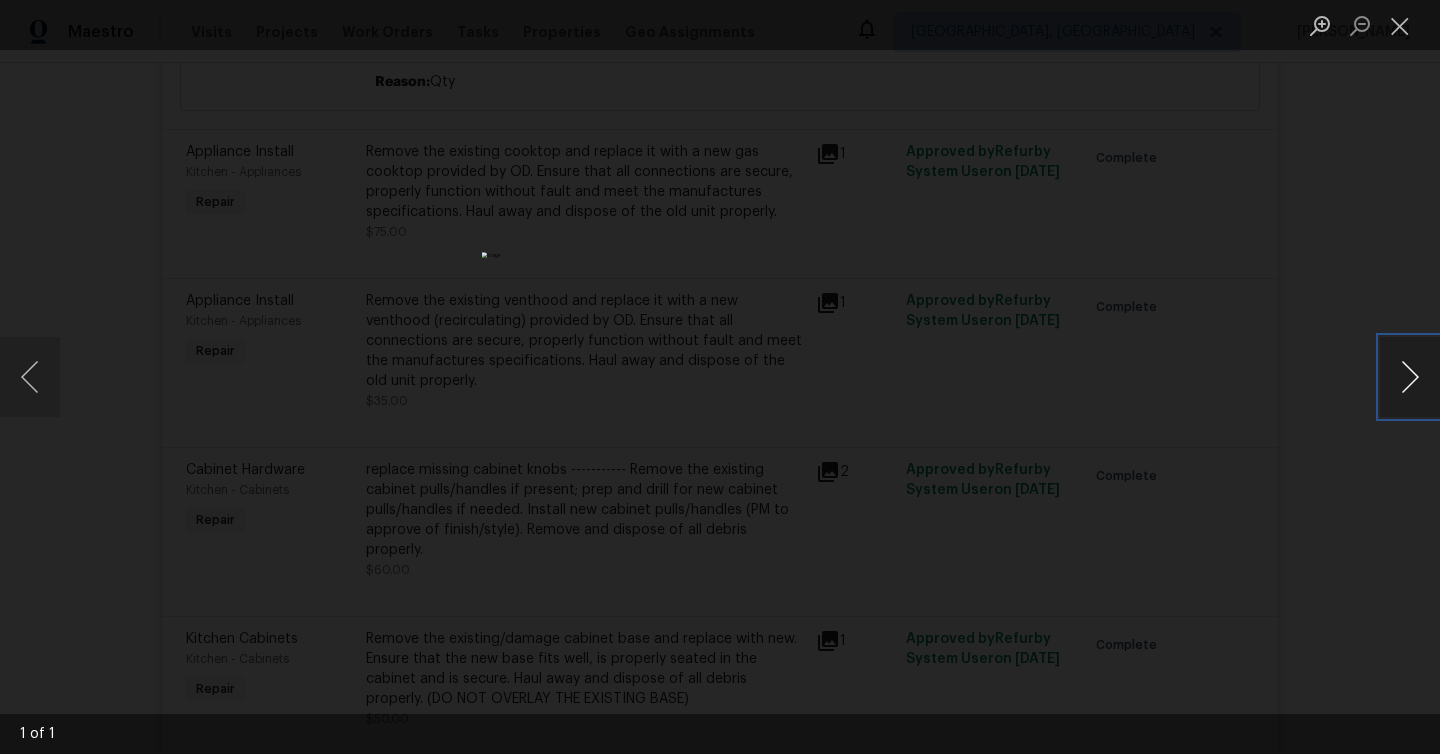 click at bounding box center [1410, 377] 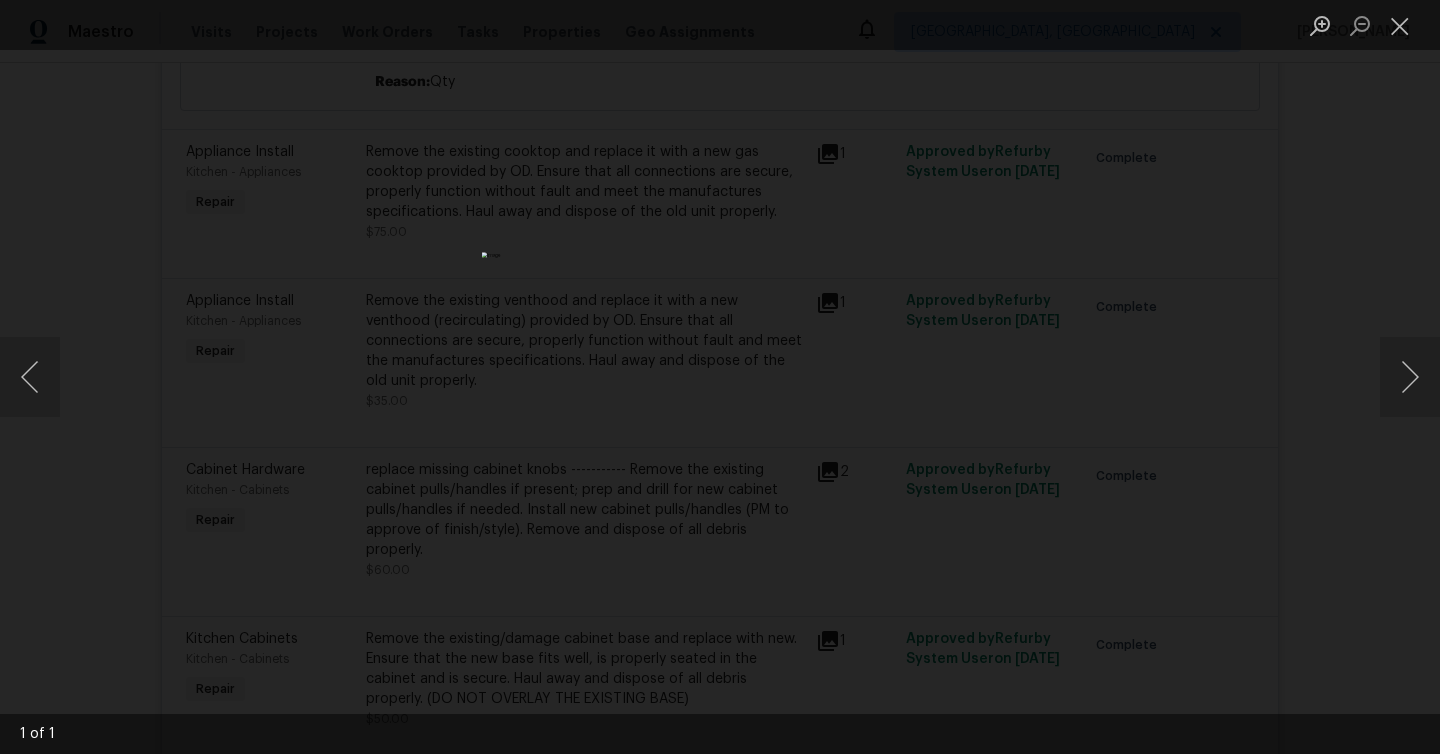 click at bounding box center [720, 377] 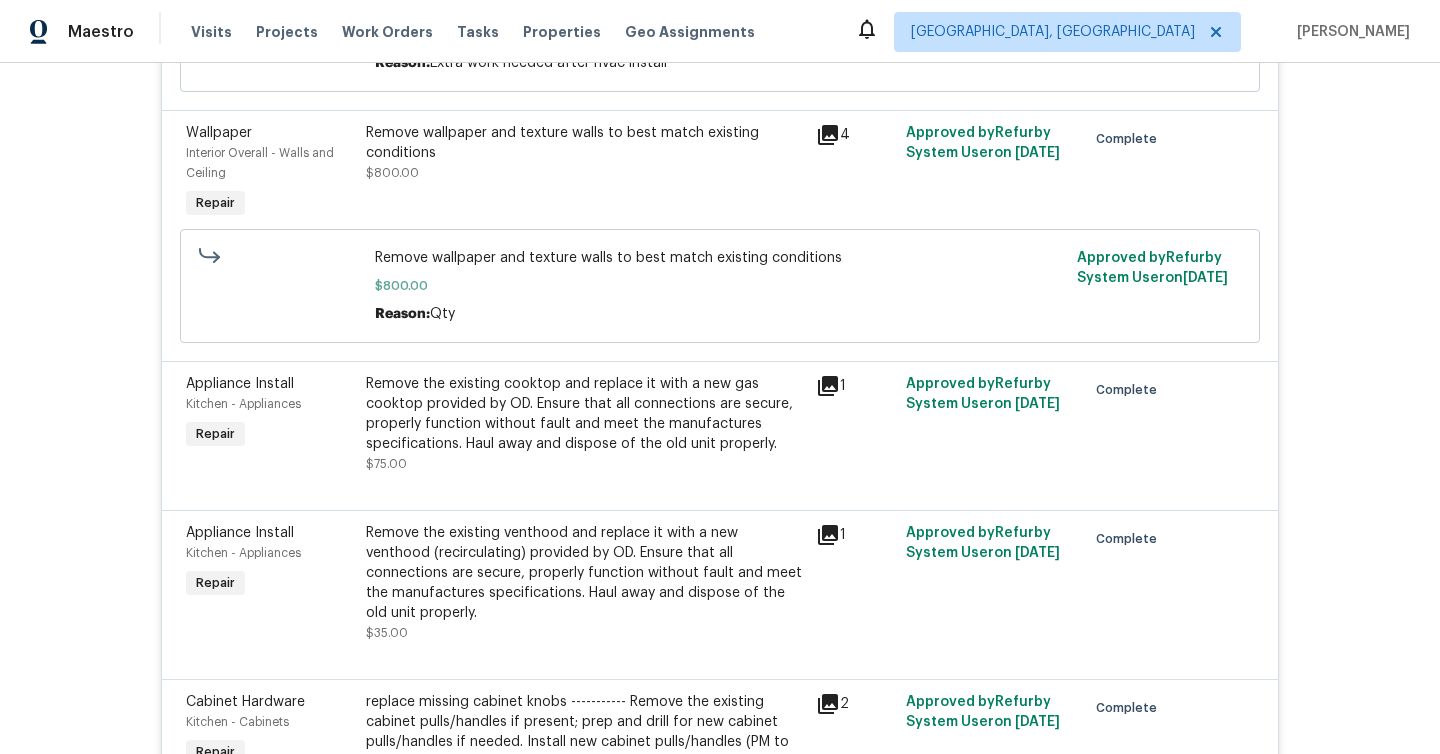 scroll, scrollTop: 9062, scrollLeft: 0, axis: vertical 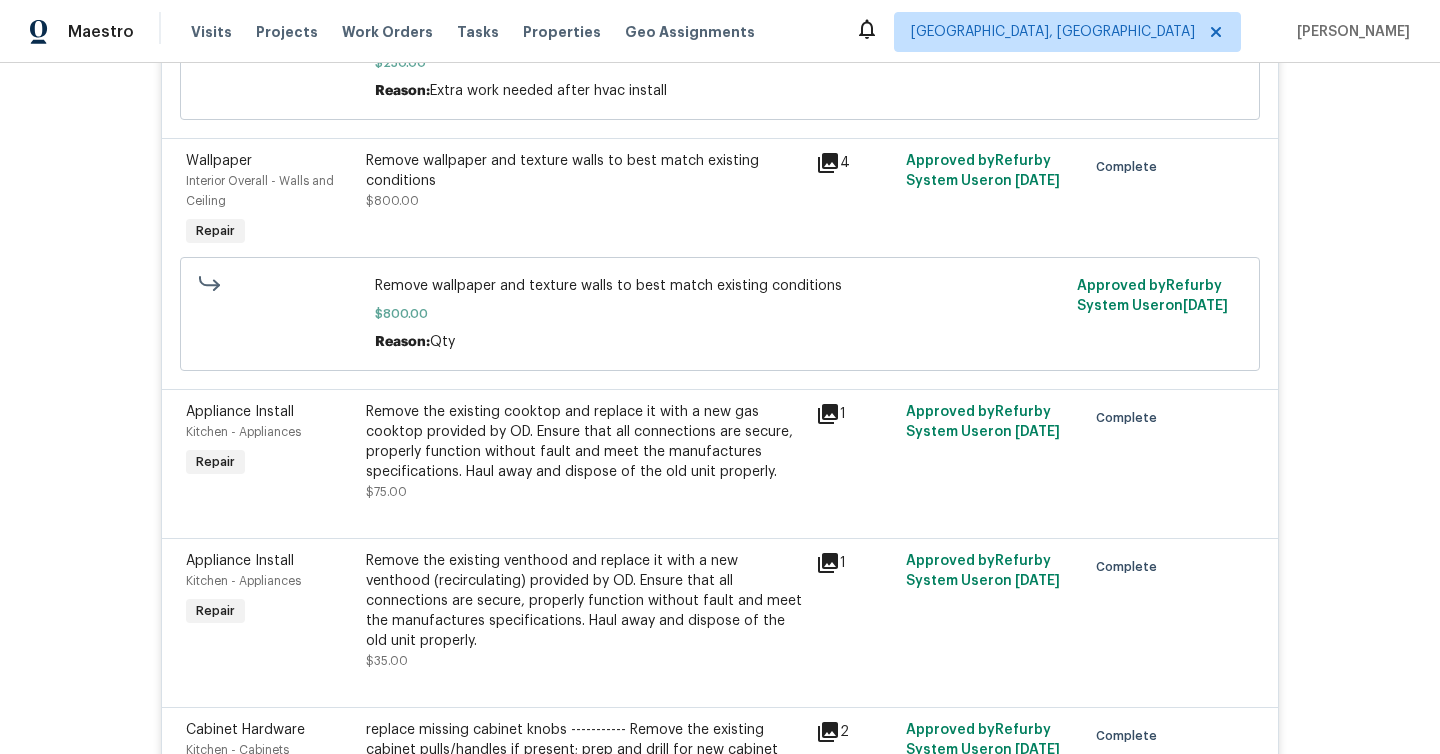 click 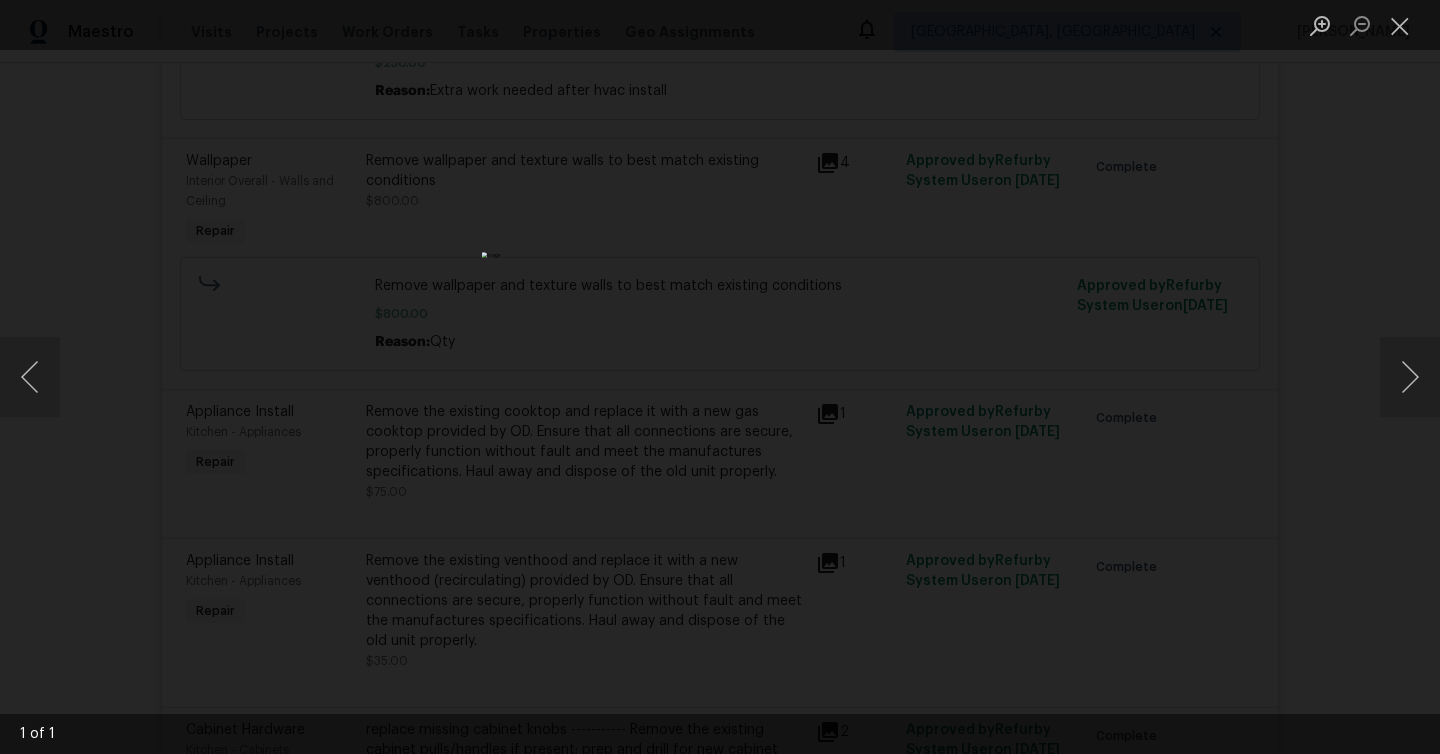 click at bounding box center (720, 377) 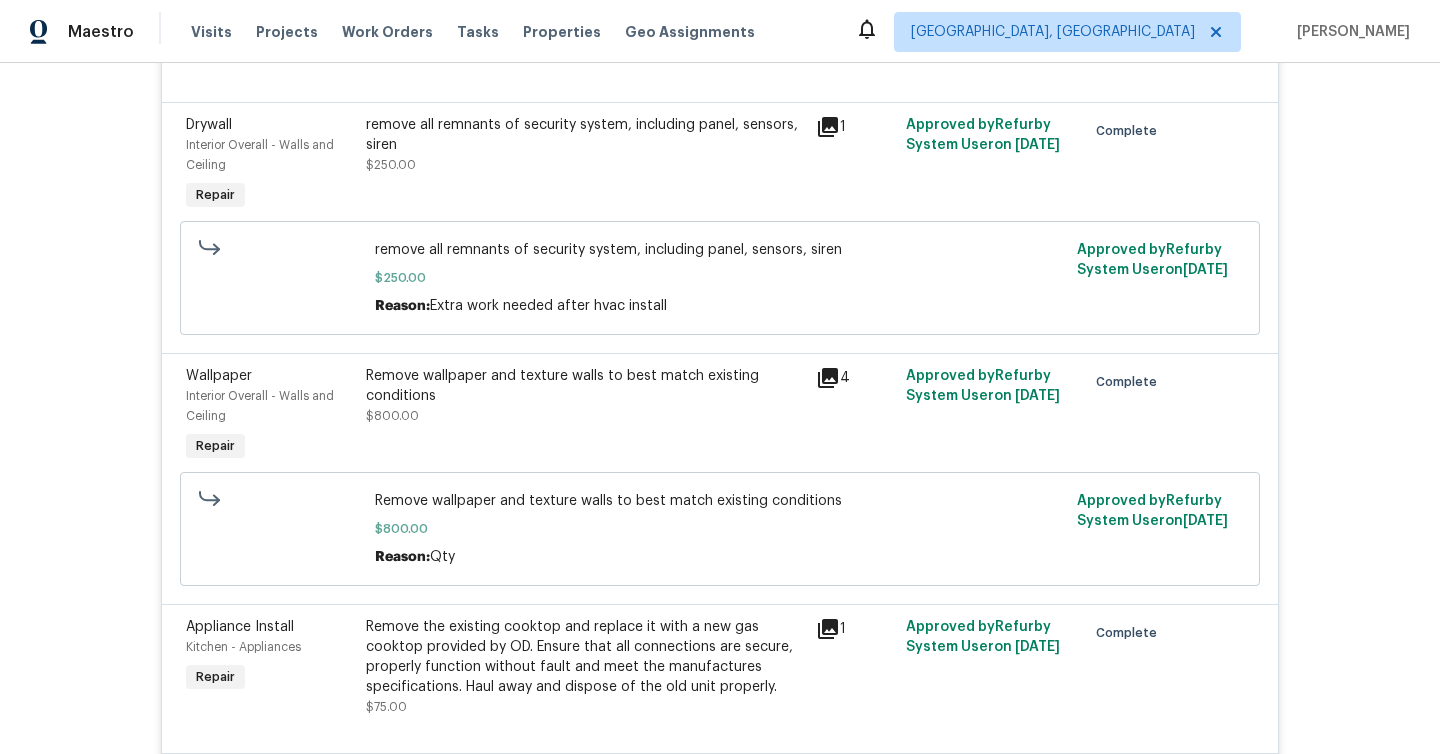 scroll, scrollTop: 8808, scrollLeft: 0, axis: vertical 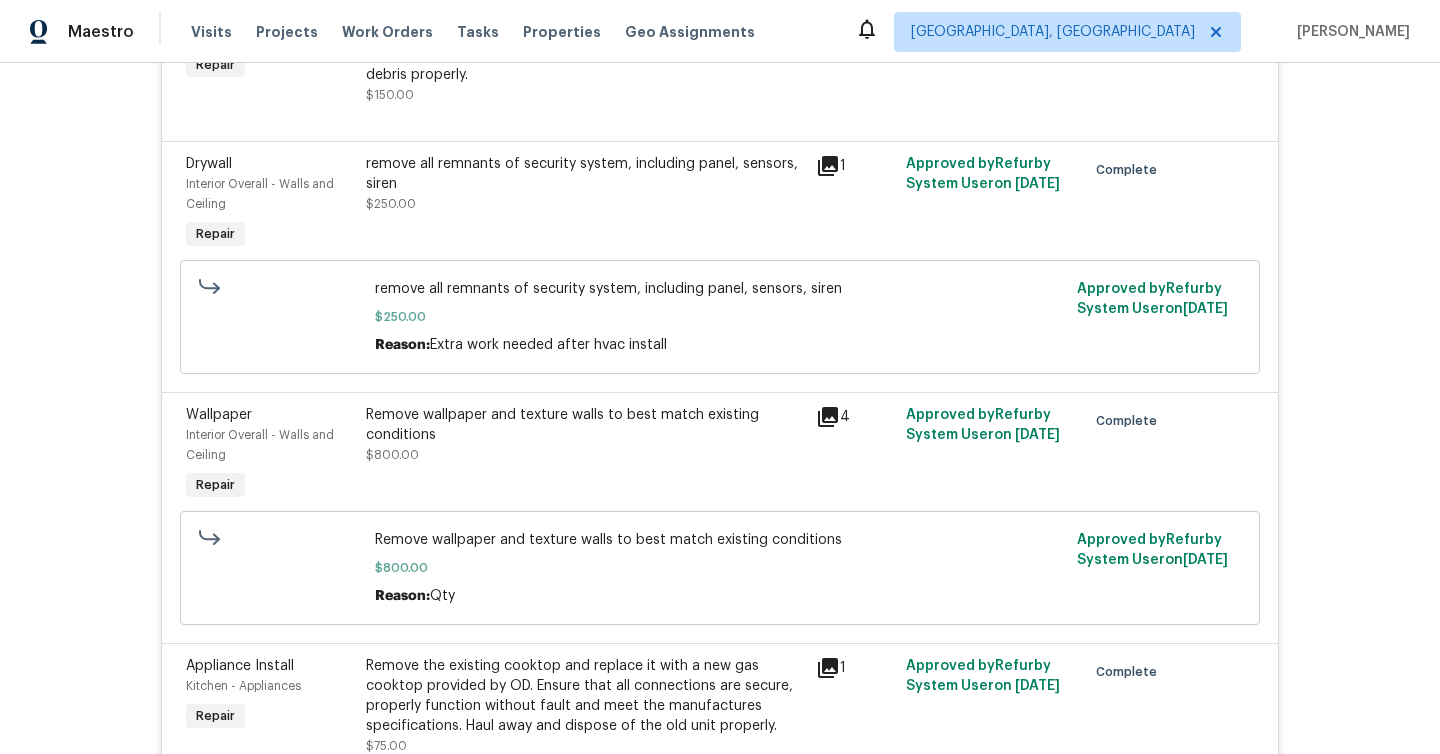 click 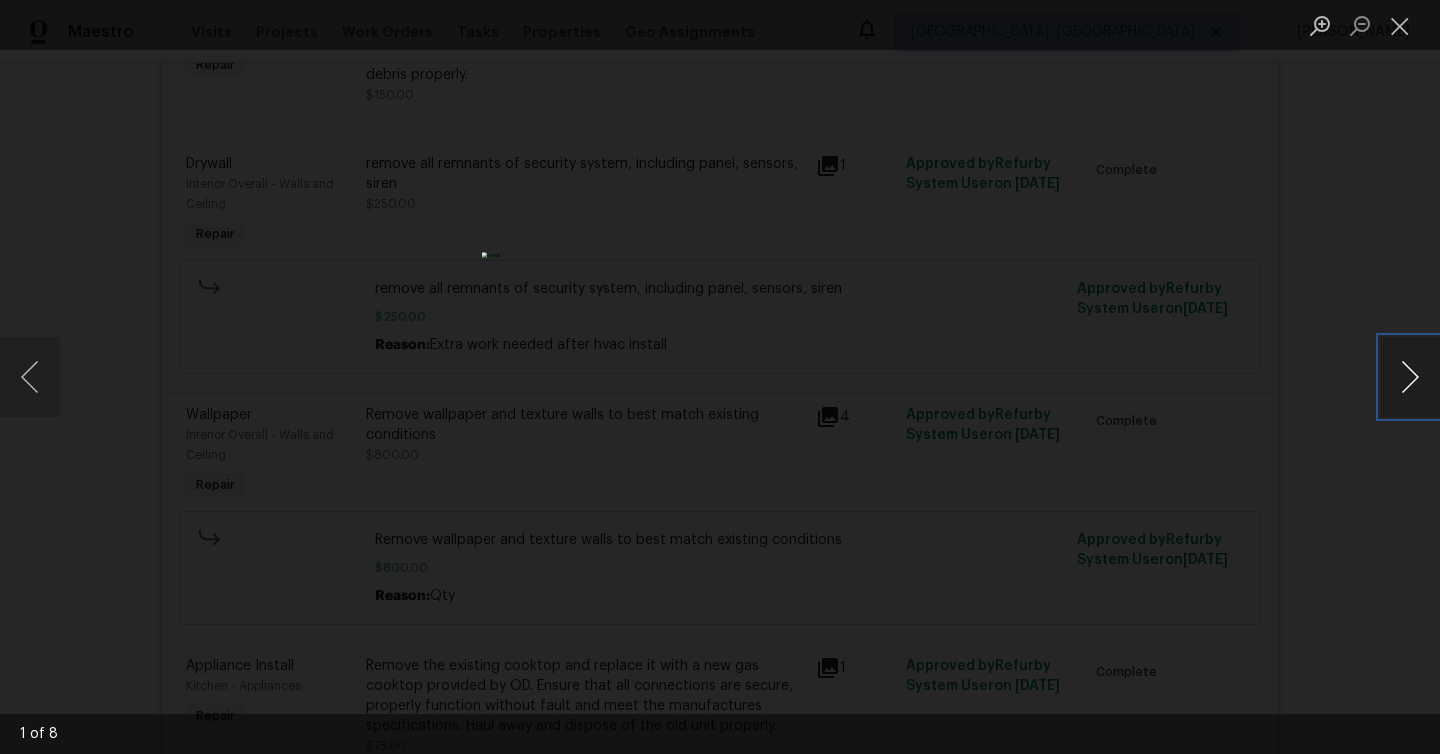 click at bounding box center (1410, 377) 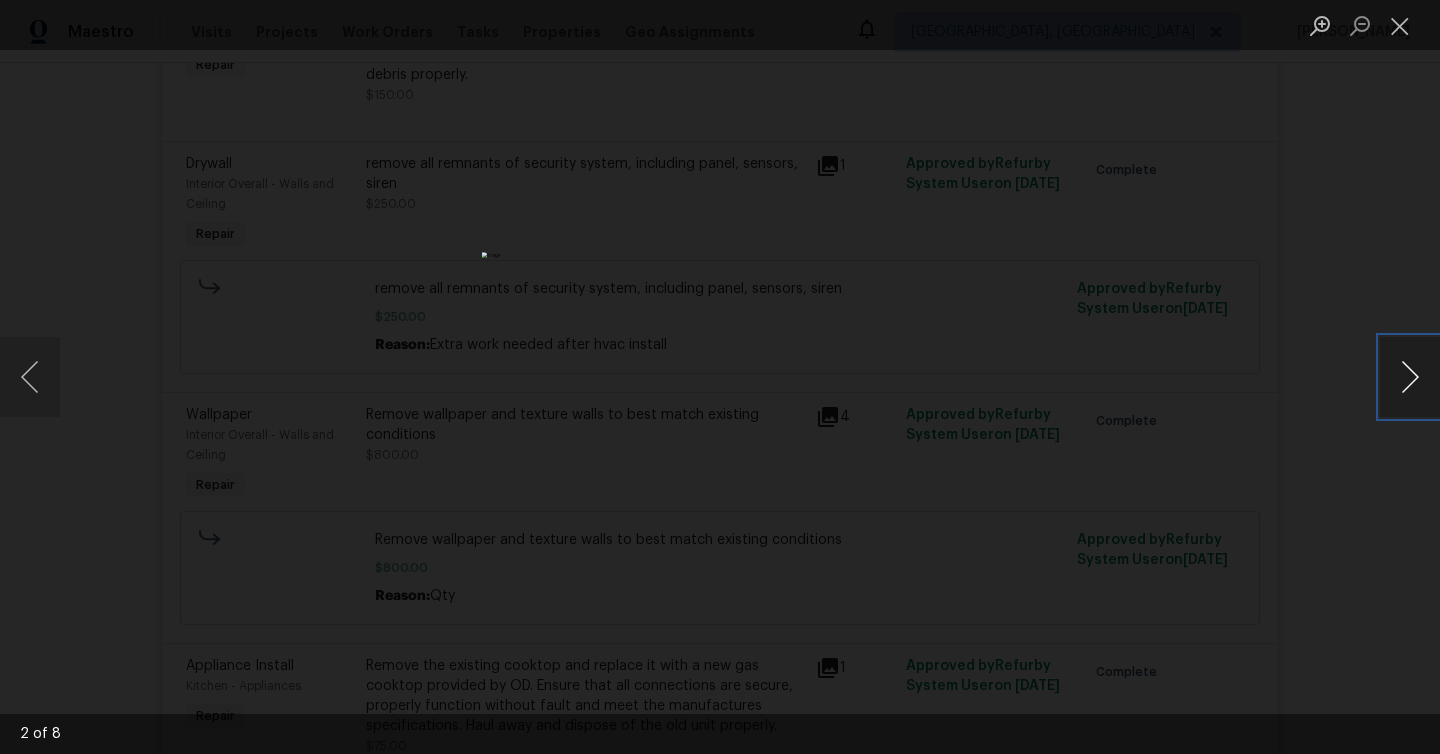 click at bounding box center (1410, 377) 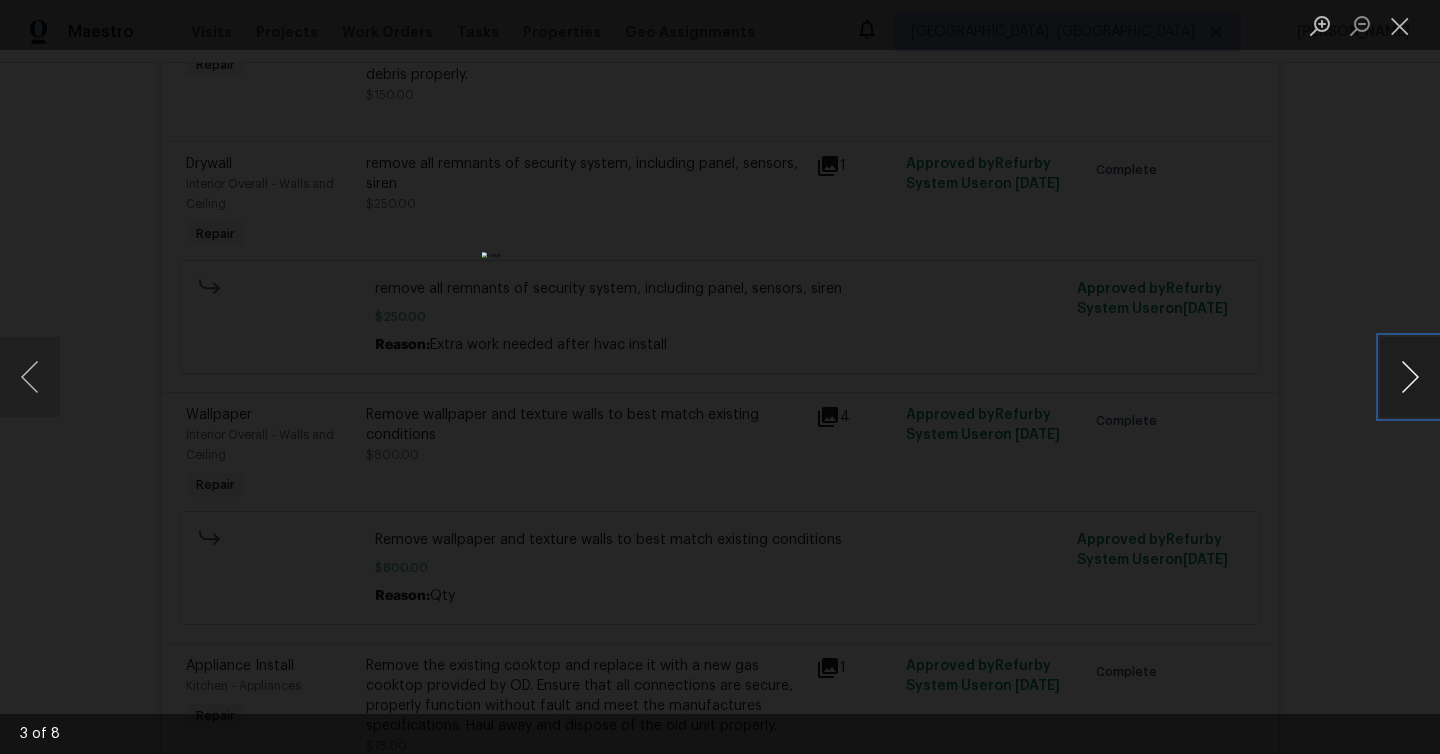 click at bounding box center (1410, 377) 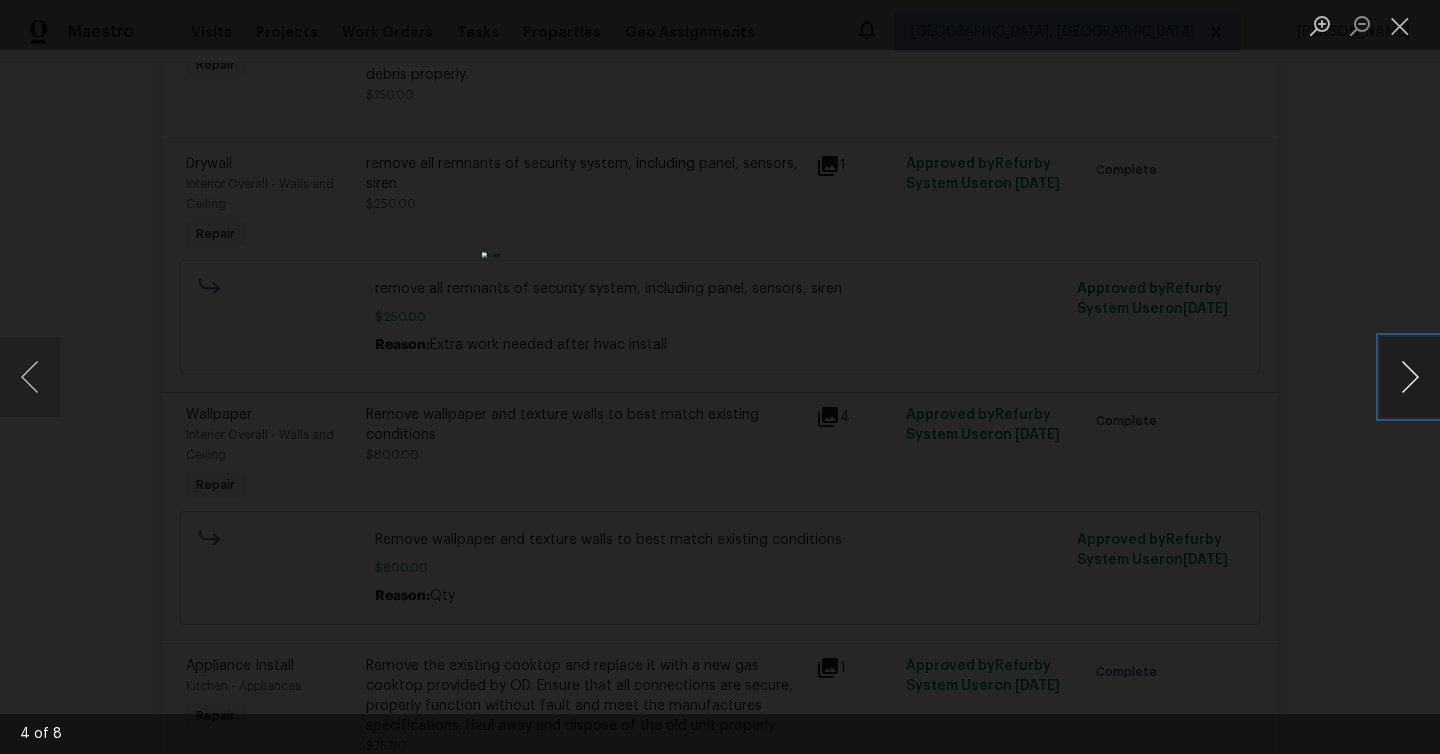 click at bounding box center (1410, 377) 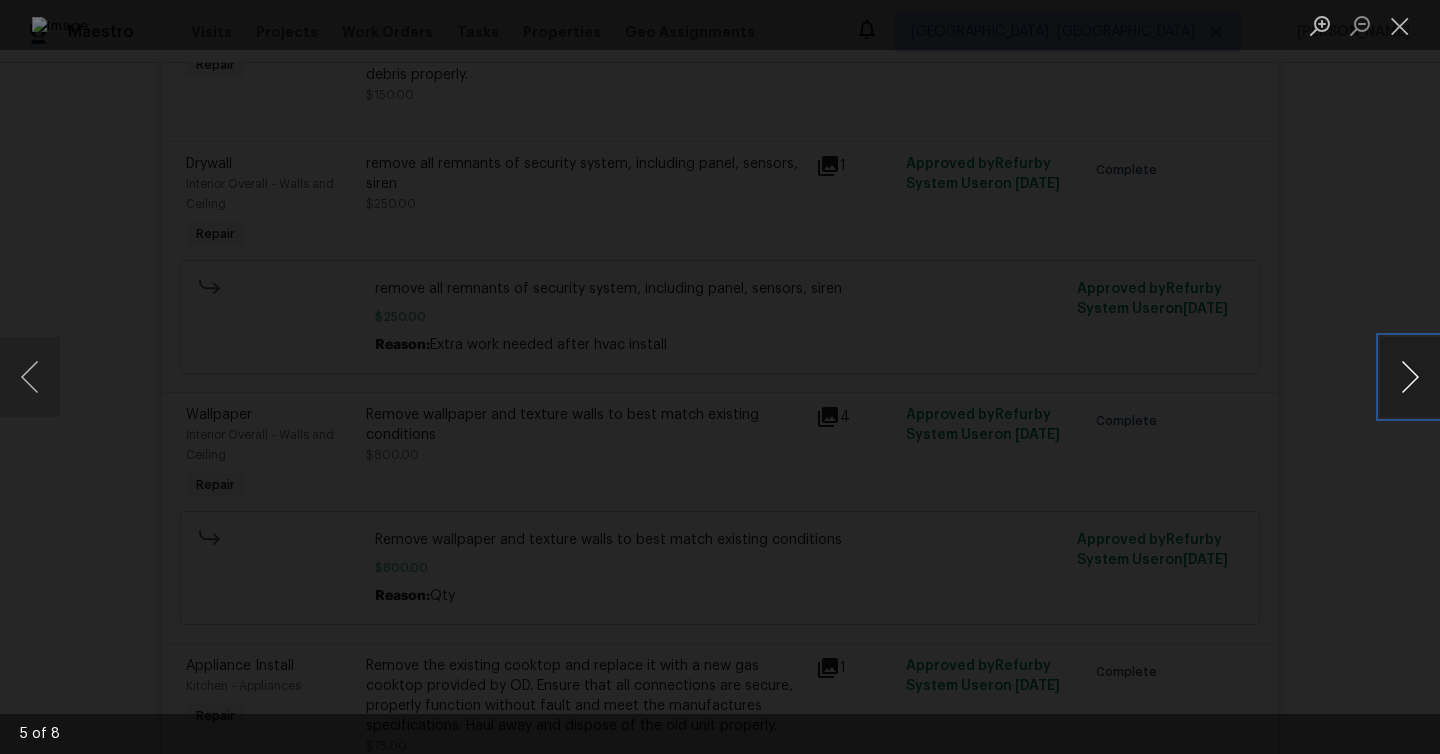 click at bounding box center [1410, 377] 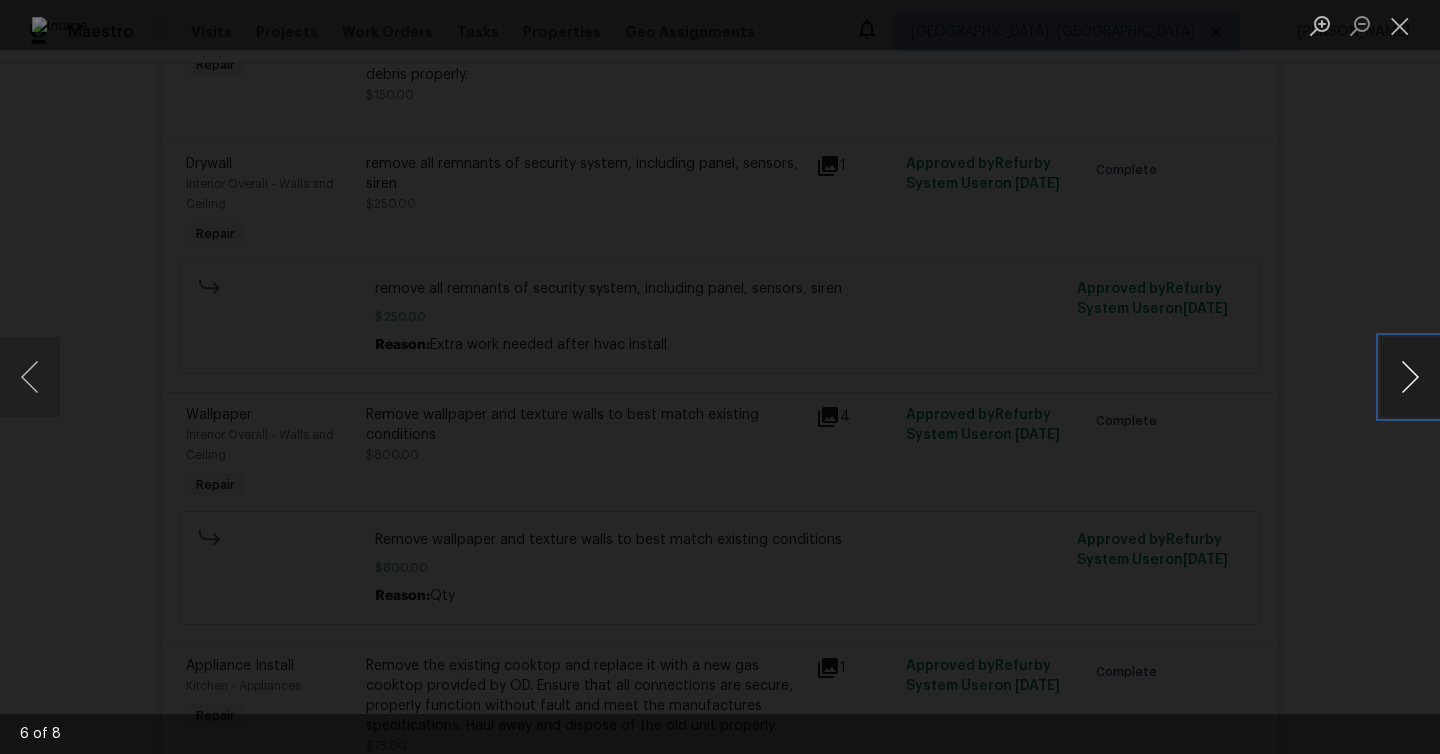 click at bounding box center [1410, 377] 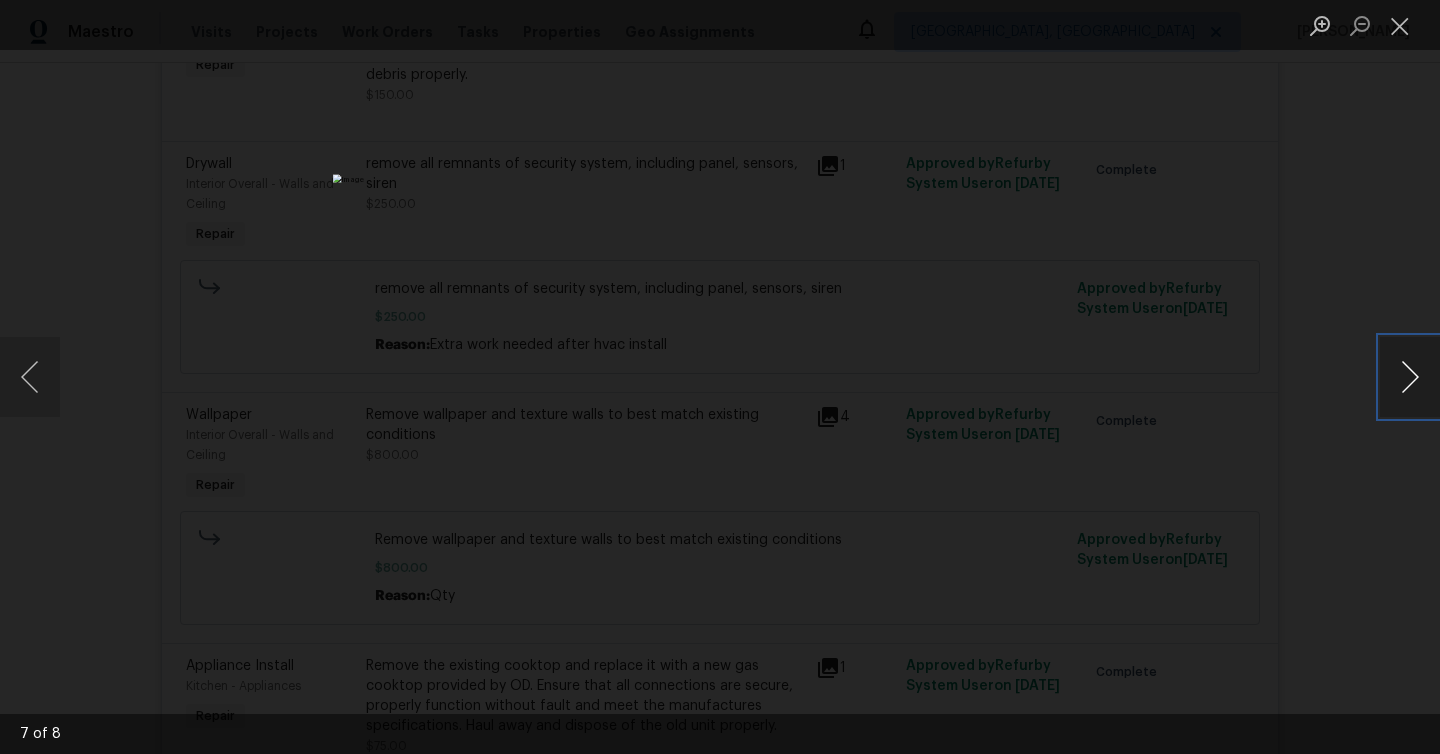 click at bounding box center (1410, 377) 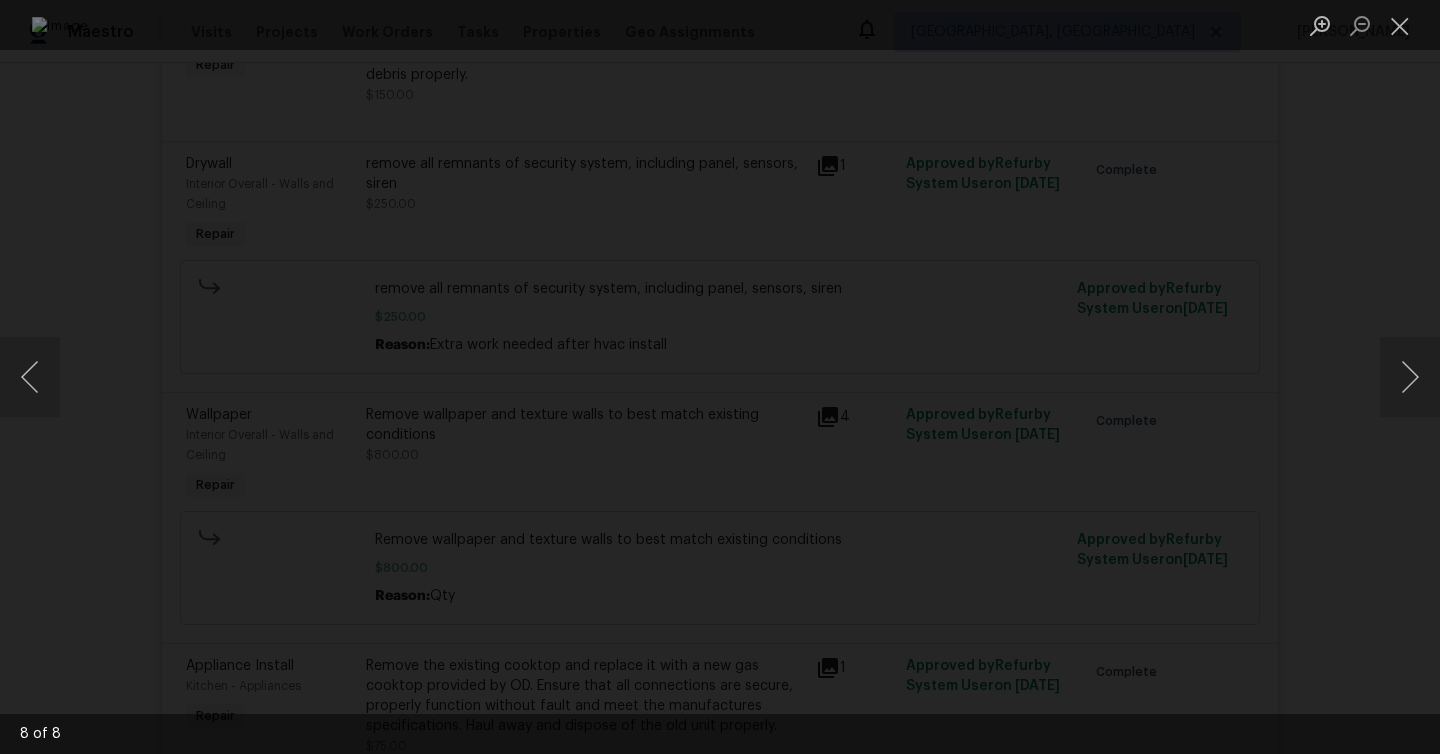 click at bounding box center [720, 377] 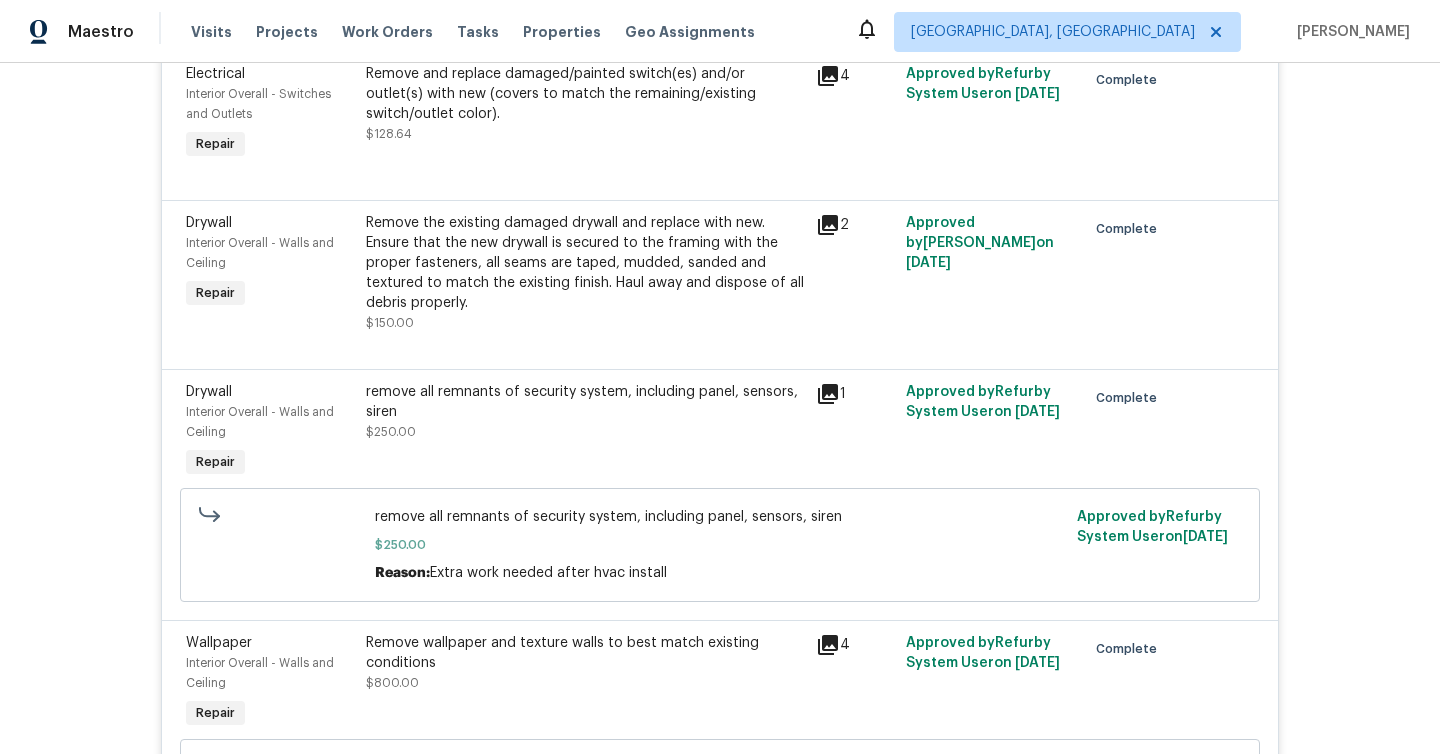 scroll, scrollTop: 8575, scrollLeft: 0, axis: vertical 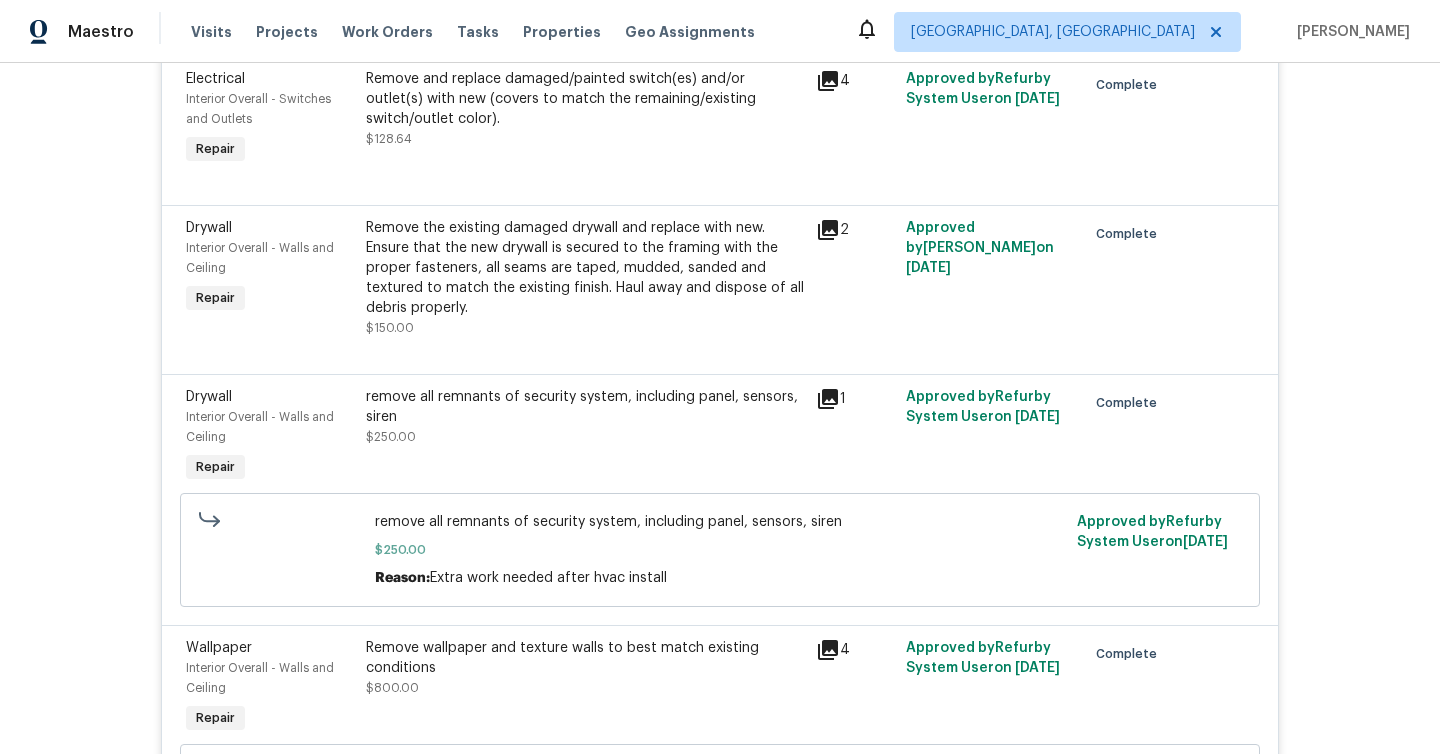 click 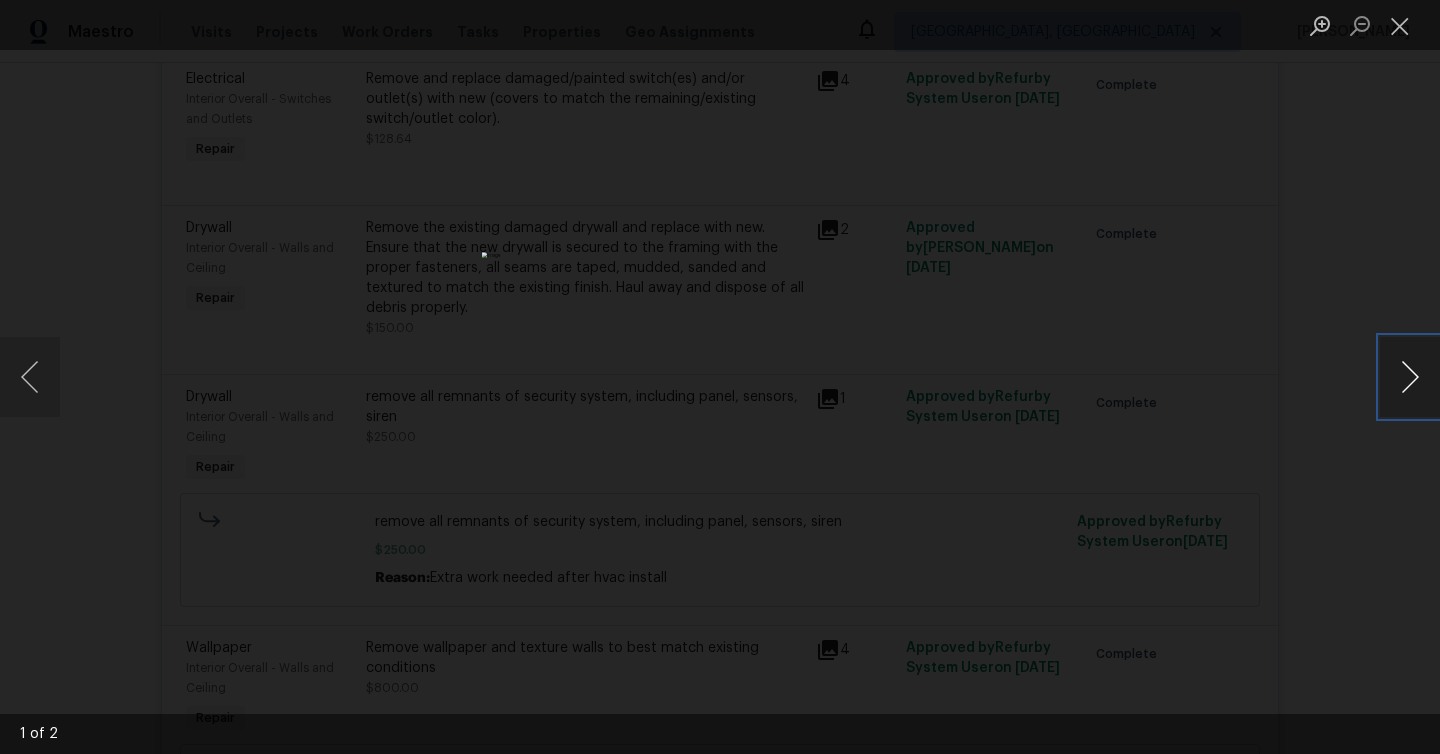click at bounding box center [1410, 377] 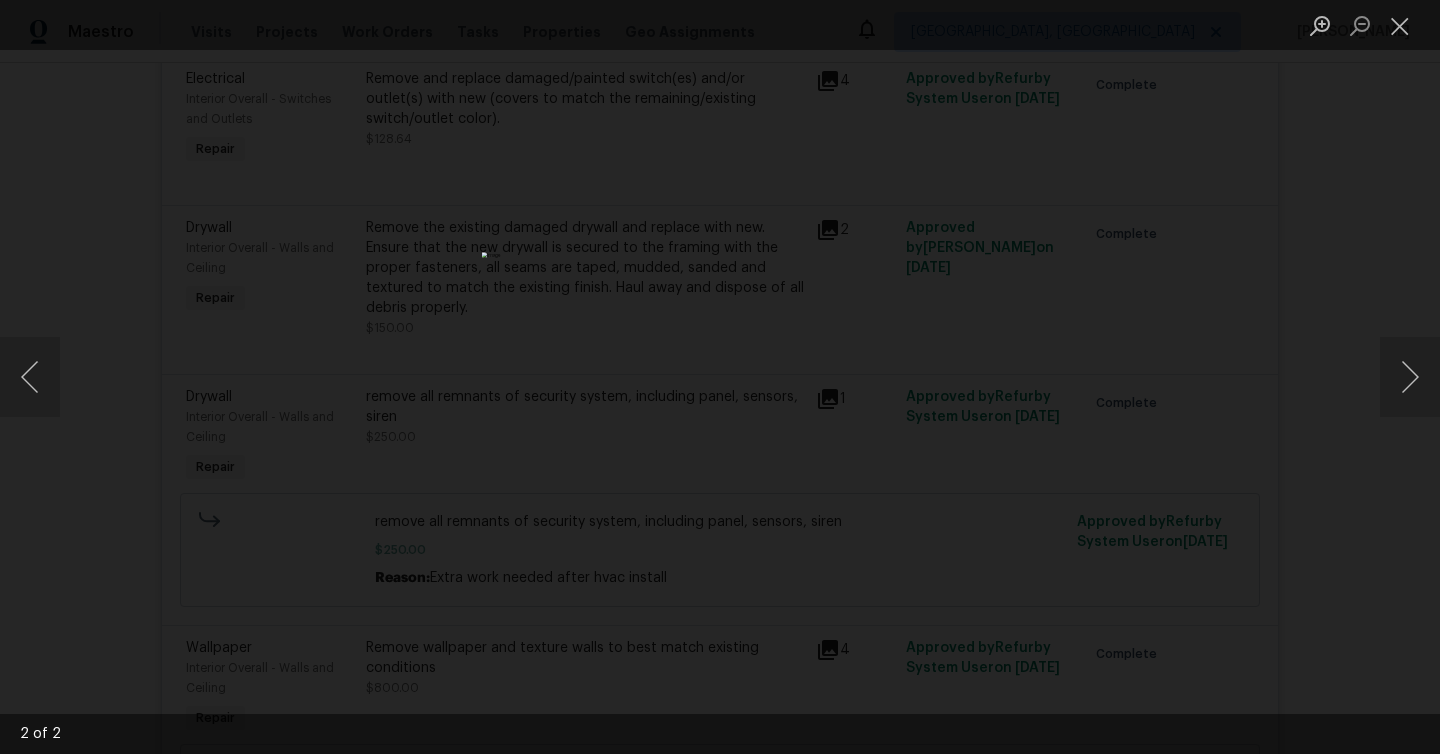 click at bounding box center [720, 377] 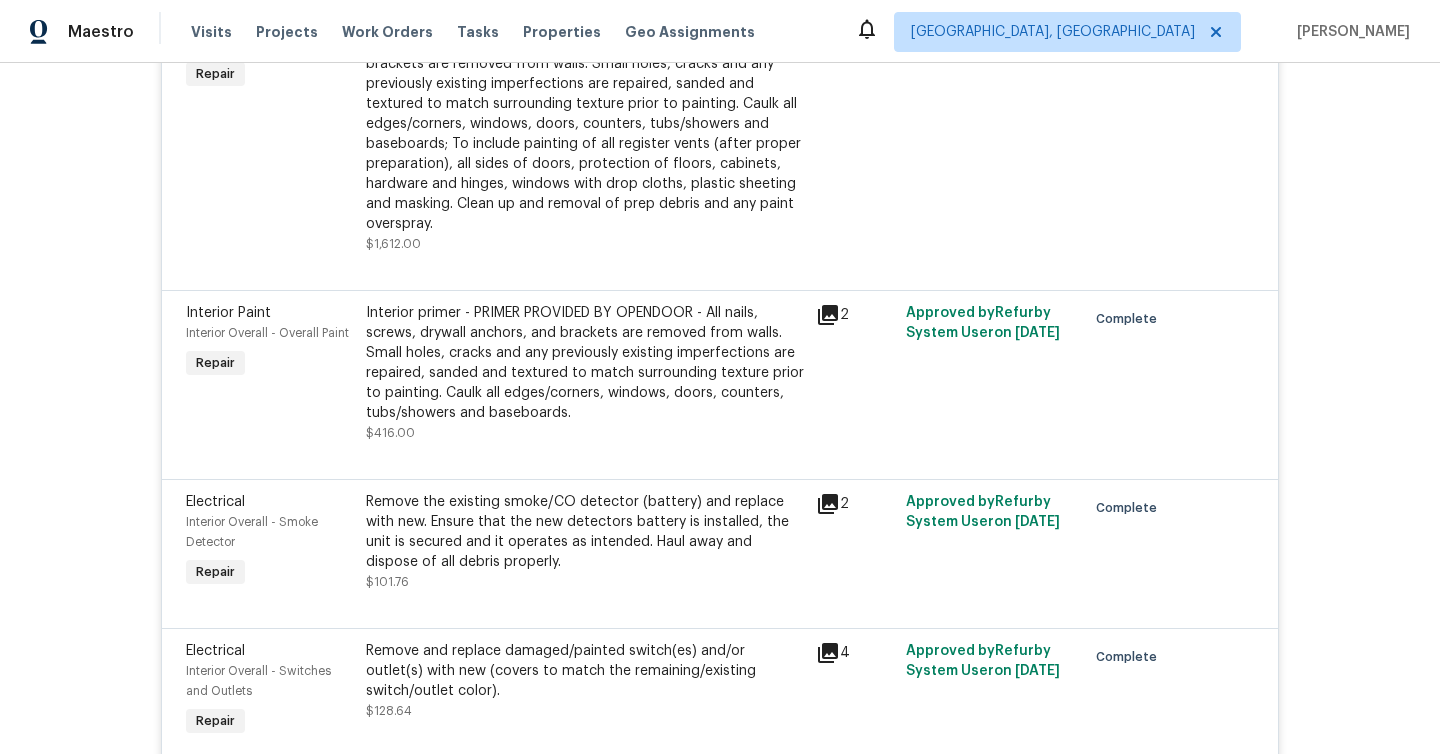 scroll, scrollTop: 7956, scrollLeft: 0, axis: vertical 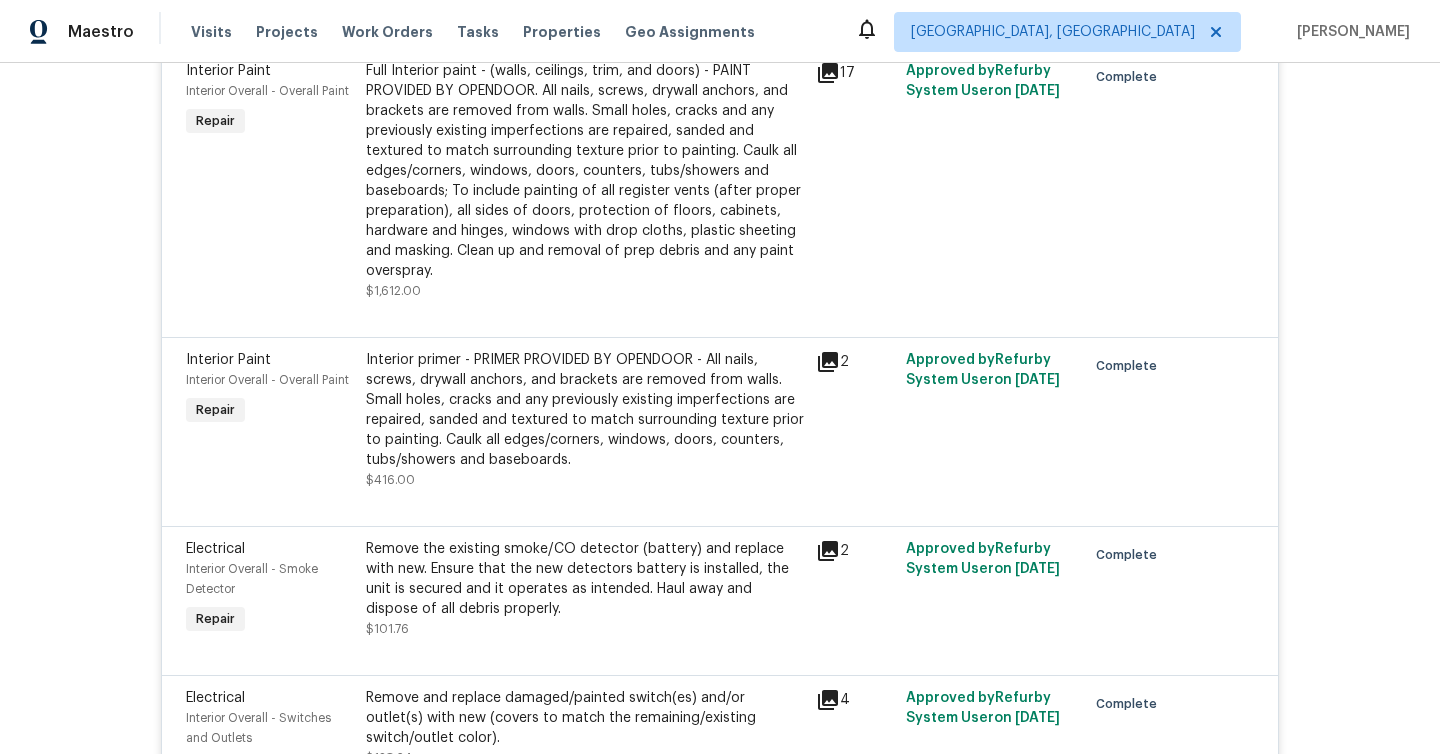 click 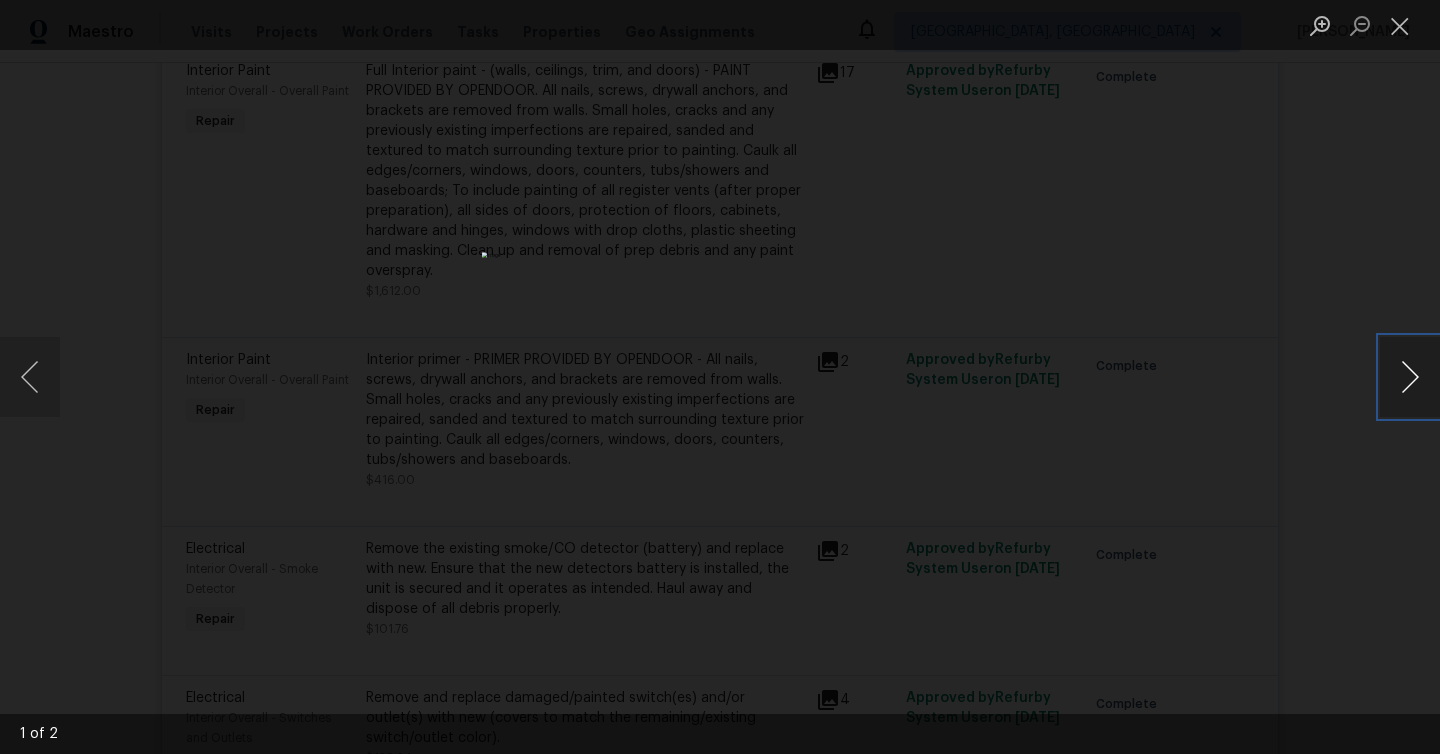 click at bounding box center (1410, 377) 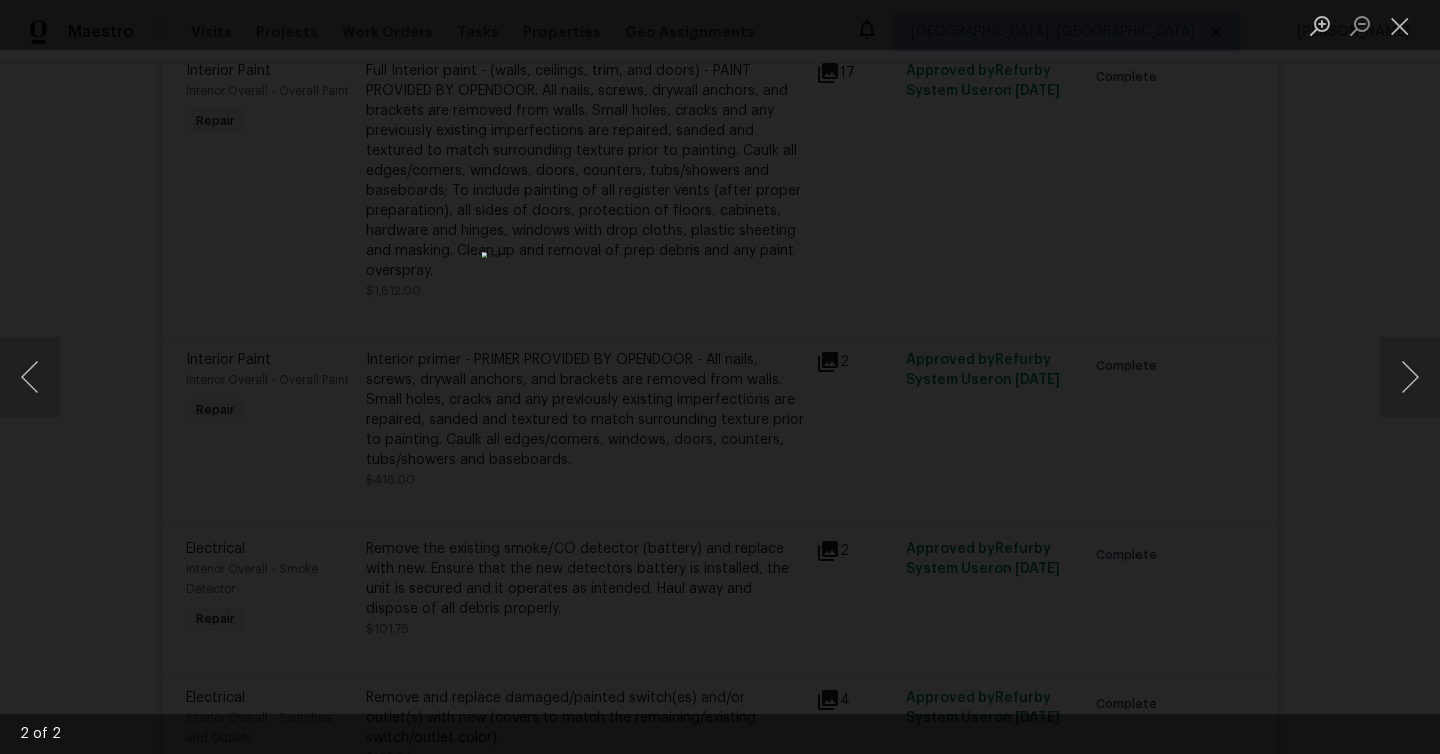 click at bounding box center [720, 377] 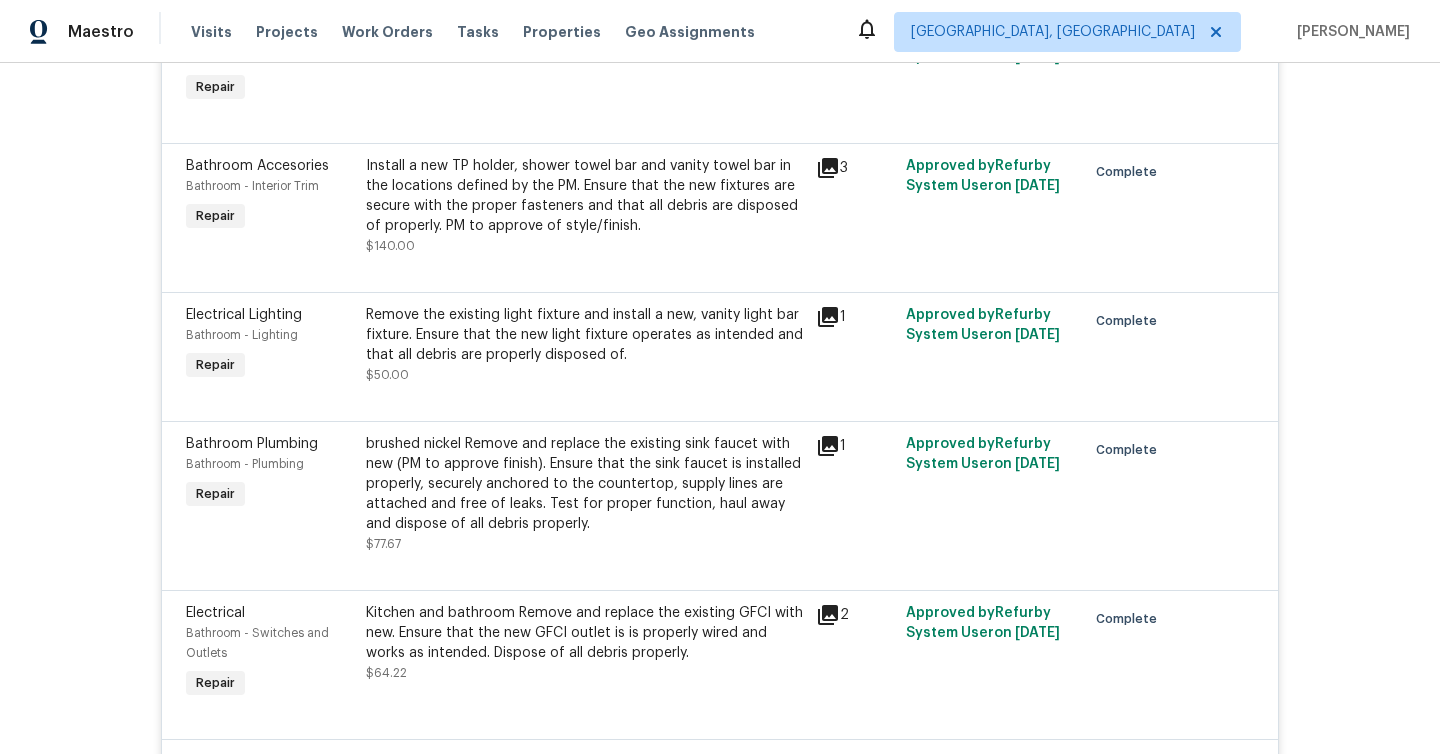 scroll, scrollTop: 4416, scrollLeft: 0, axis: vertical 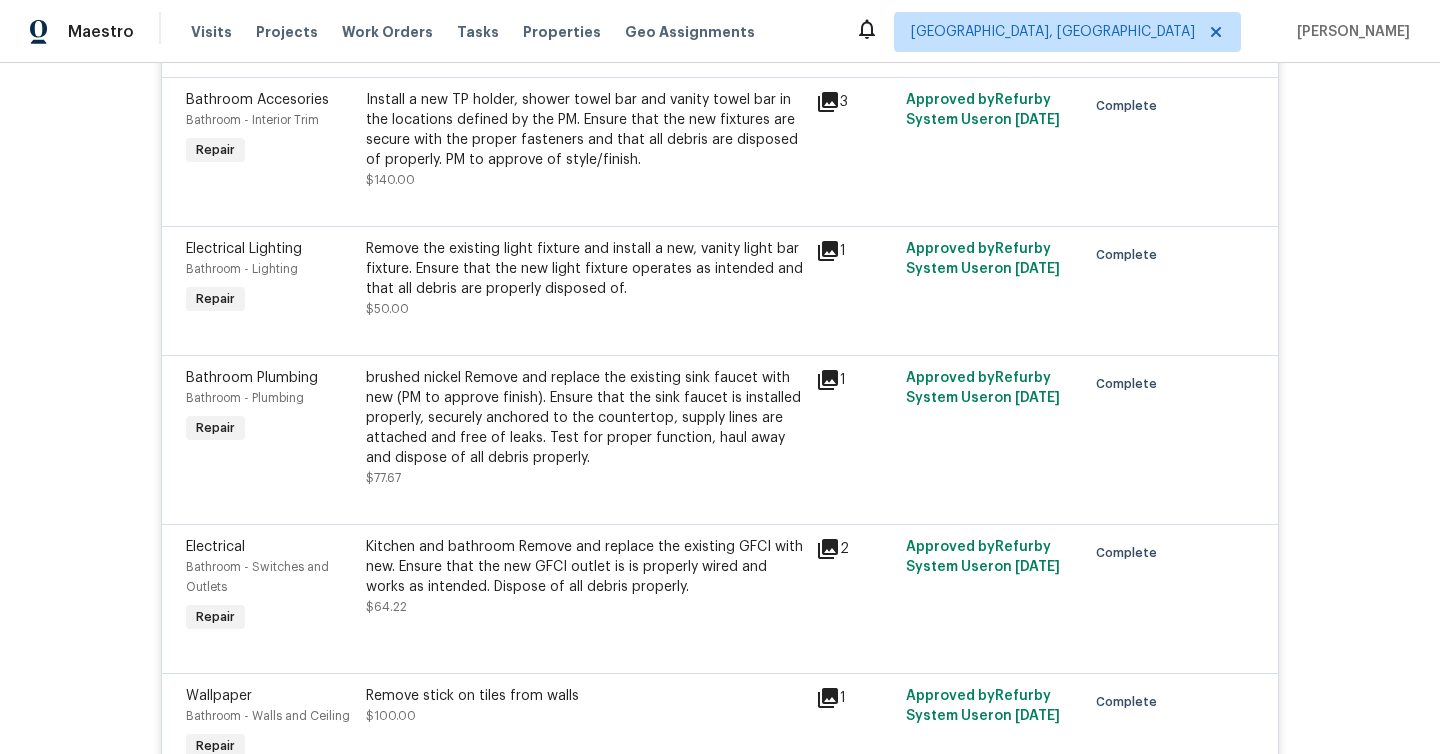 click 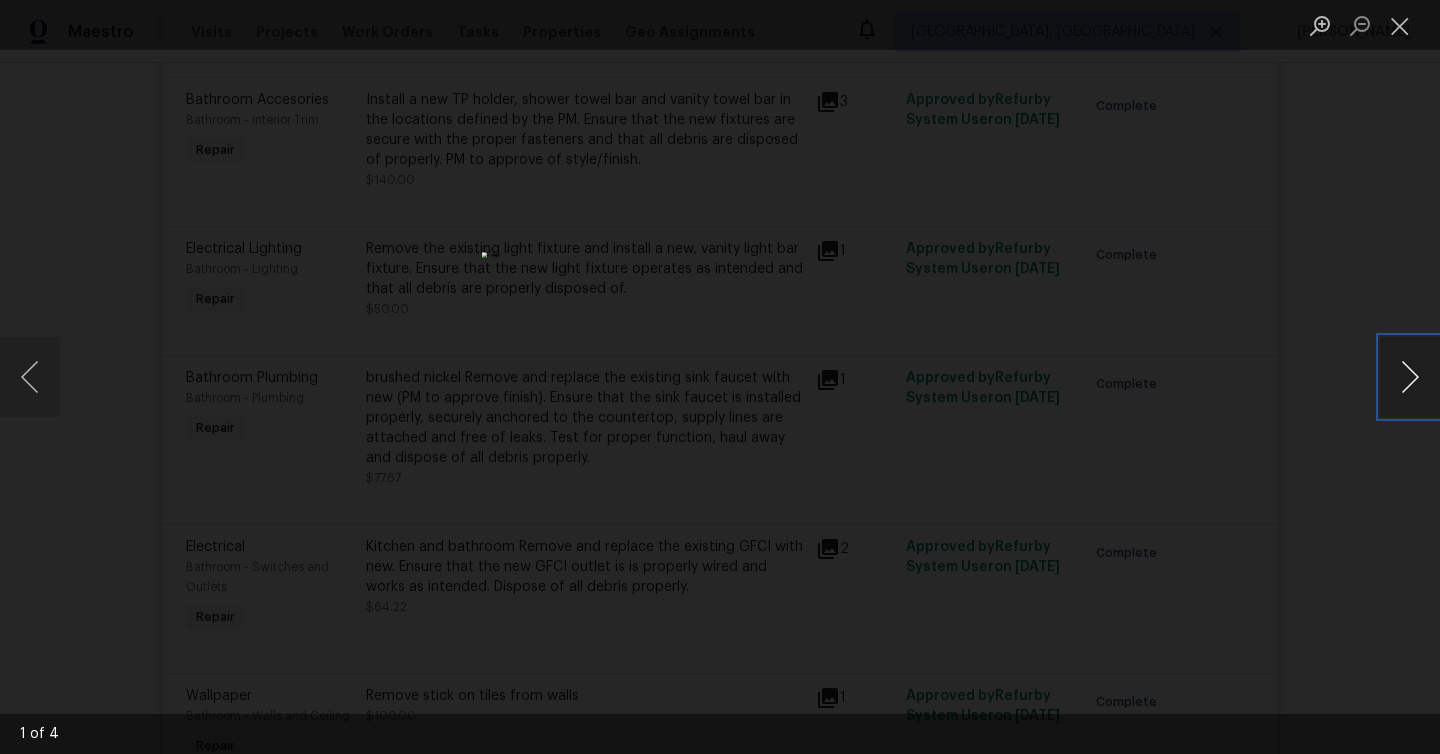 click at bounding box center [1410, 377] 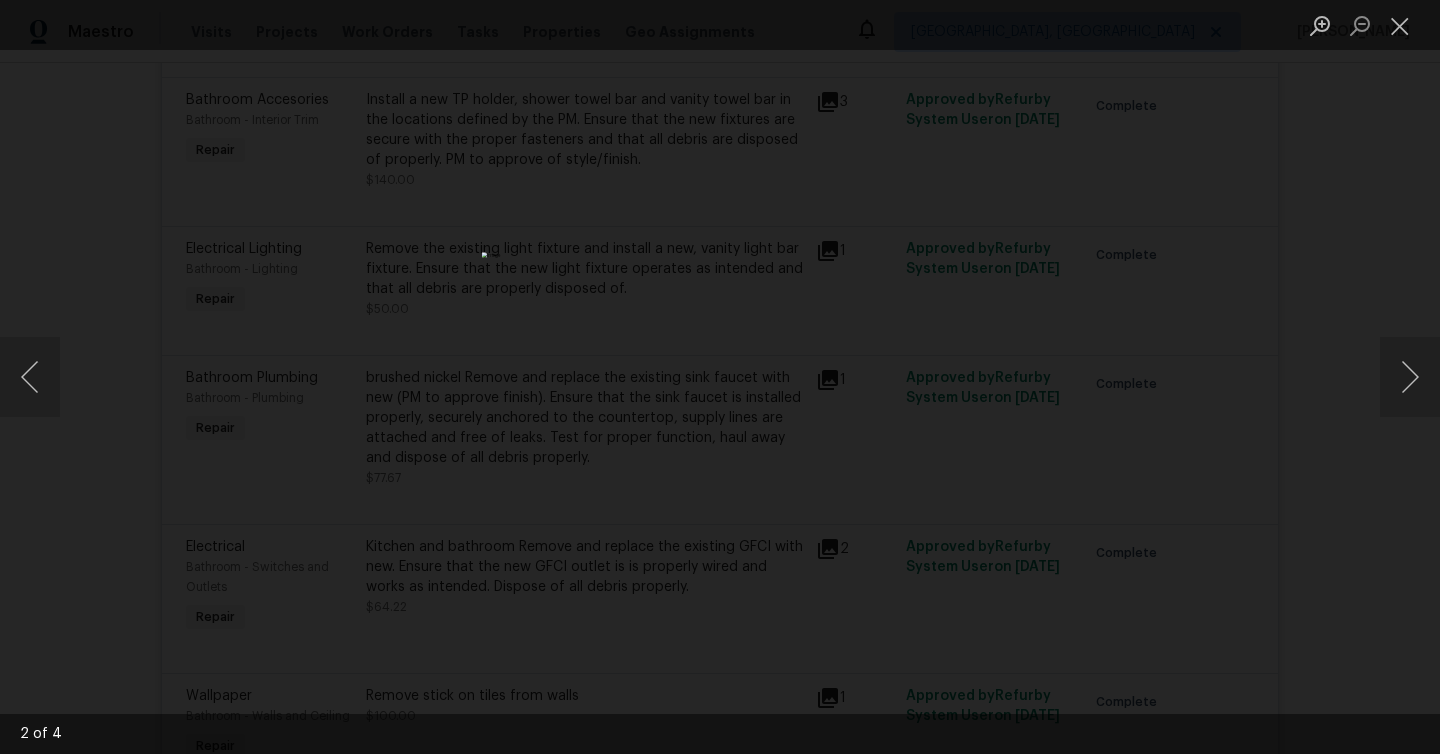 click at bounding box center (720, 377) 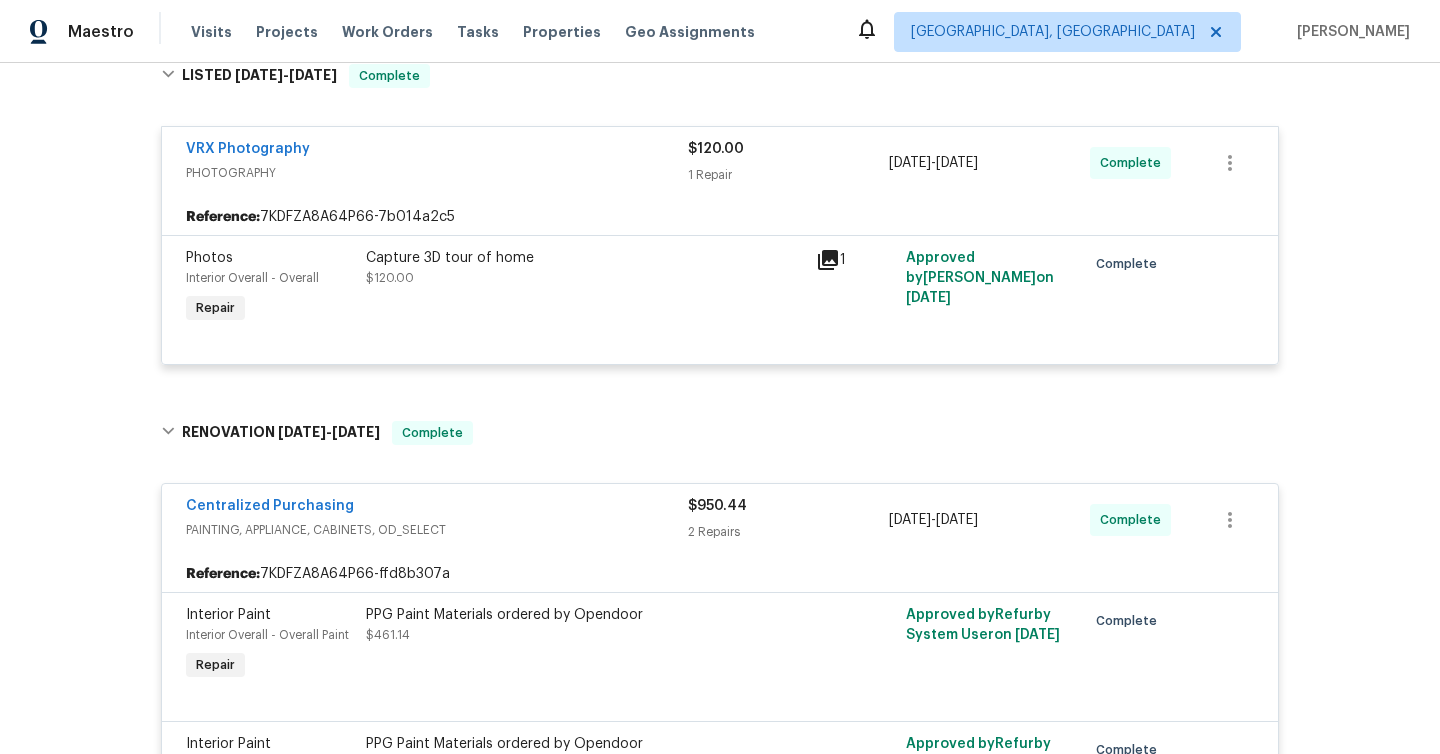 scroll, scrollTop: 136, scrollLeft: 0, axis: vertical 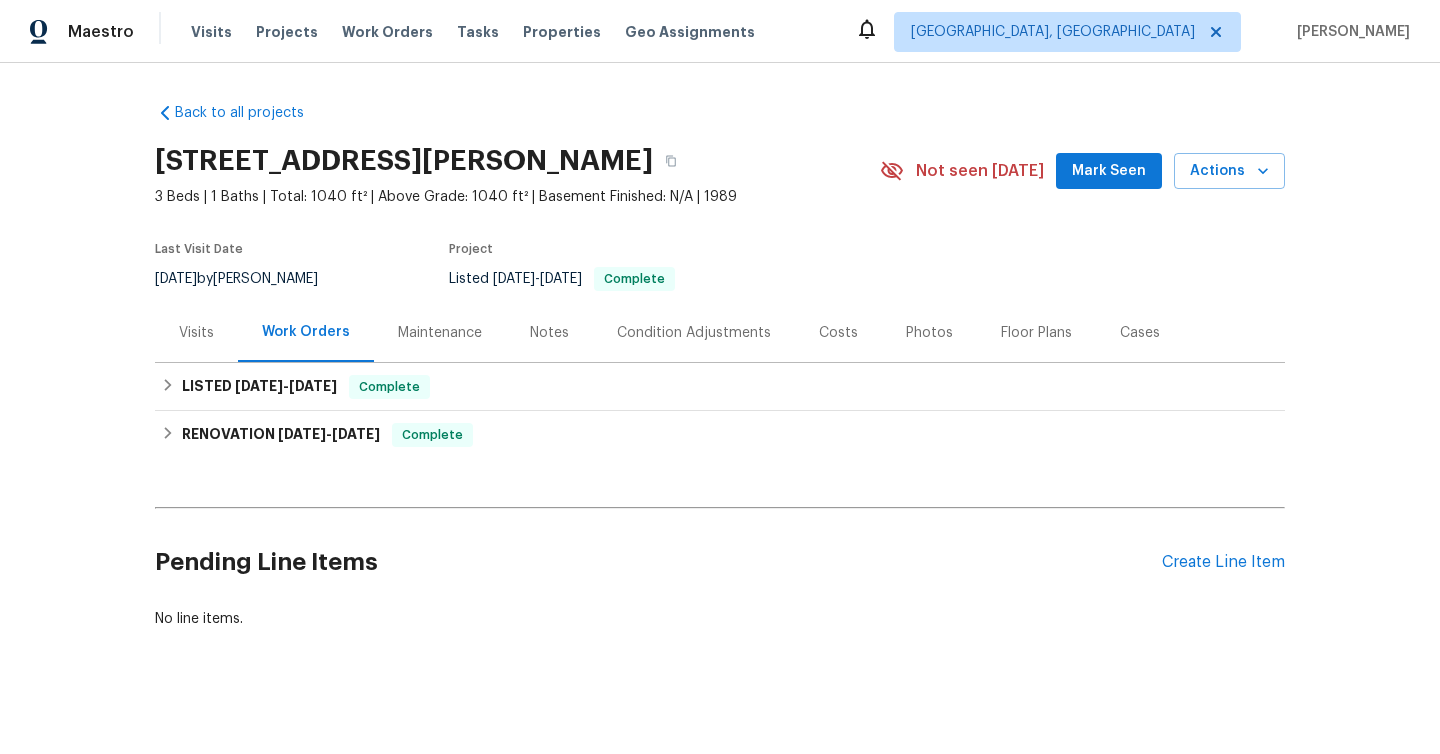 click on "Condition Adjustments" at bounding box center (694, 333) 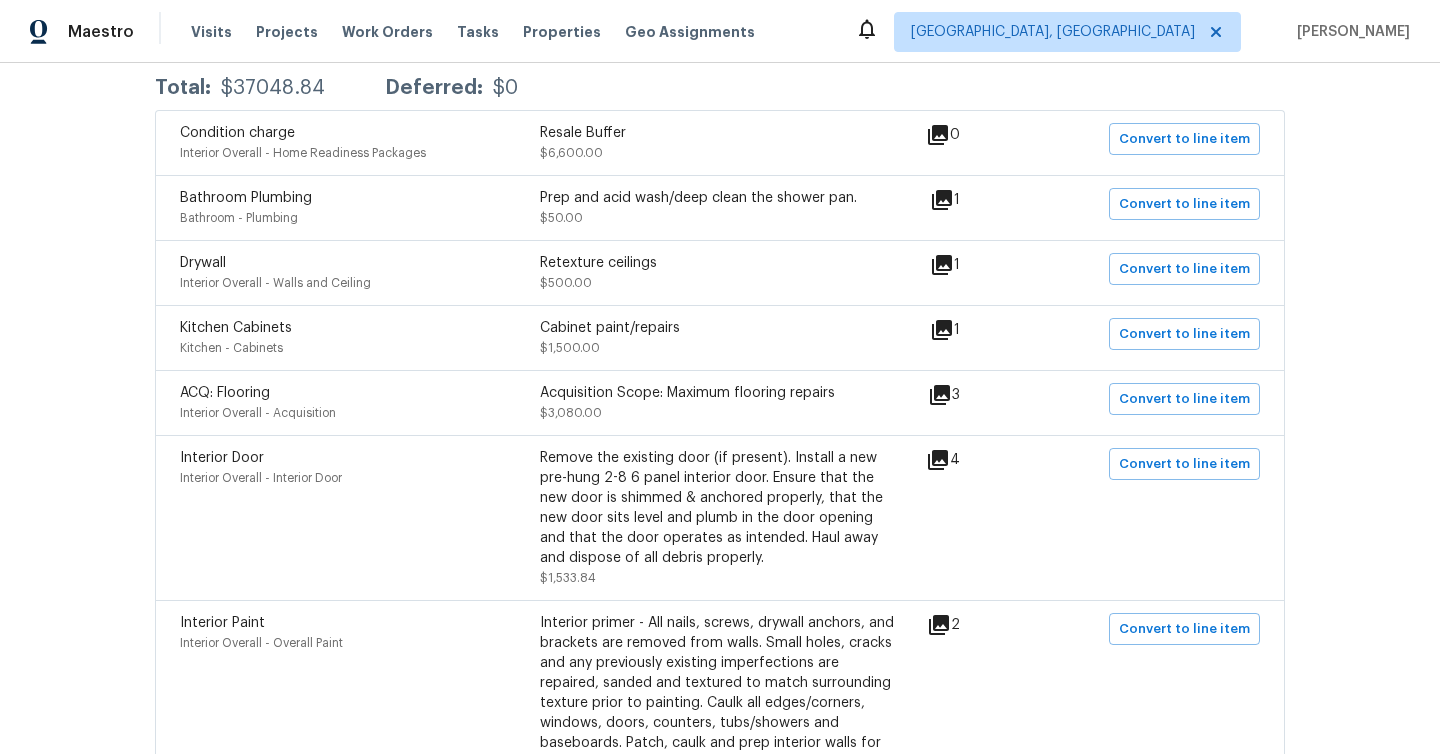 scroll, scrollTop: 394, scrollLeft: 0, axis: vertical 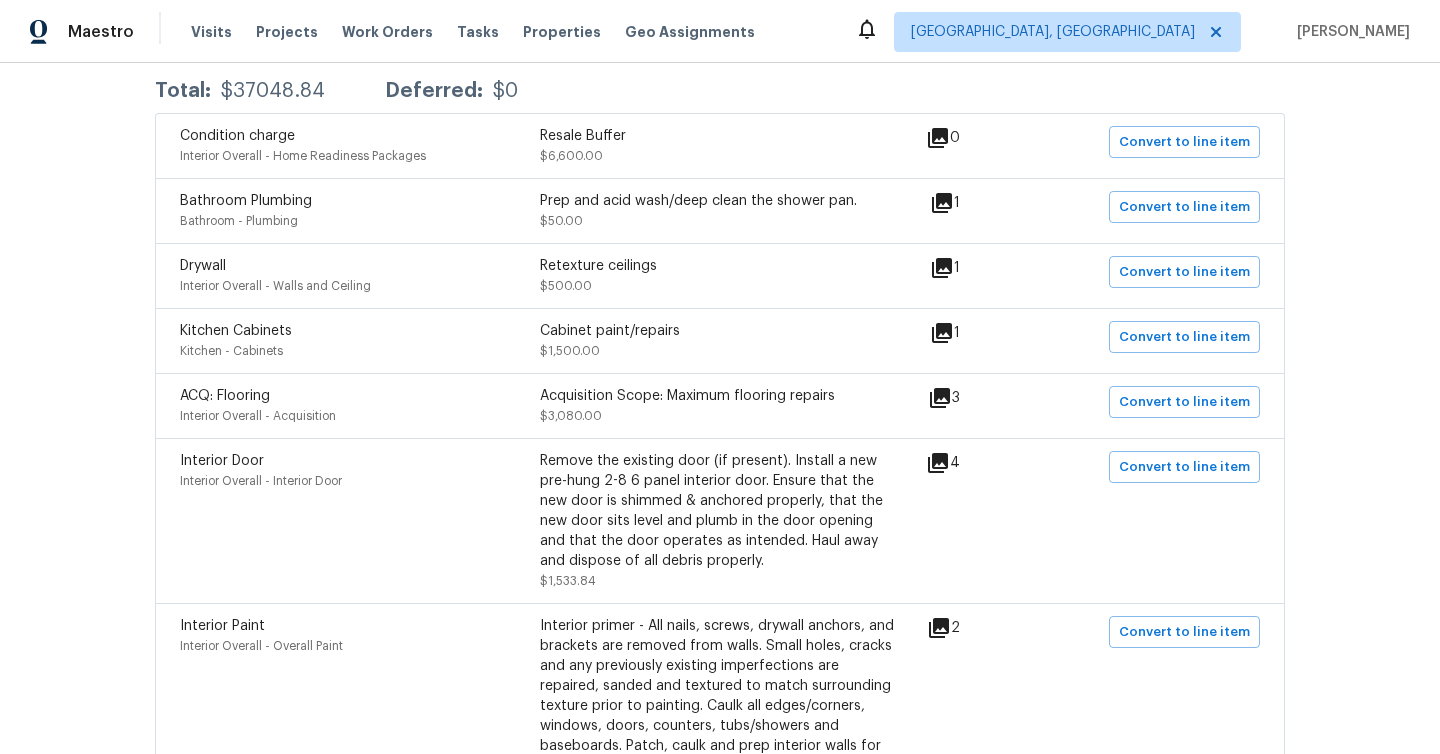 click 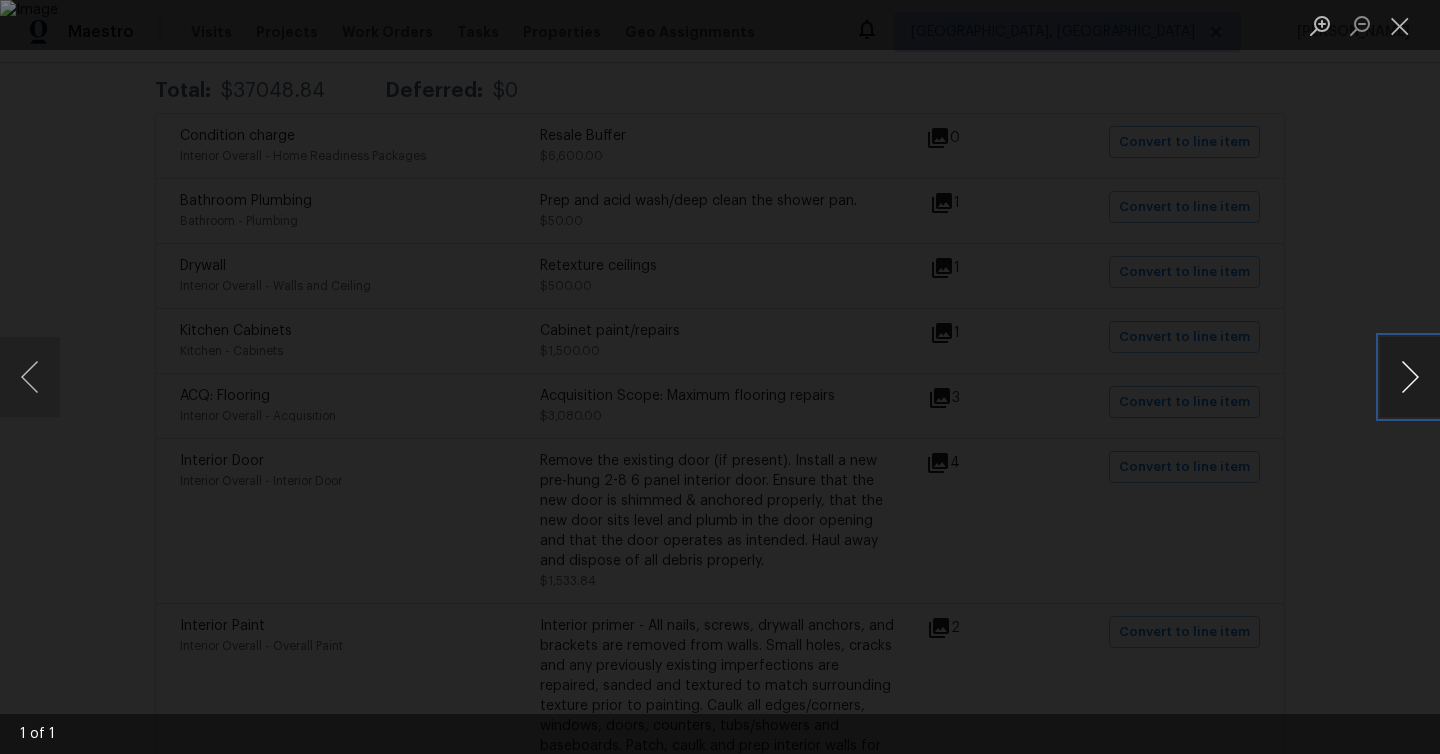 click at bounding box center (1410, 377) 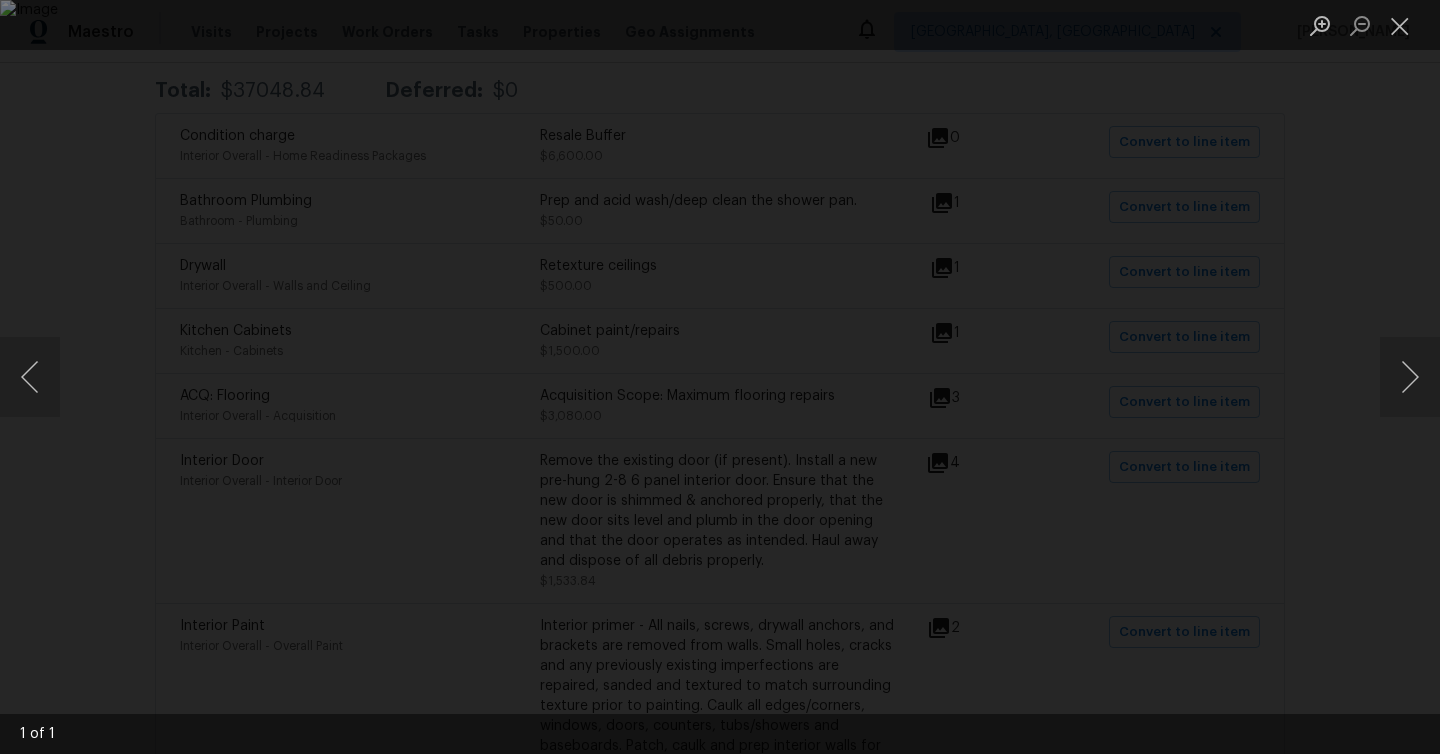 click at bounding box center [720, 377] 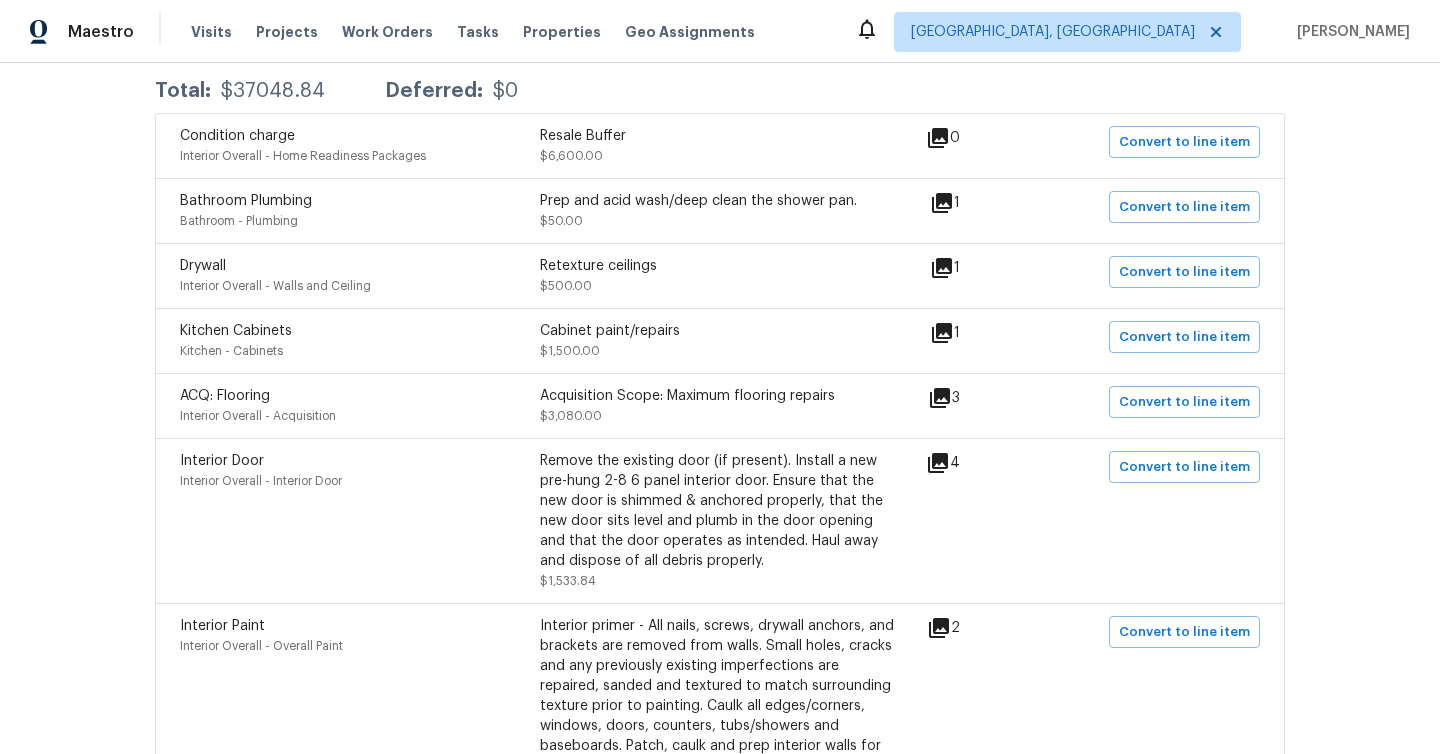 click 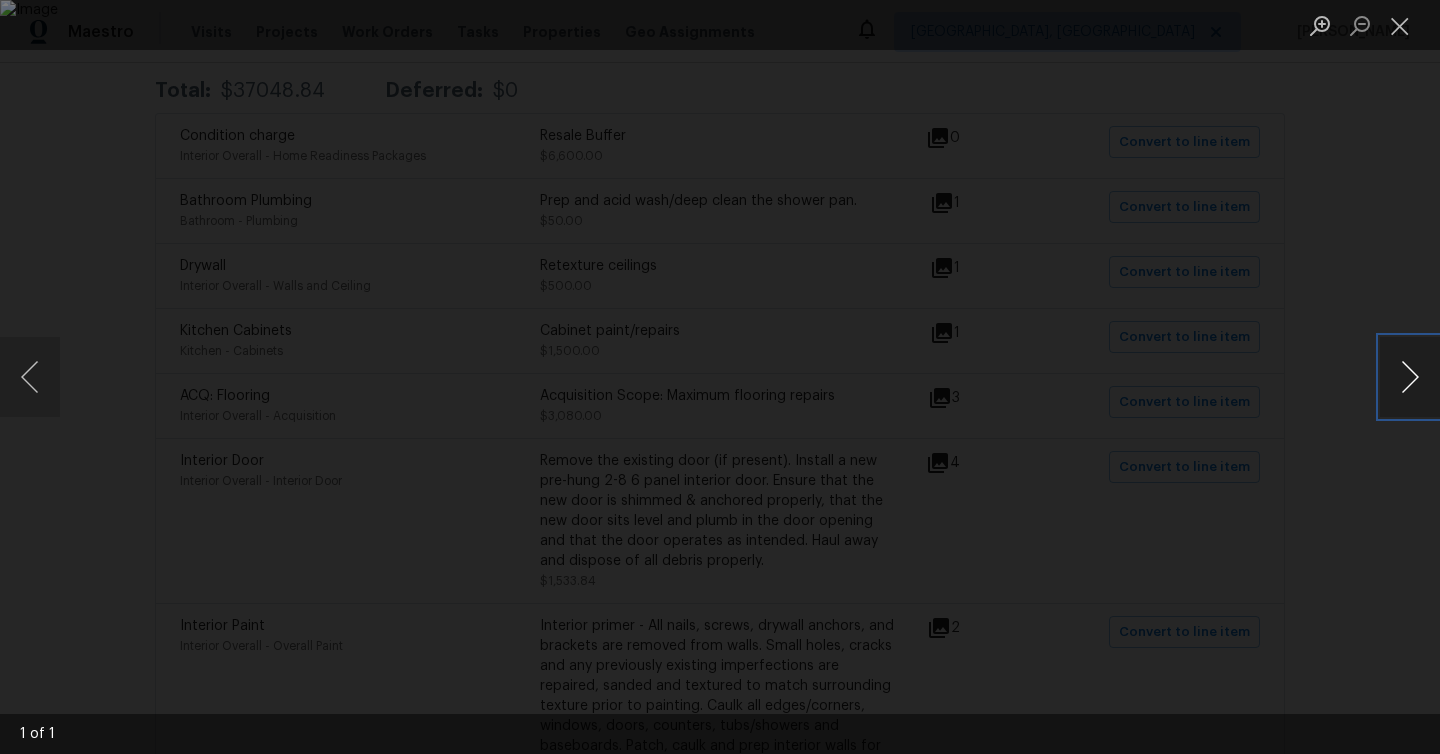 click at bounding box center (1410, 377) 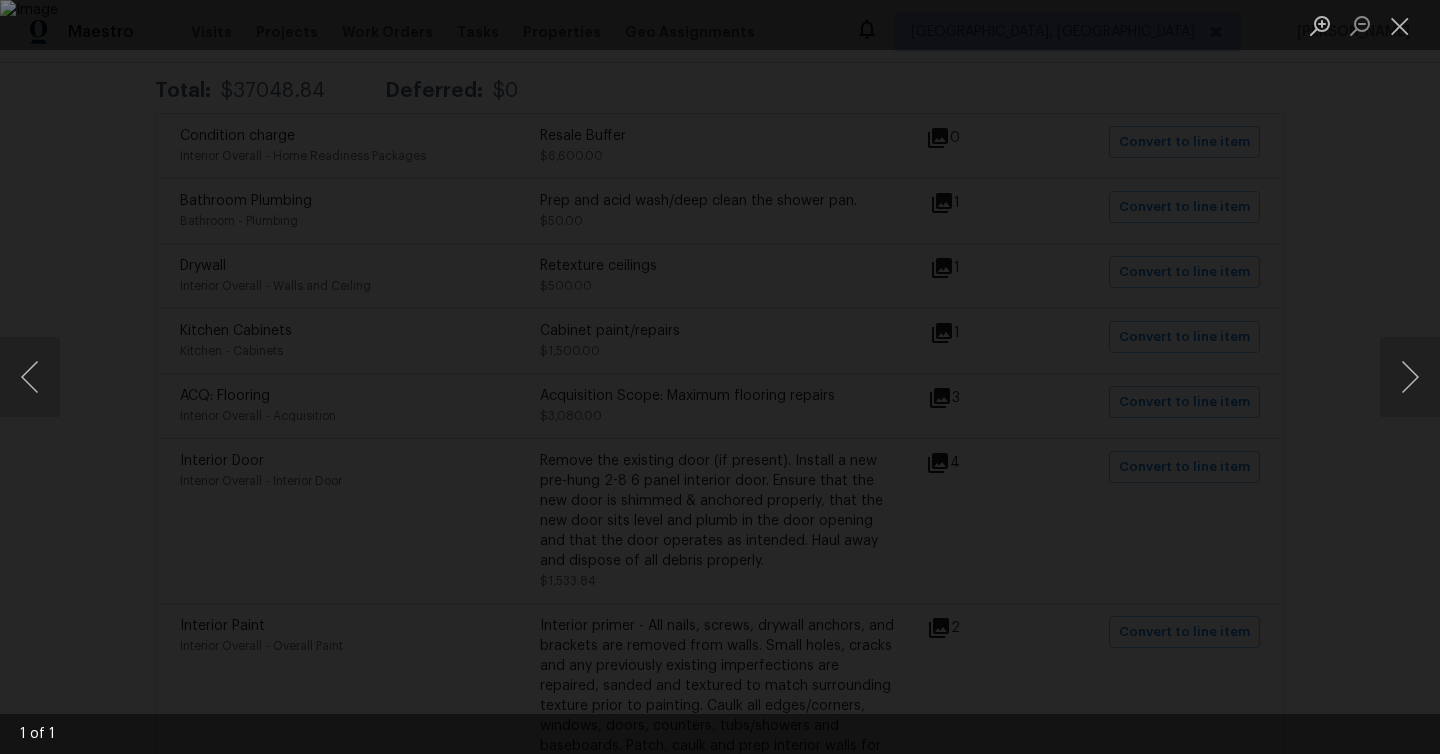 click at bounding box center [720, 377] 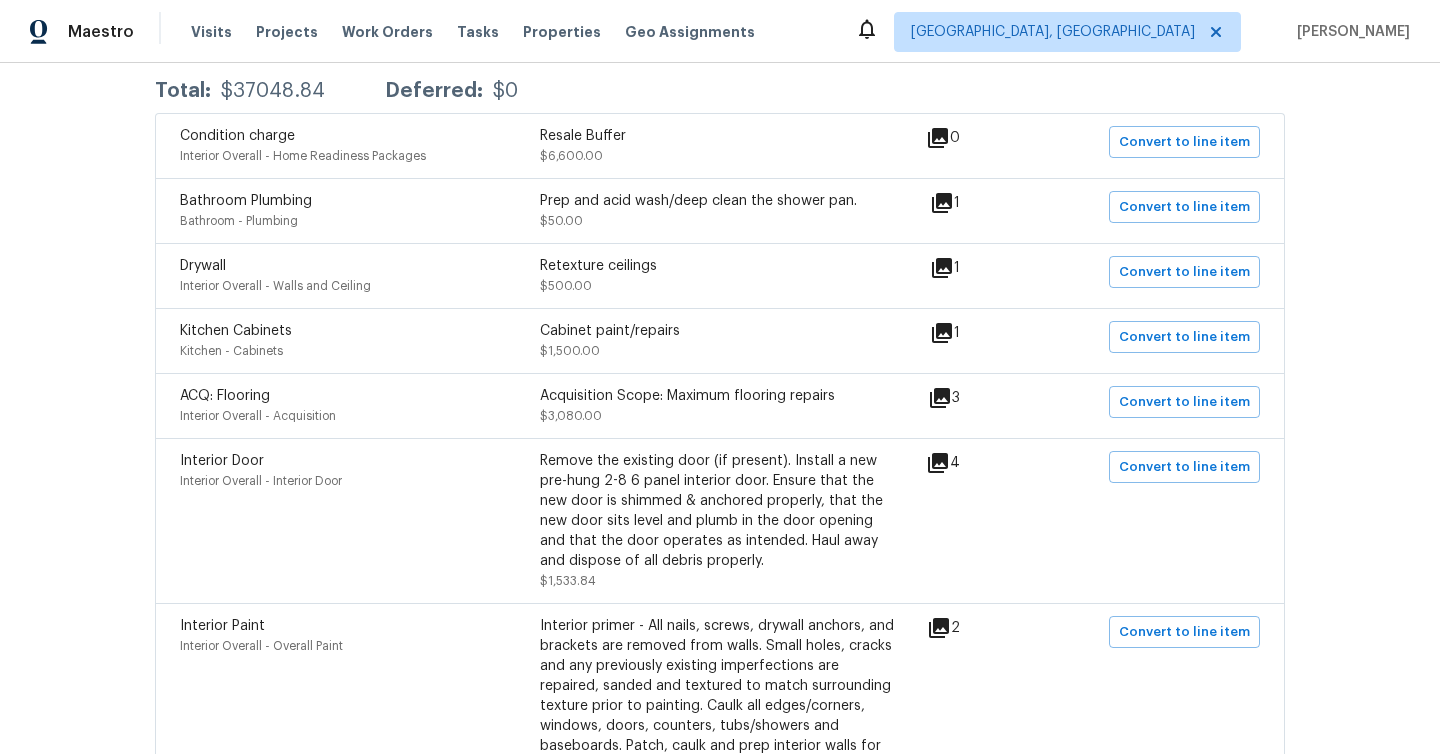 scroll, scrollTop: 820, scrollLeft: 0, axis: vertical 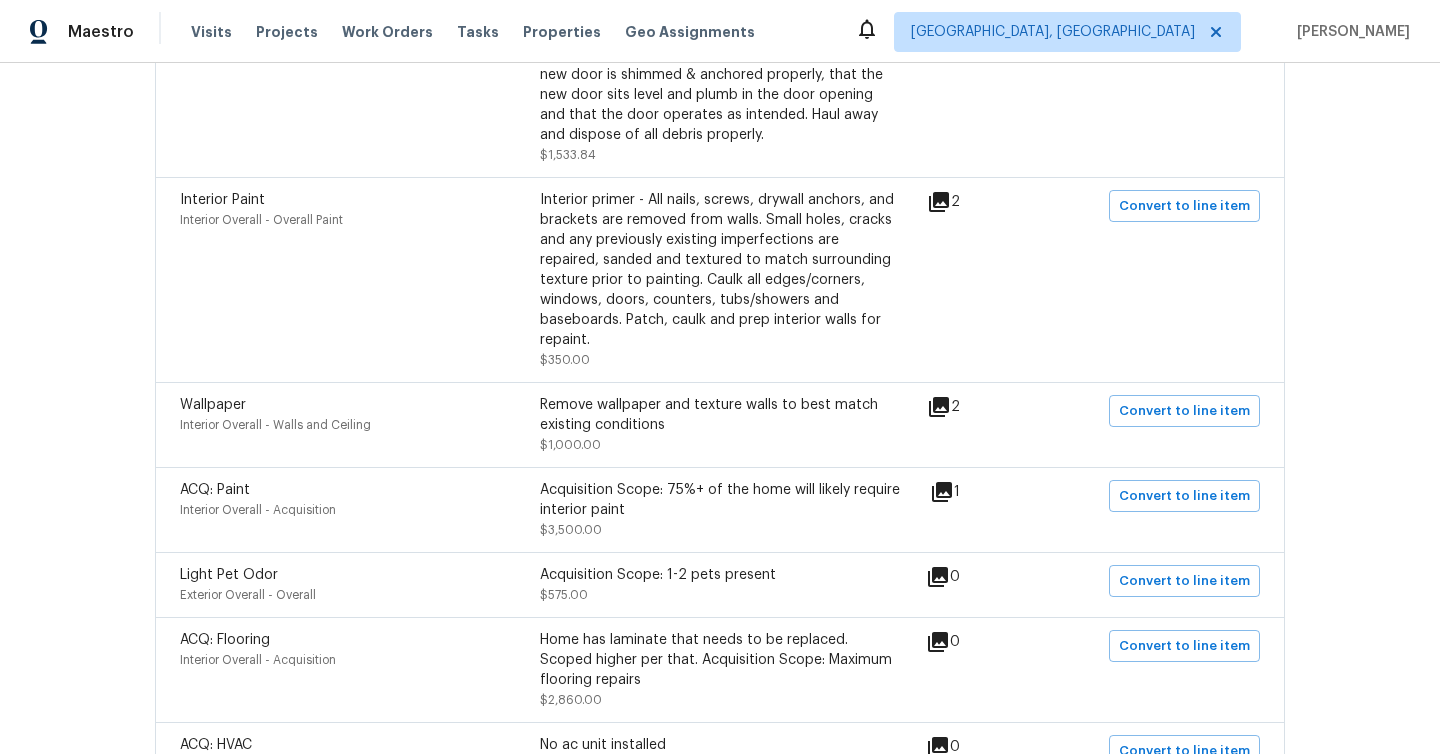 click on "2" at bounding box center [975, 407] 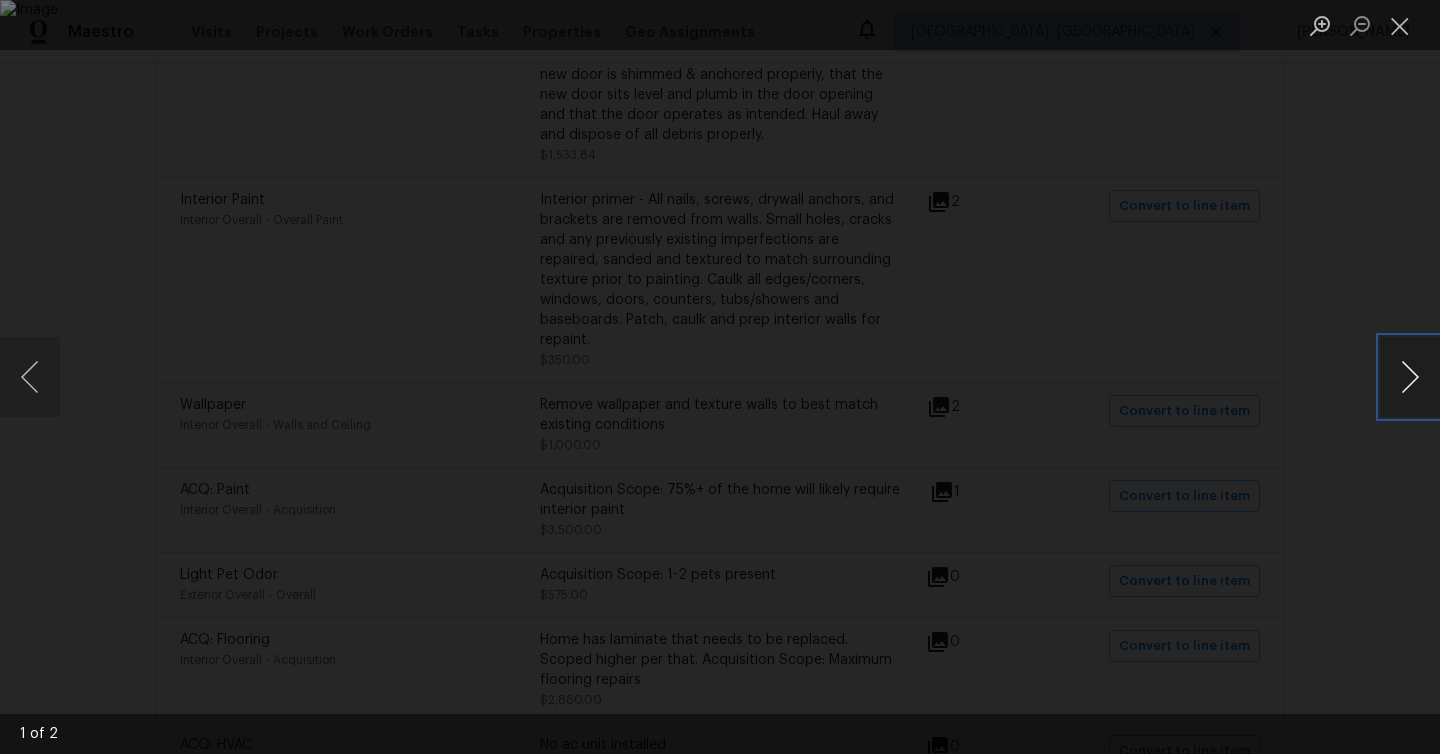 click at bounding box center (1410, 377) 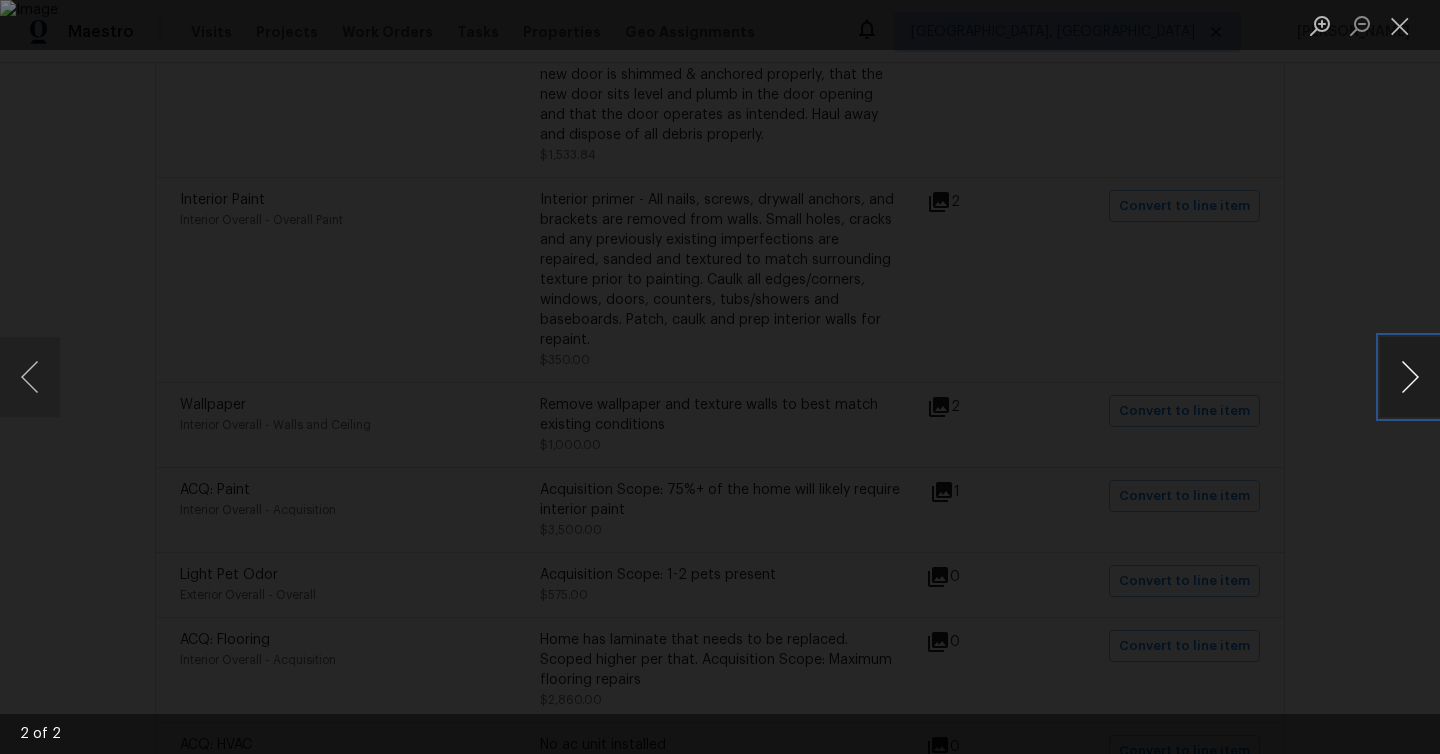 click at bounding box center (1410, 377) 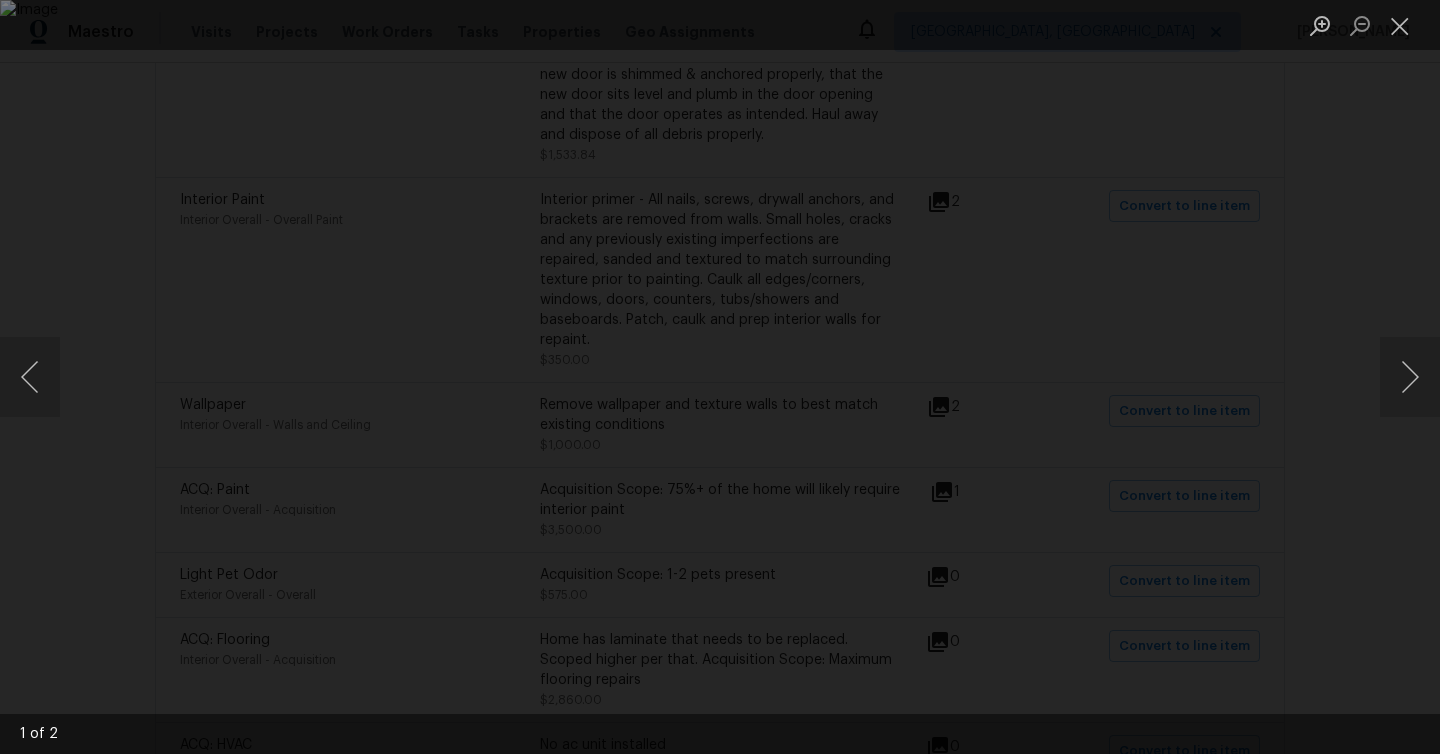 click at bounding box center (720, 377) 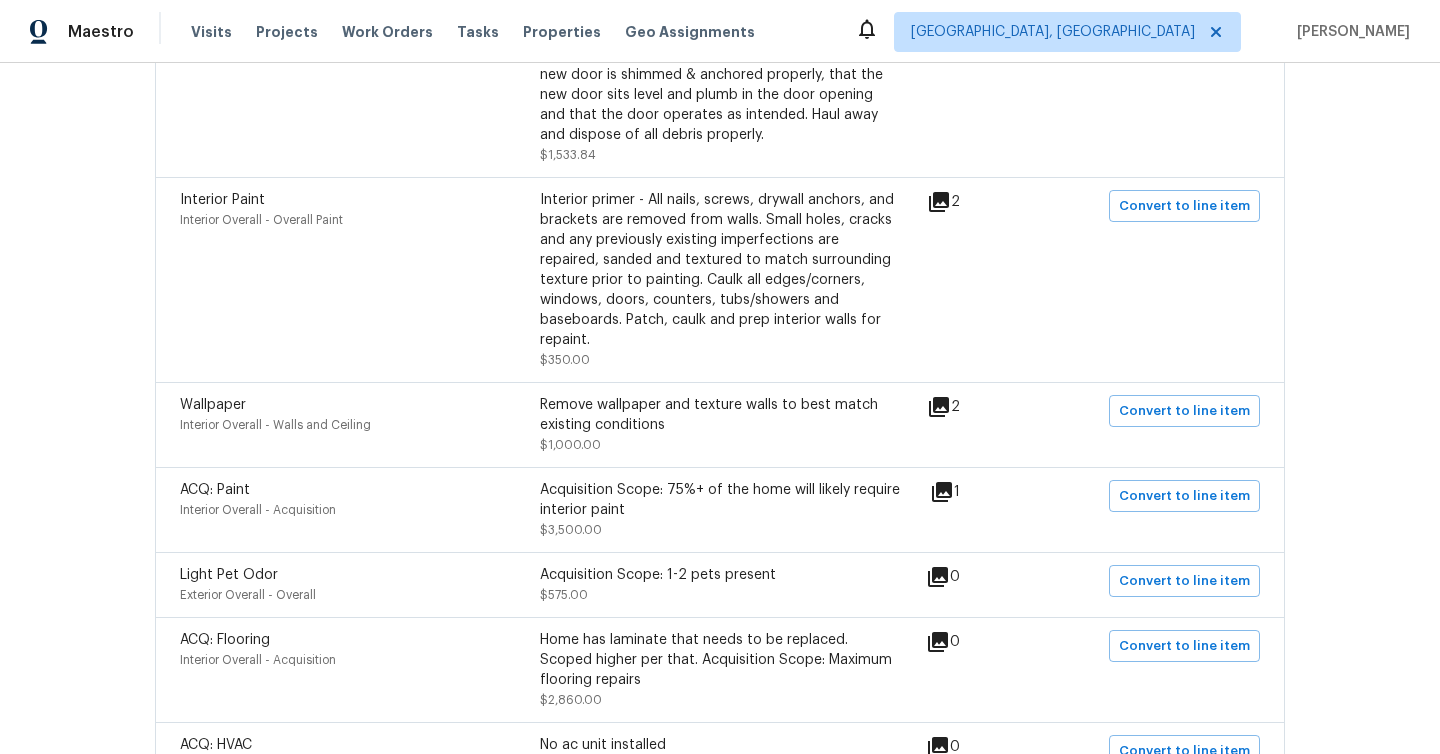 scroll, scrollTop: 318, scrollLeft: 0, axis: vertical 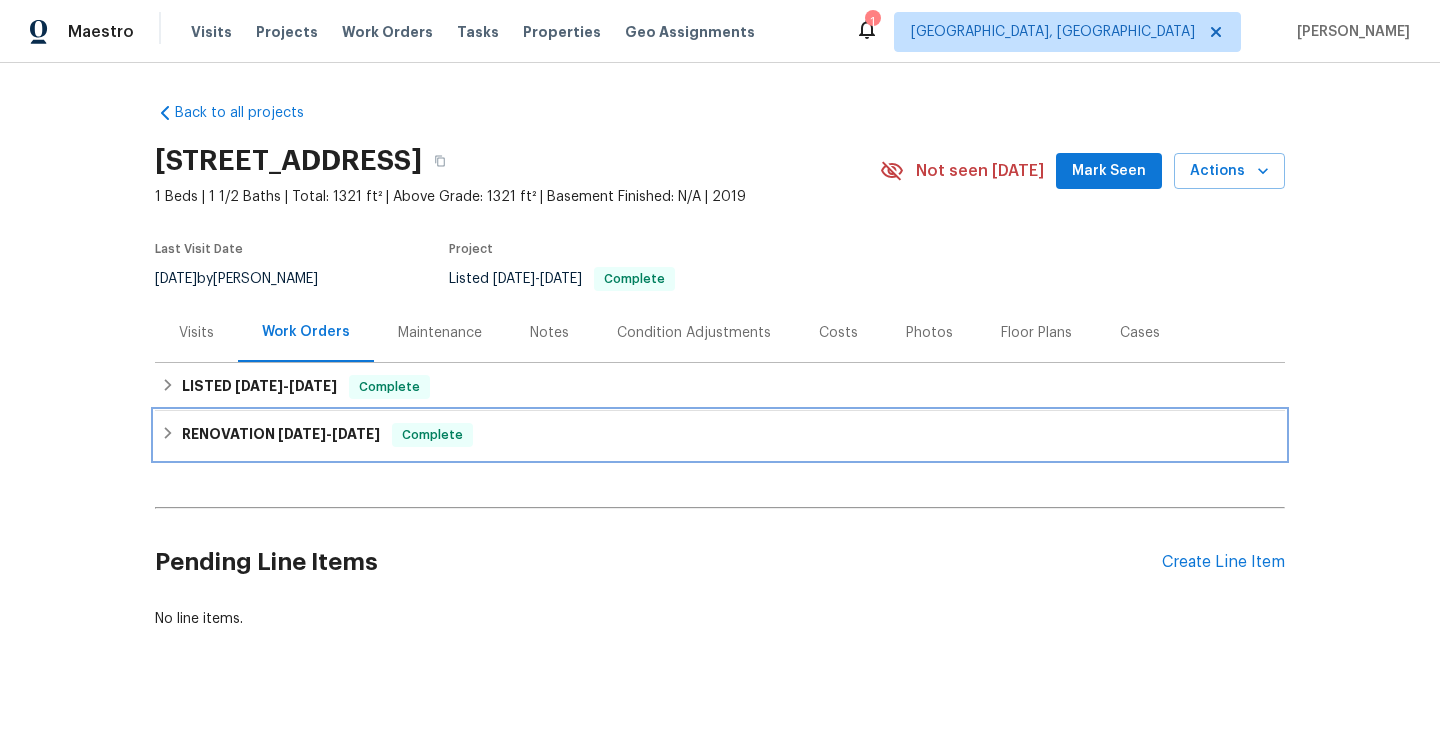 click on "Complete" at bounding box center (432, 435) 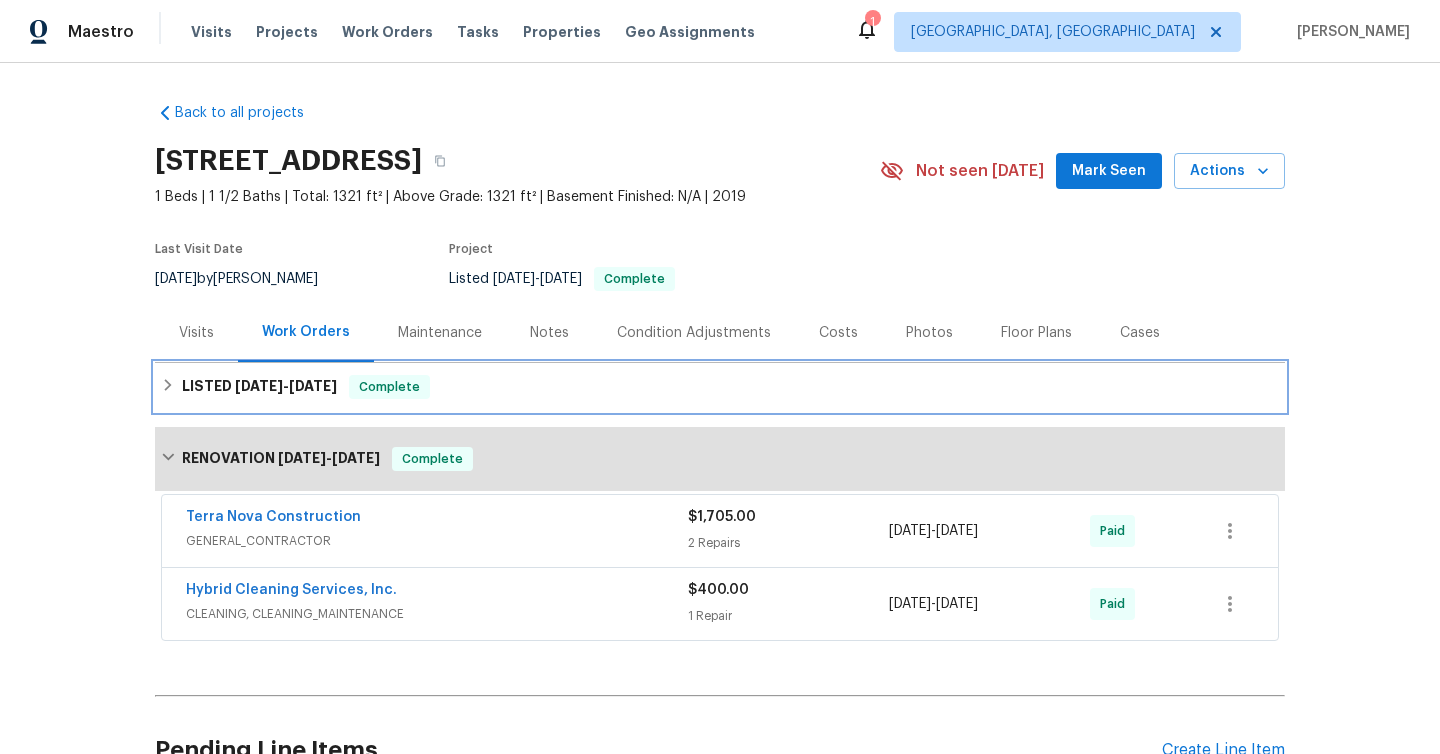 click on "LISTED   2/6/25  -  2/7/25 Complete" at bounding box center (720, 387) 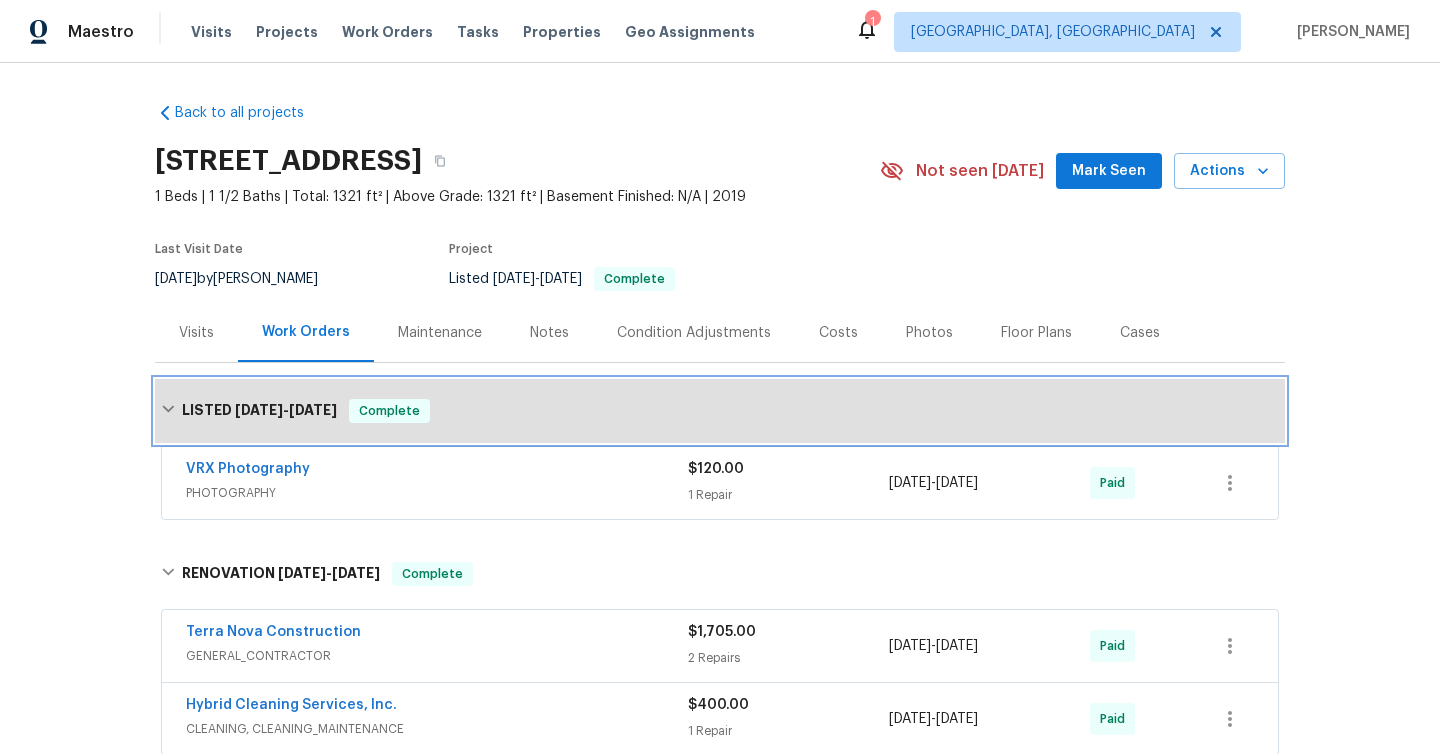 scroll, scrollTop: 124, scrollLeft: 0, axis: vertical 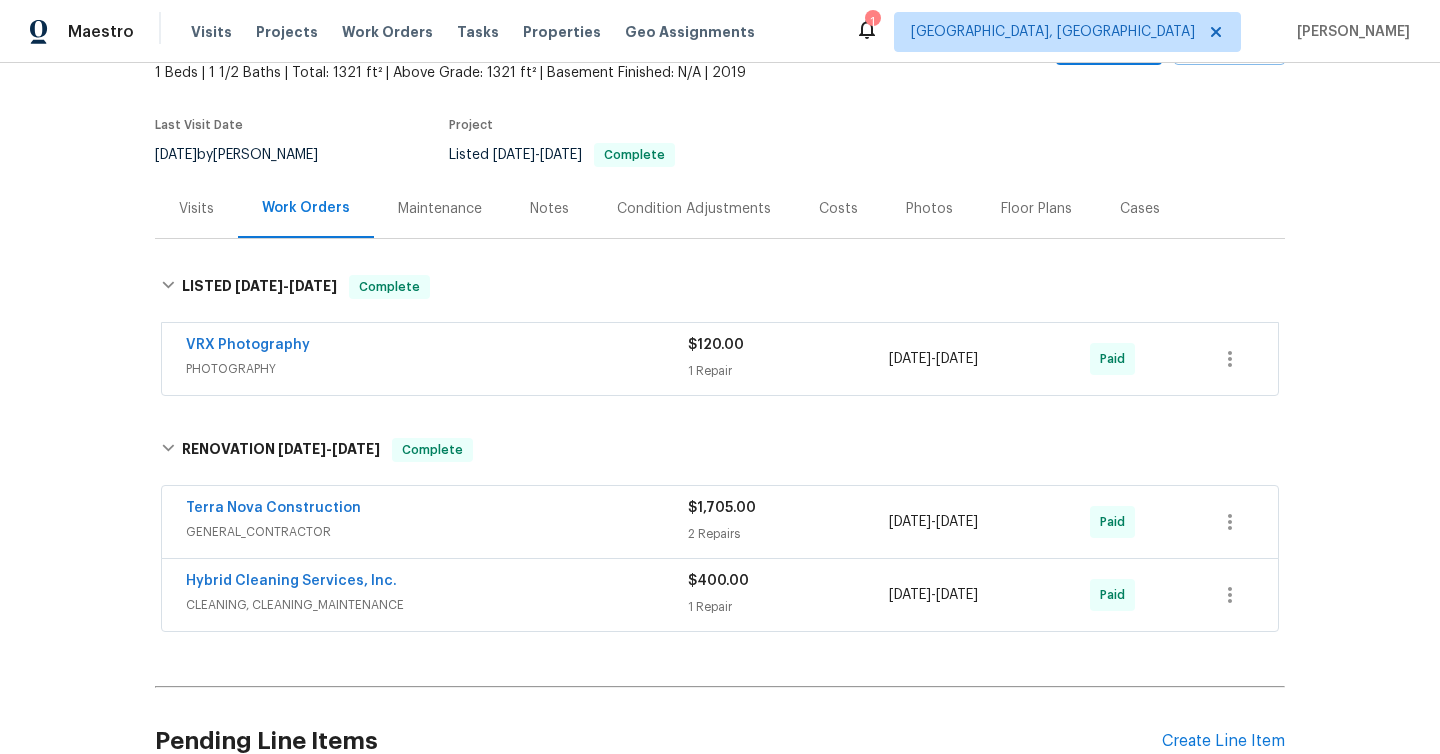 click on "Hybrid Cleaning Services, Inc." at bounding box center [437, 583] 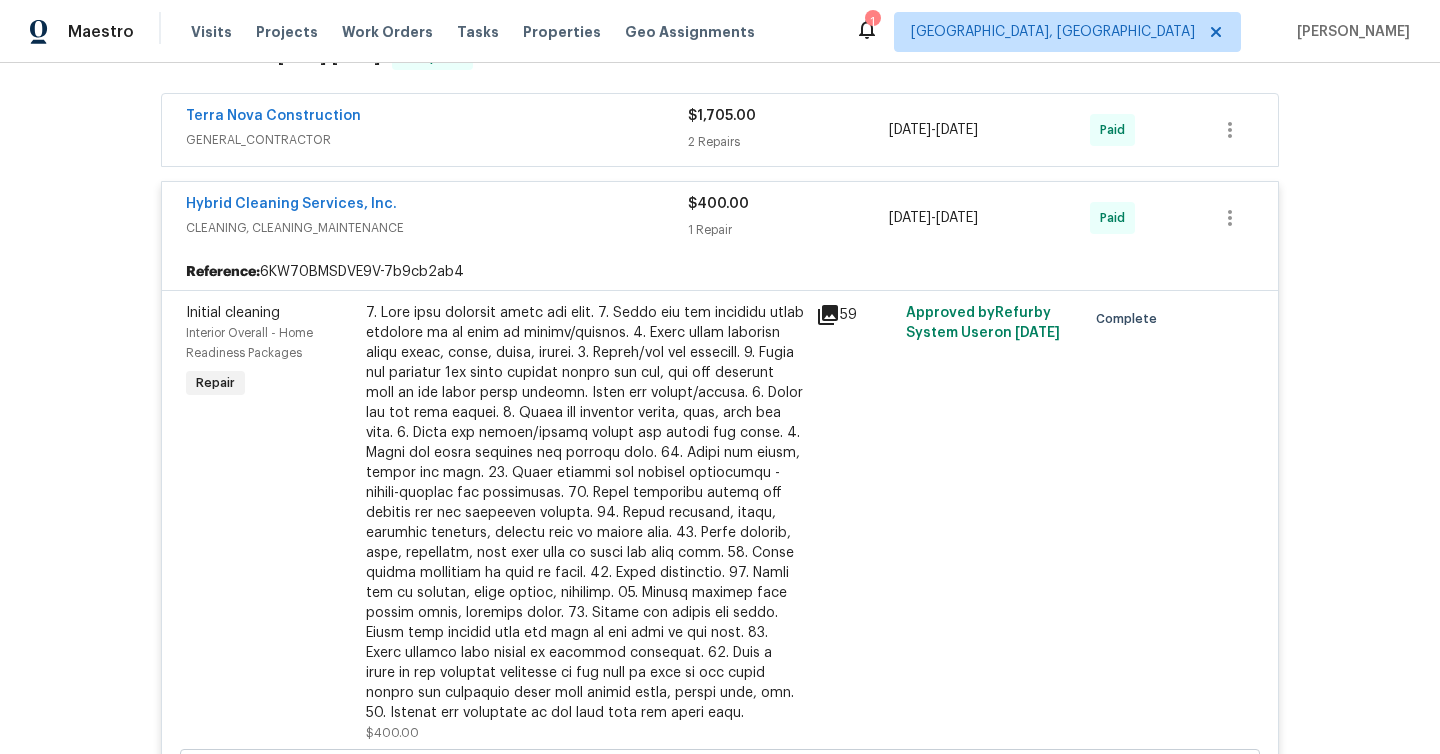 scroll, scrollTop: 497, scrollLeft: 0, axis: vertical 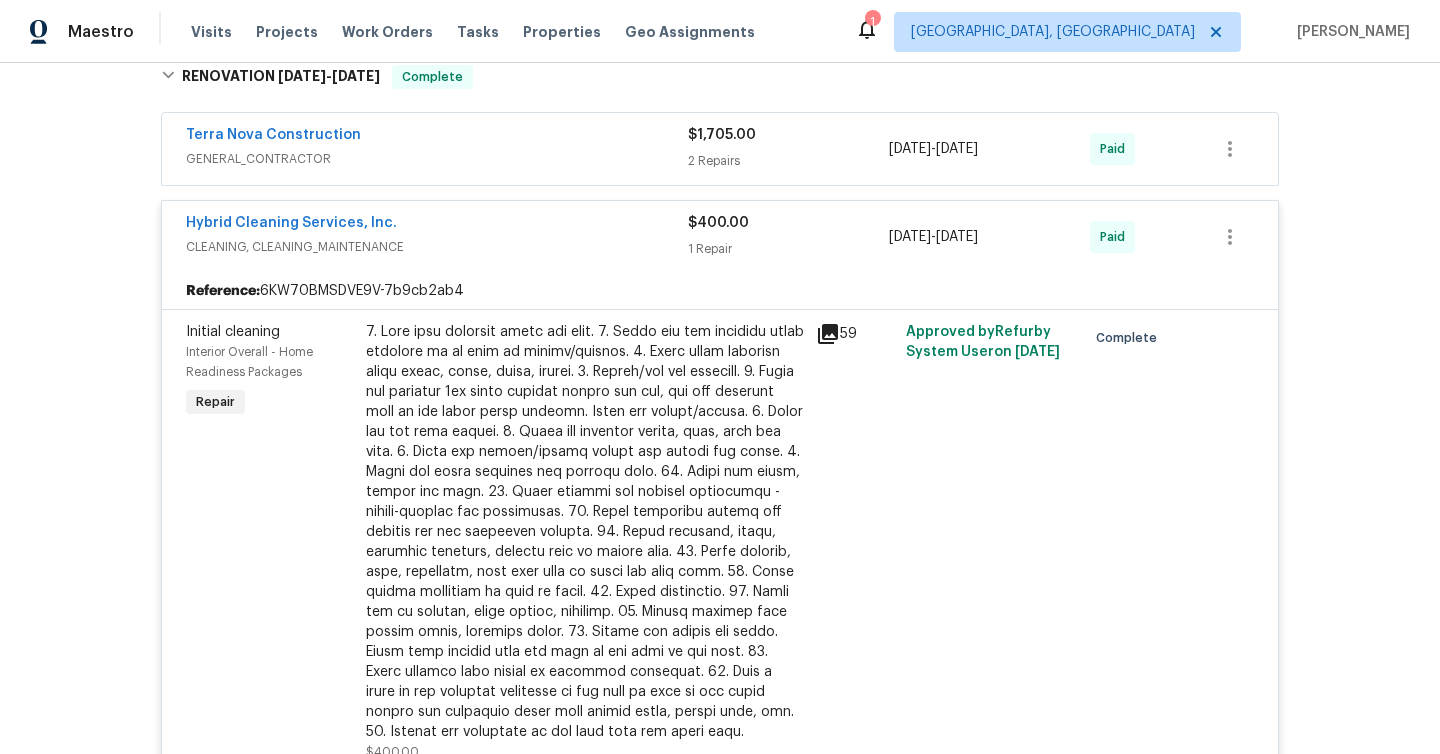 click on "GENERAL_CONTRACTOR" at bounding box center (437, 159) 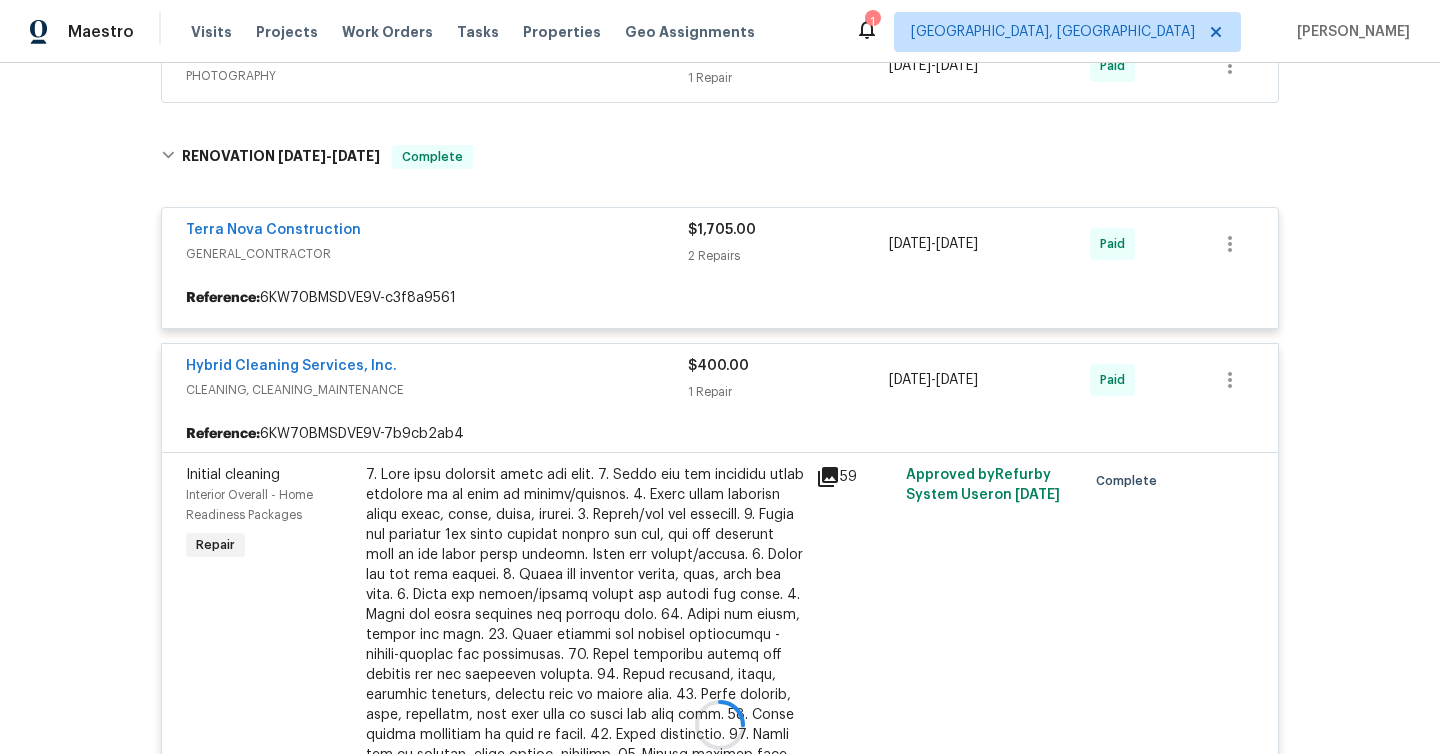 scroll, scrollTop: 389, scrollLeft: 0, axis: vertical 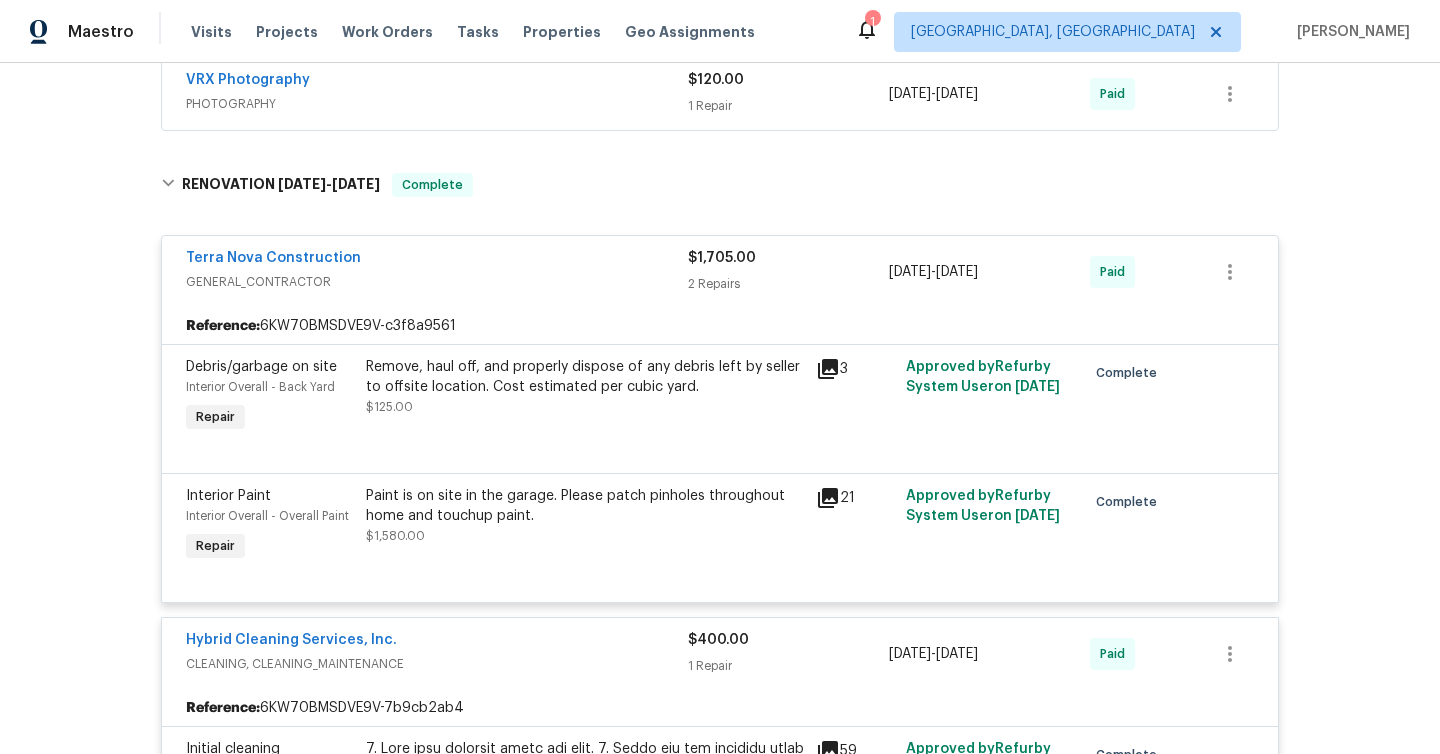 click on "PHOTOGRAPHY" at bounding box center (437, 104) 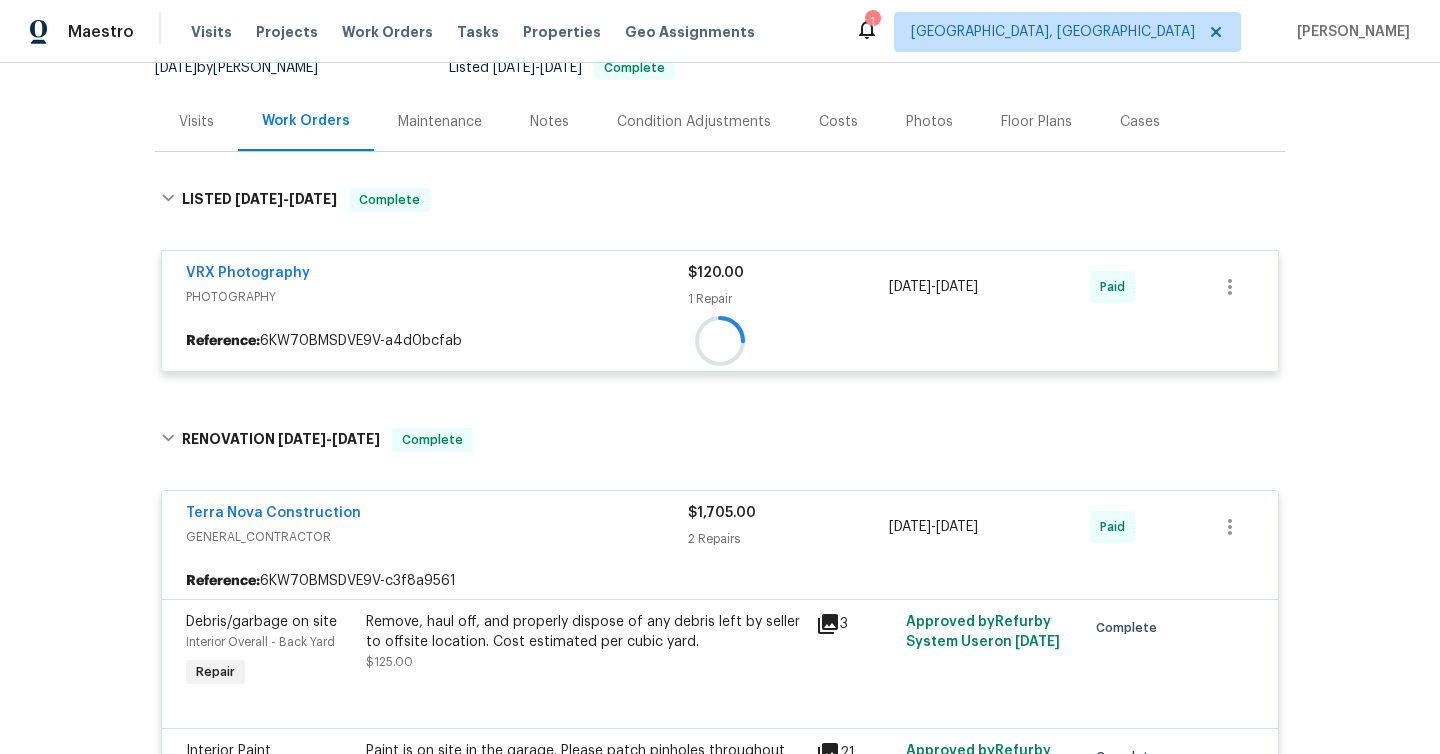 scroll, scrollTop: 171, scrollLeft: 0, axis: vertical 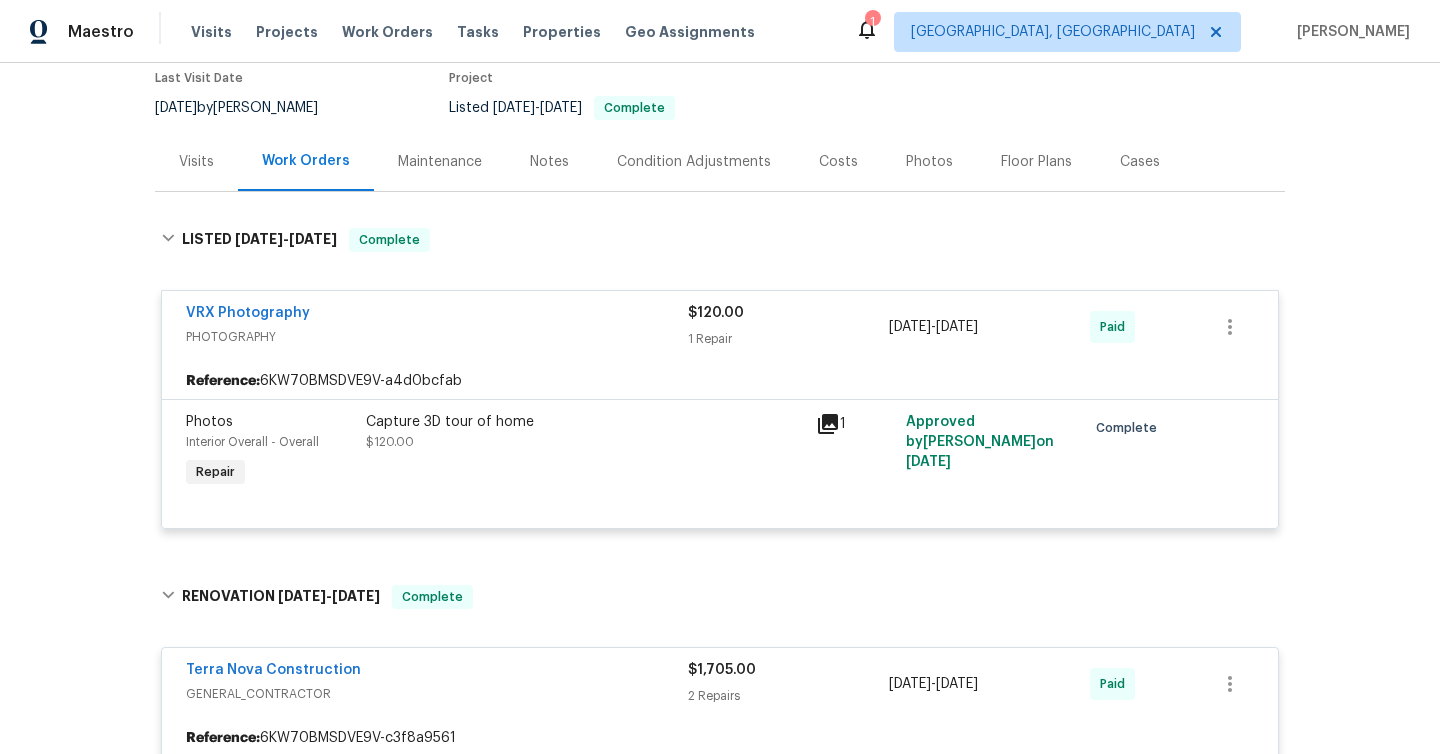 click on "Maintenance" at bounding box center [440, 161] 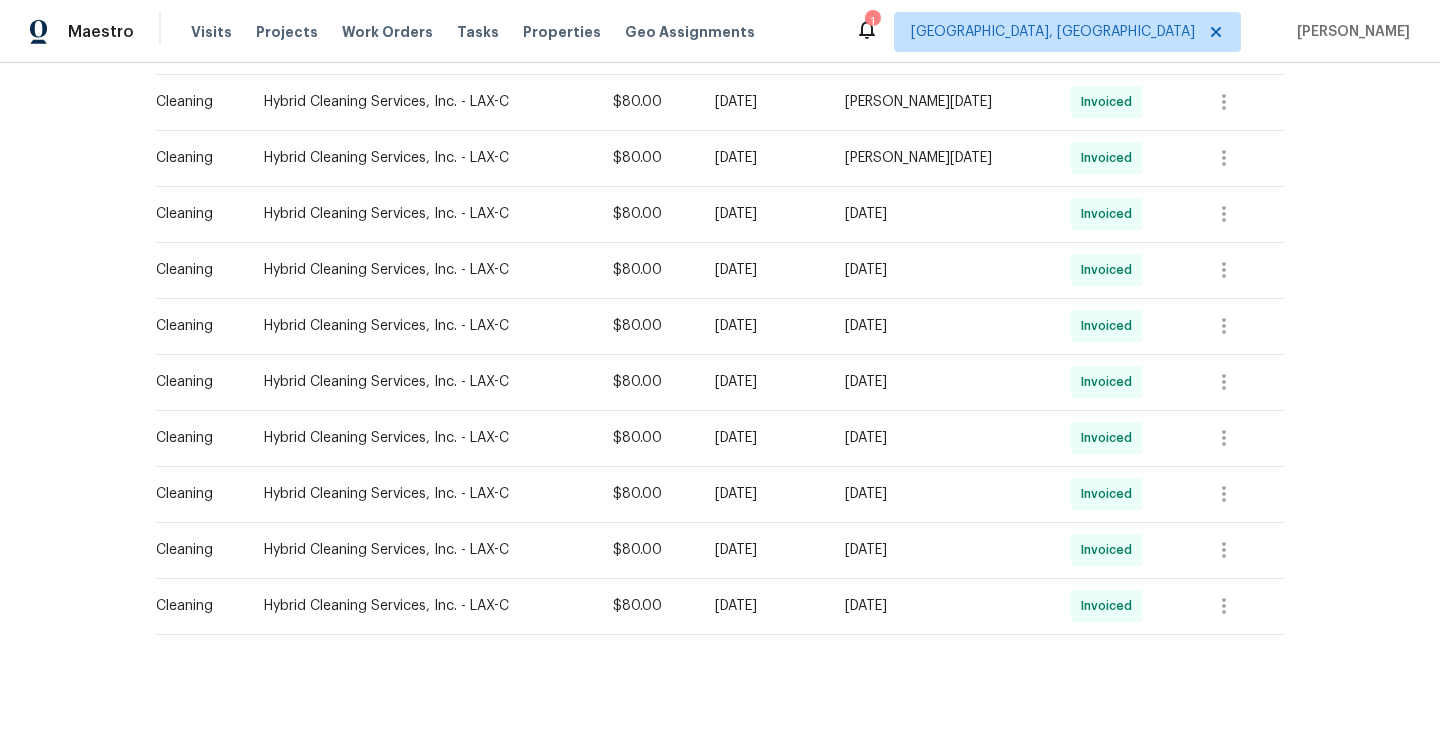 scroll, scrollTop: 0, scrollLeft: 0, axis: both 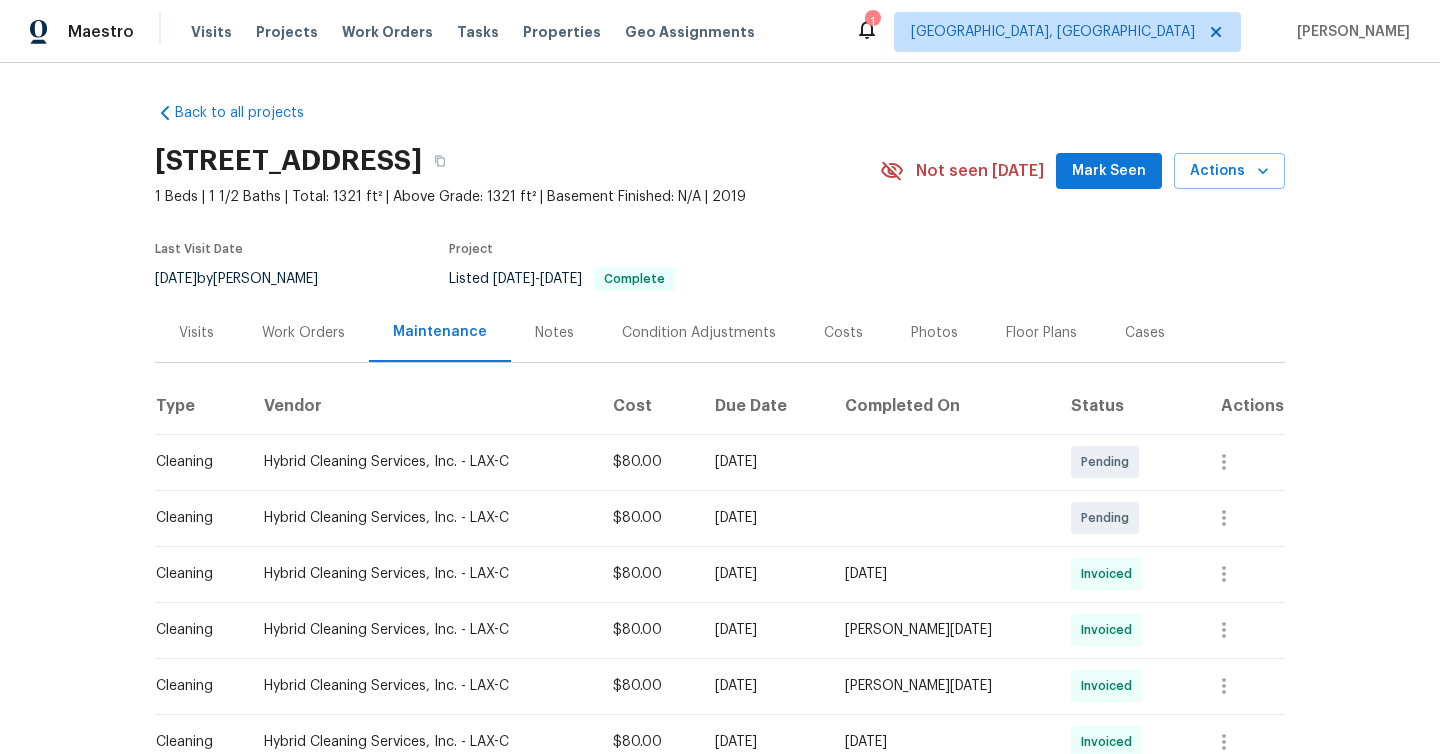 click on "Notes" at bounding box center (554, 332) 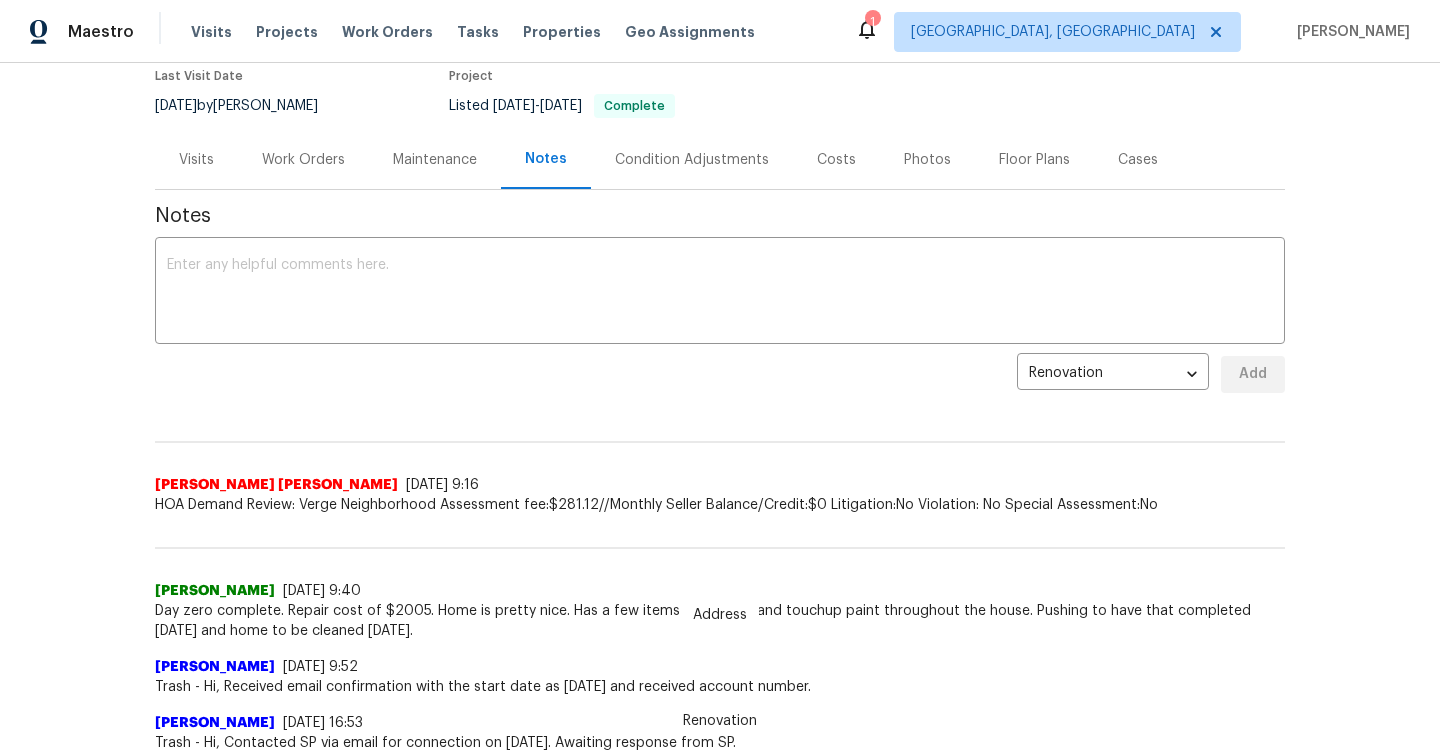 scroll, scrollTop: 0, scrollLeft: 0, axis: both 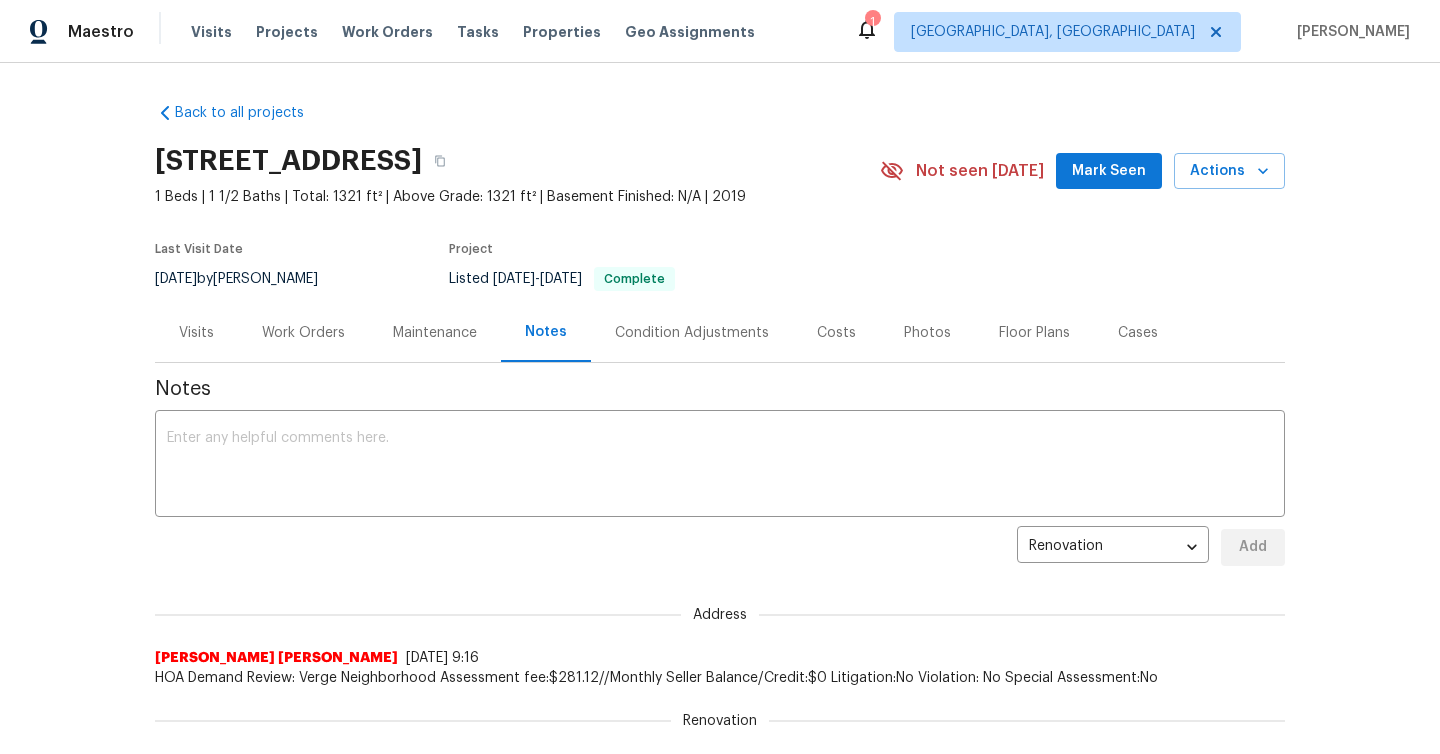 click on "Cases" at bounding box center [1138, 332] 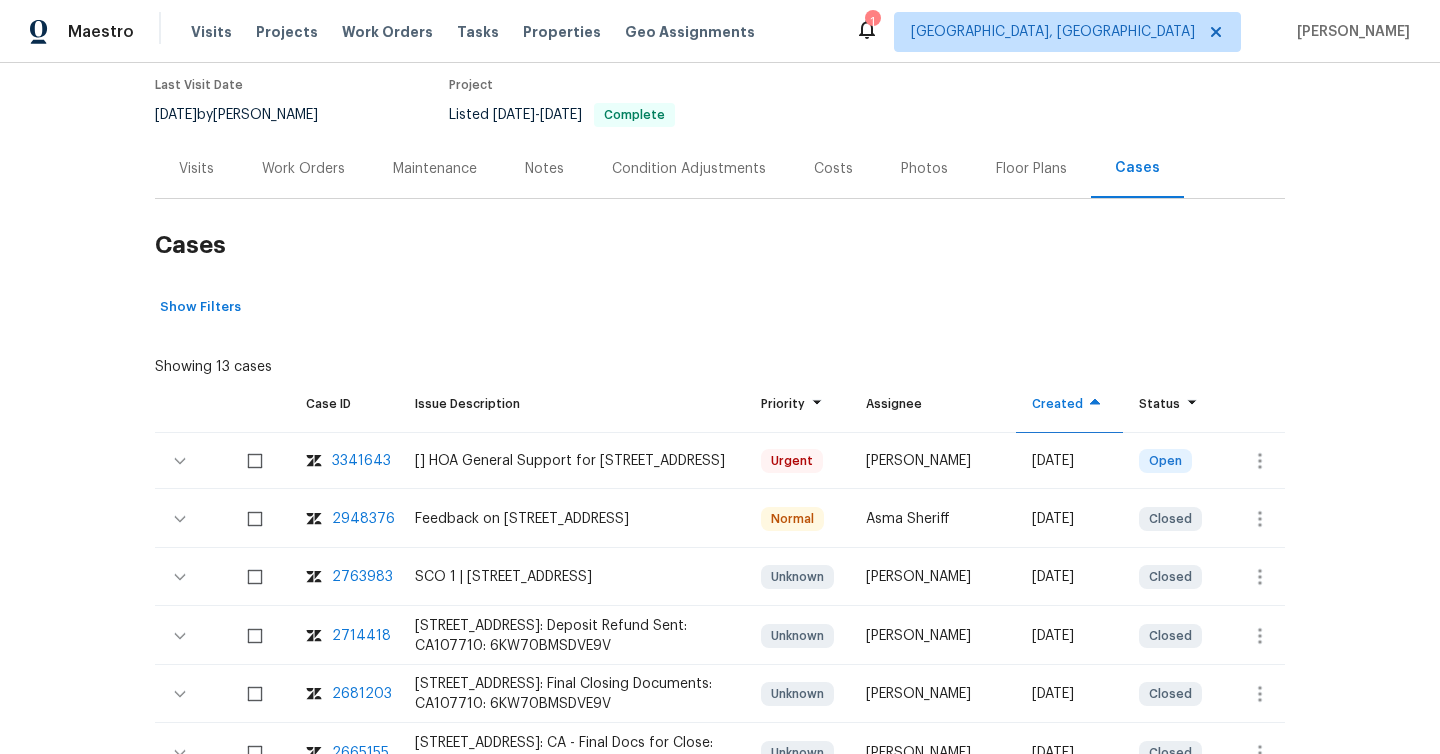 scroll, scrollTop: 162, scrollLeft: 0, axis: vertical 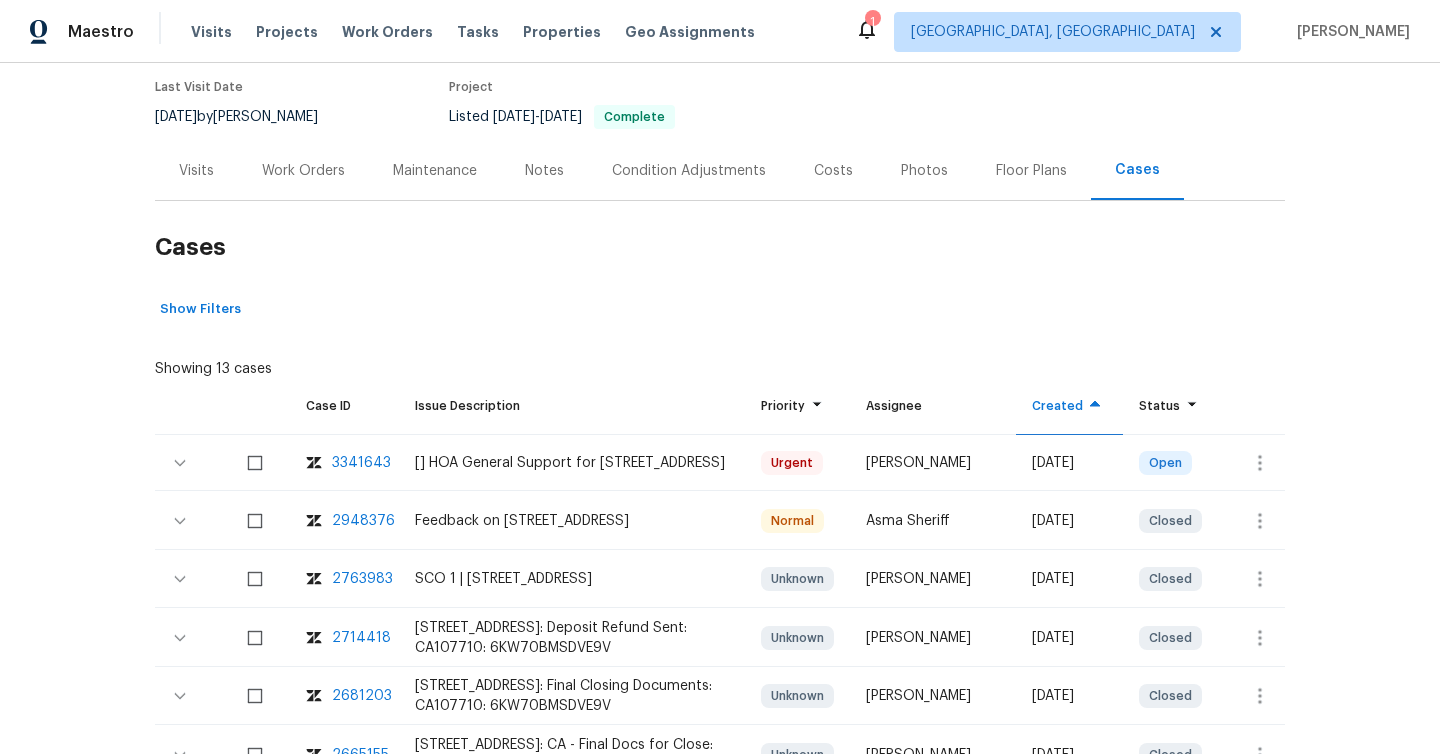 click on "Visits" at bounding box center (196, 171) 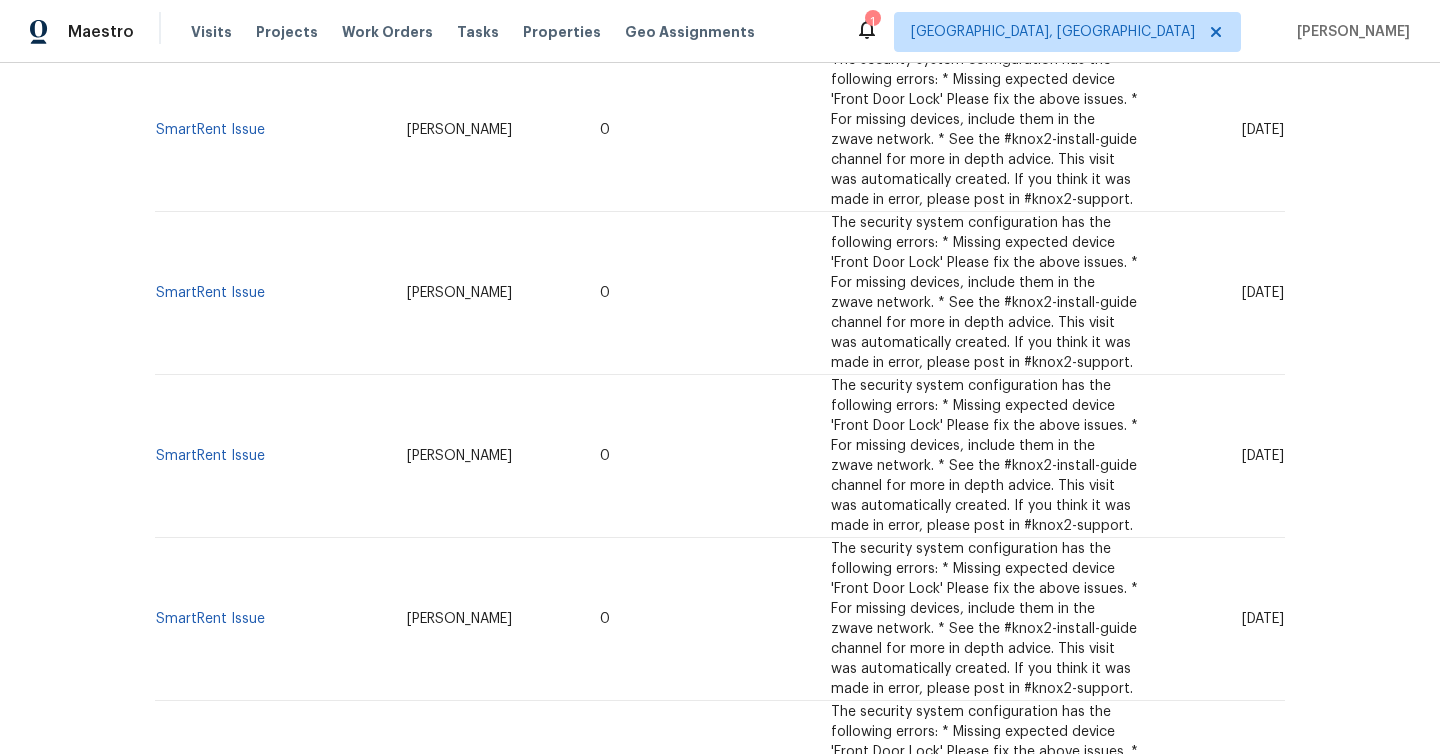 scroll, scrollTop: 0, scrollLeft: 0, axis: both 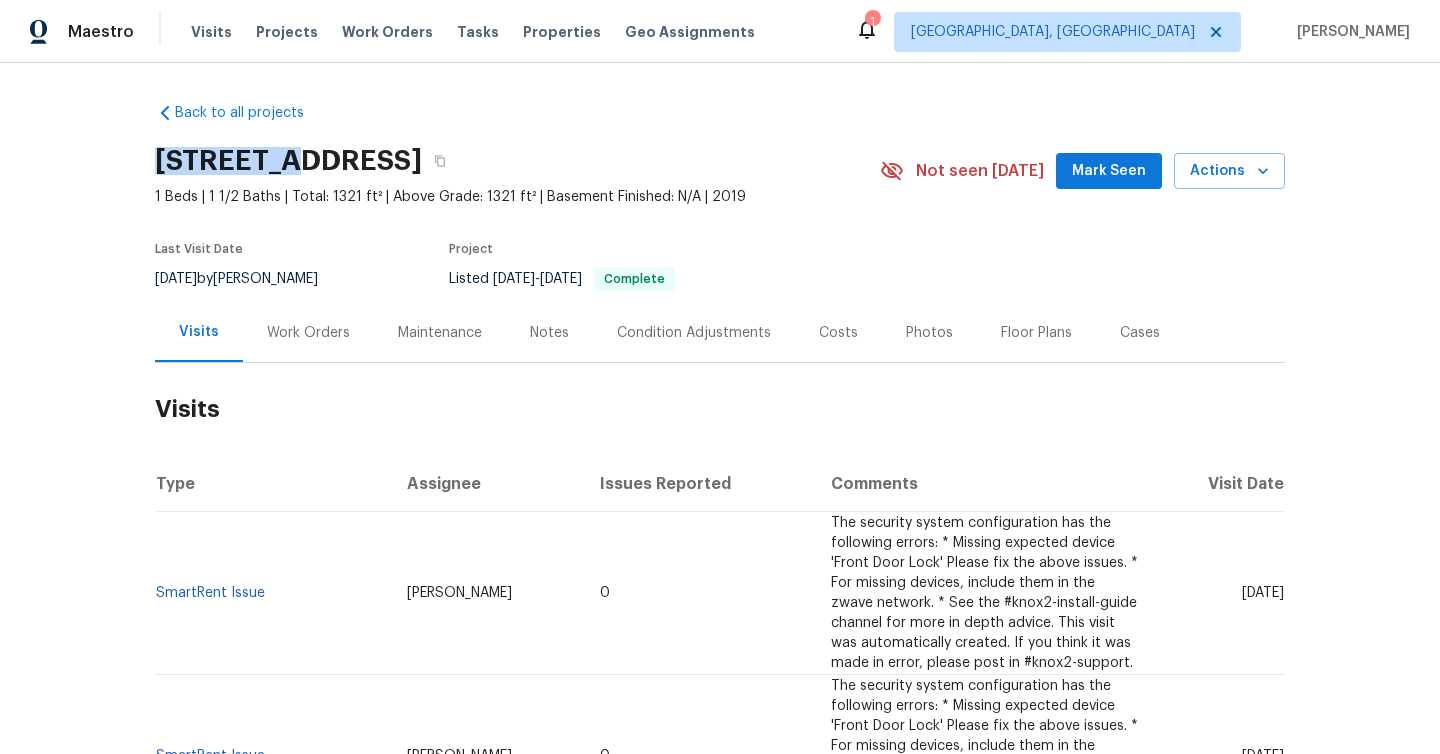 drag, startPoint x: 282, startPoint y: 157, endPoint x: 138, endPoint y: 151, distance: 144.12494 